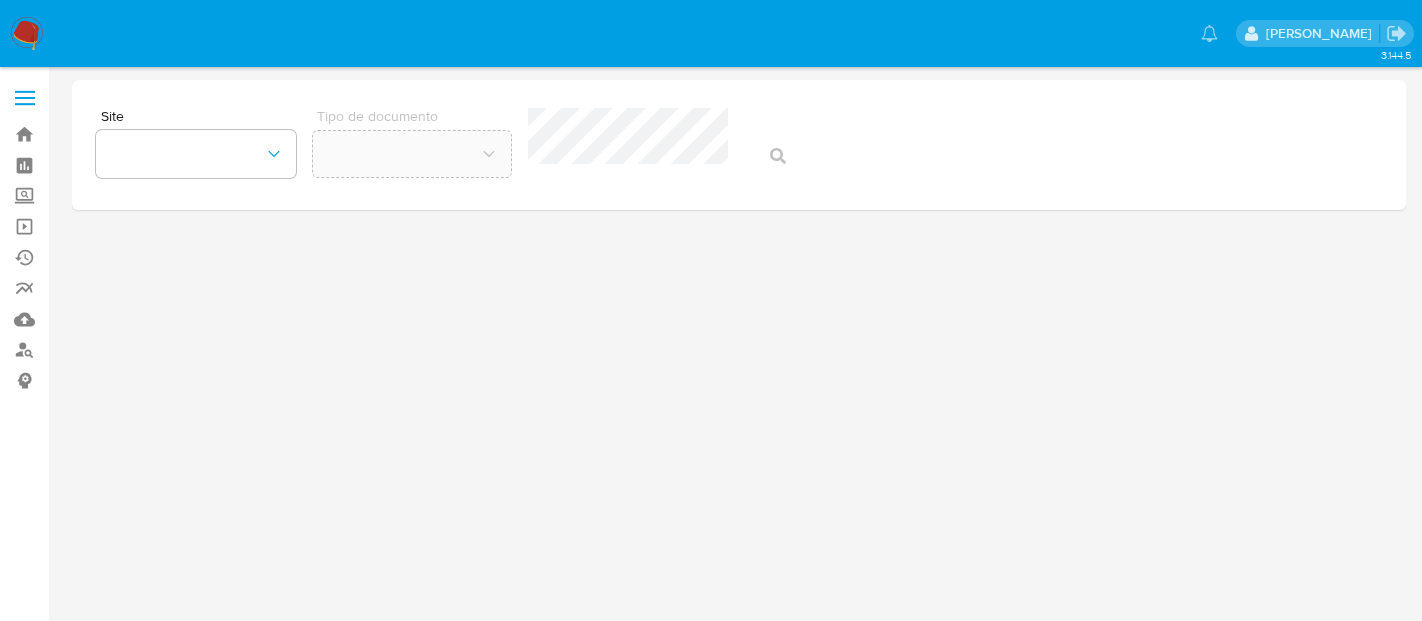 scroll, scrollTop: 0, scrollLeft: 0, axis: both 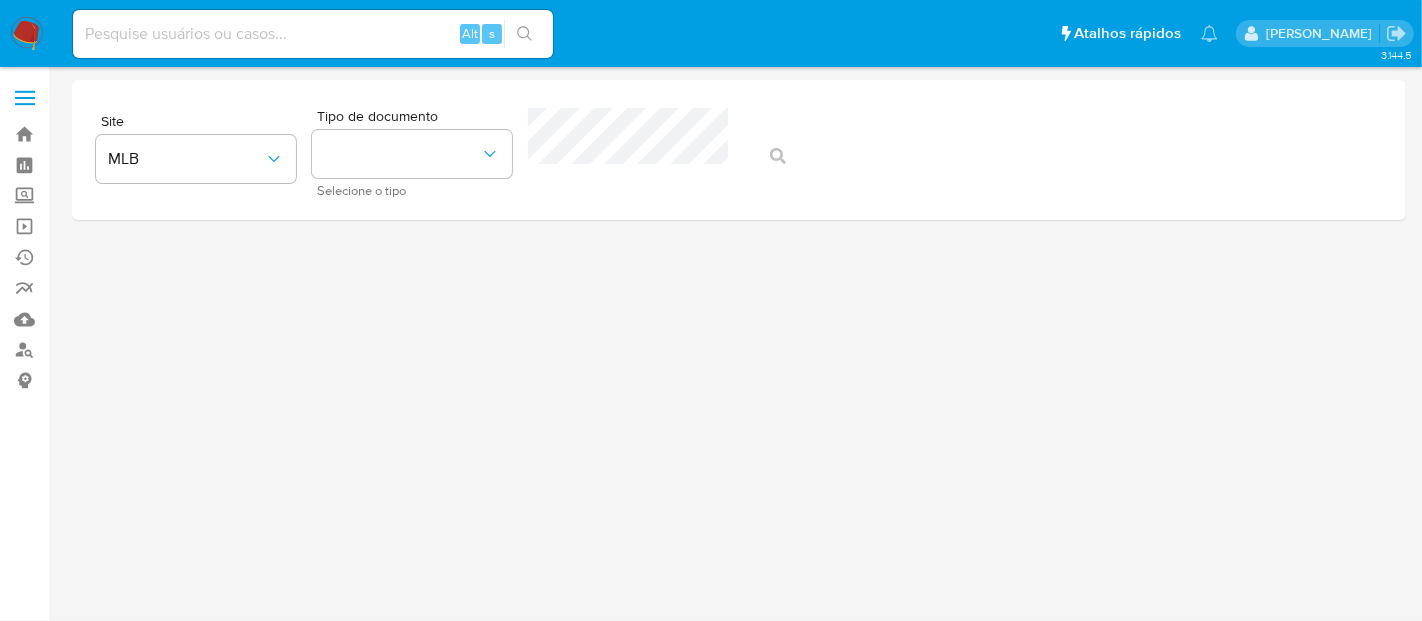 click at bounding box center (27, 34) 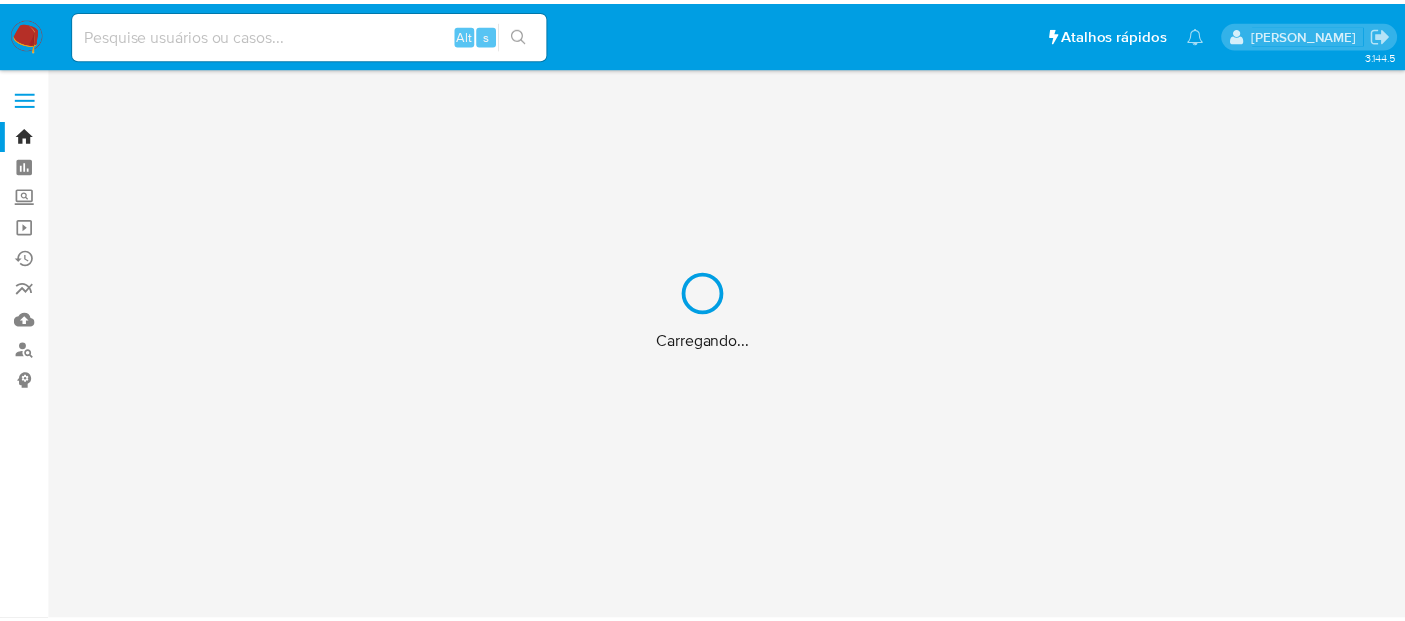 scroll, scrollTop: 0, scrollLeft: 0, axis: both 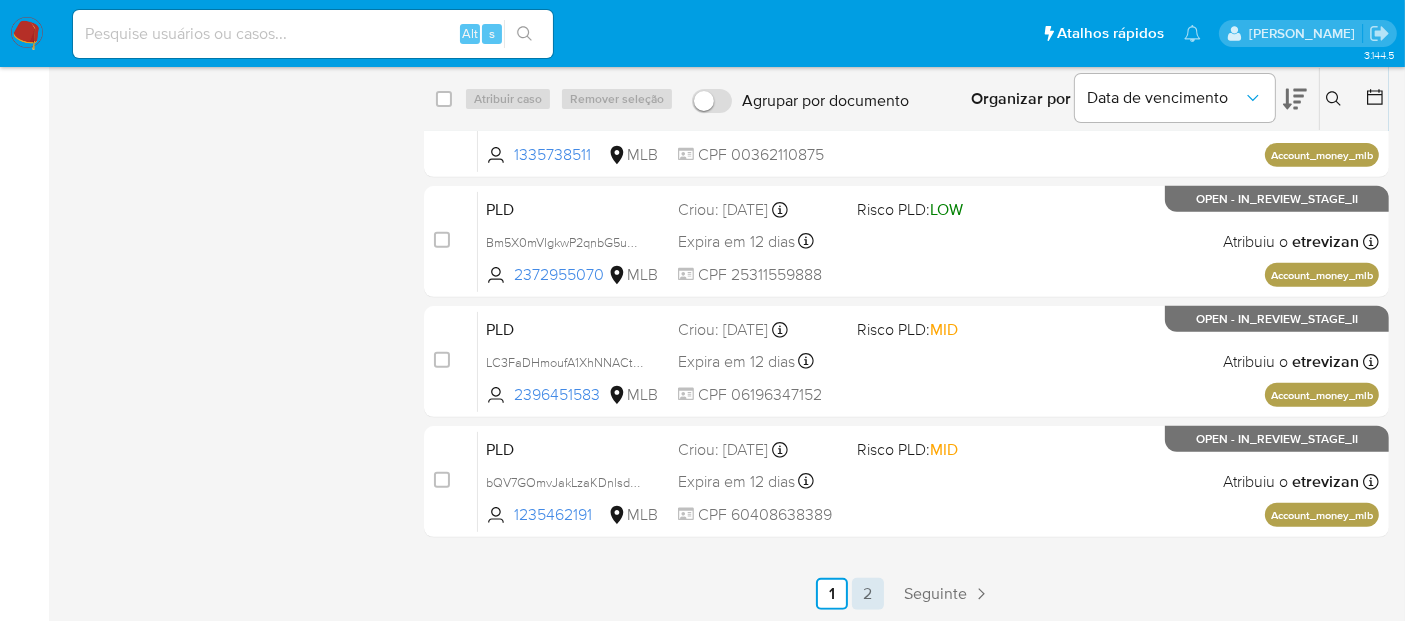 click on "2" at bounding box center (868, 594) 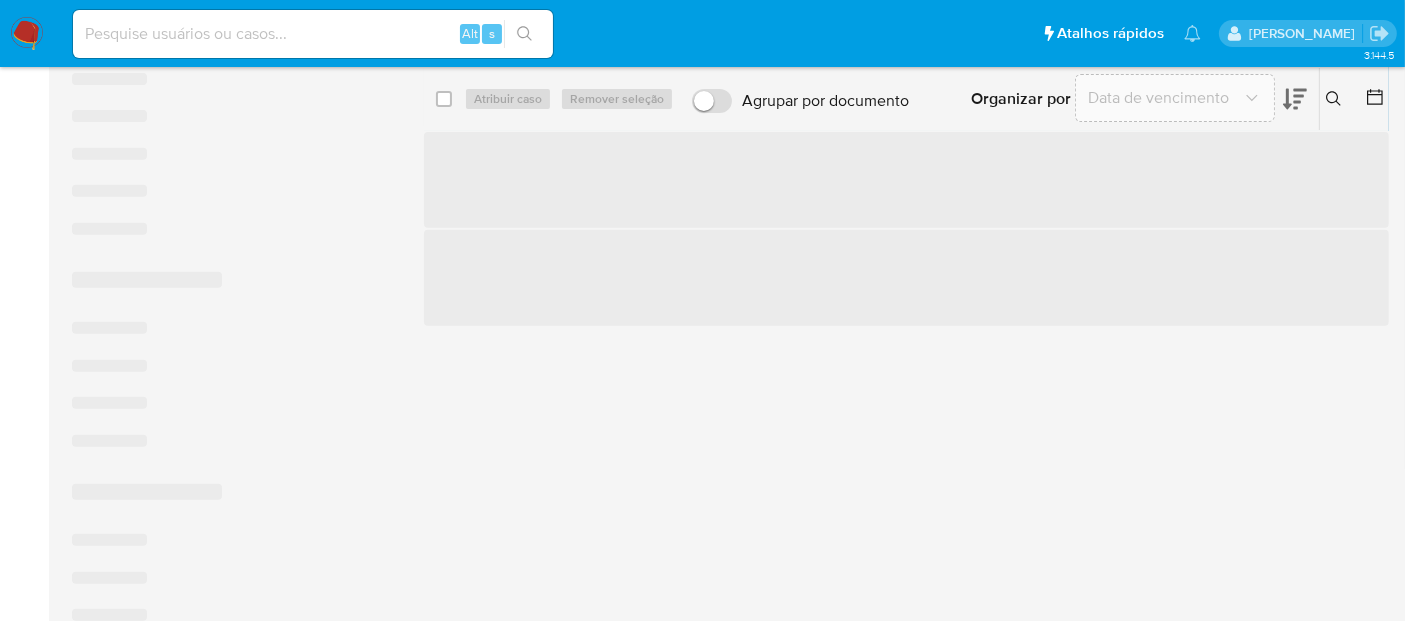 scroll, scrollTop: 0, scrollLeft: 0, axis: both 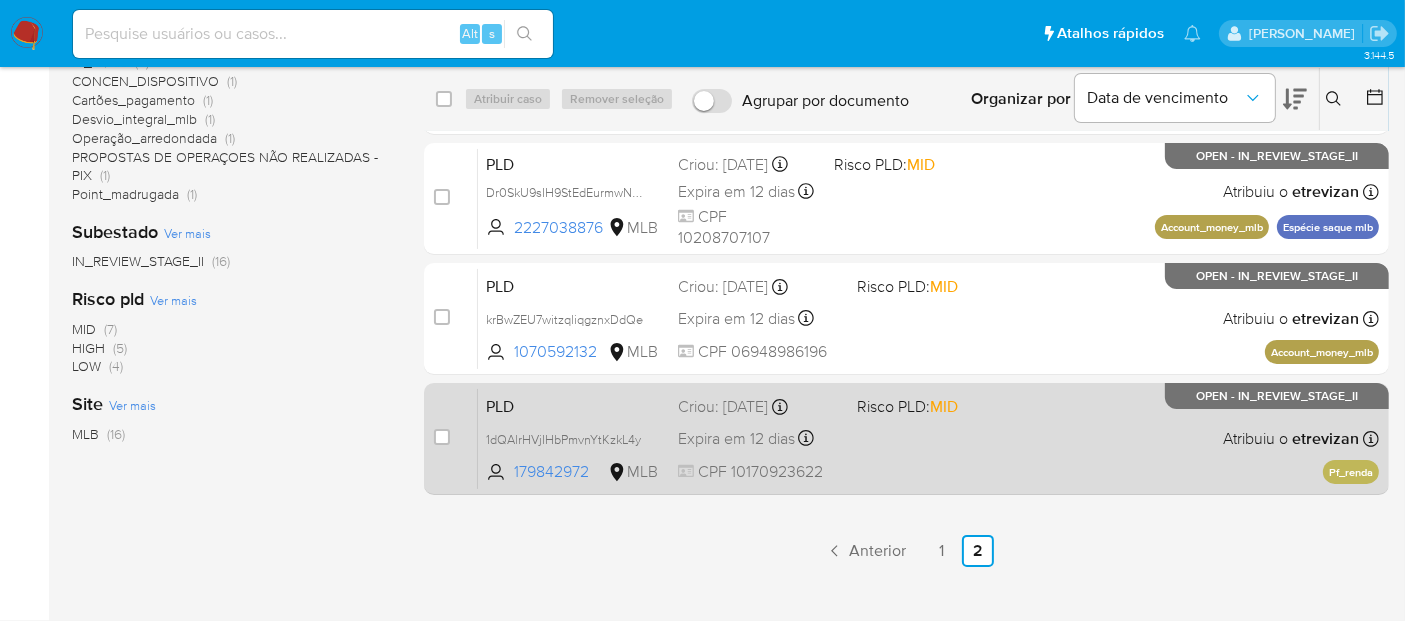 click on "PLD 1dQAlrHVjIHbPmvnYtKzkL4y 179842972 MLB Risco PLD:  MID Criou: 12/06/2025   Criou: 12/06/2025 00:08:10 Expira em 12 dias   Expira em 27/07/2025 00:08:10 CPF   10170923622 Atribuiu o   etrevizan   Asignado el: 18/06/2025 14:24:24 Pf_renda OPEN - IN_REVIEW_STAGE_II" at bounding box center [928, 438] 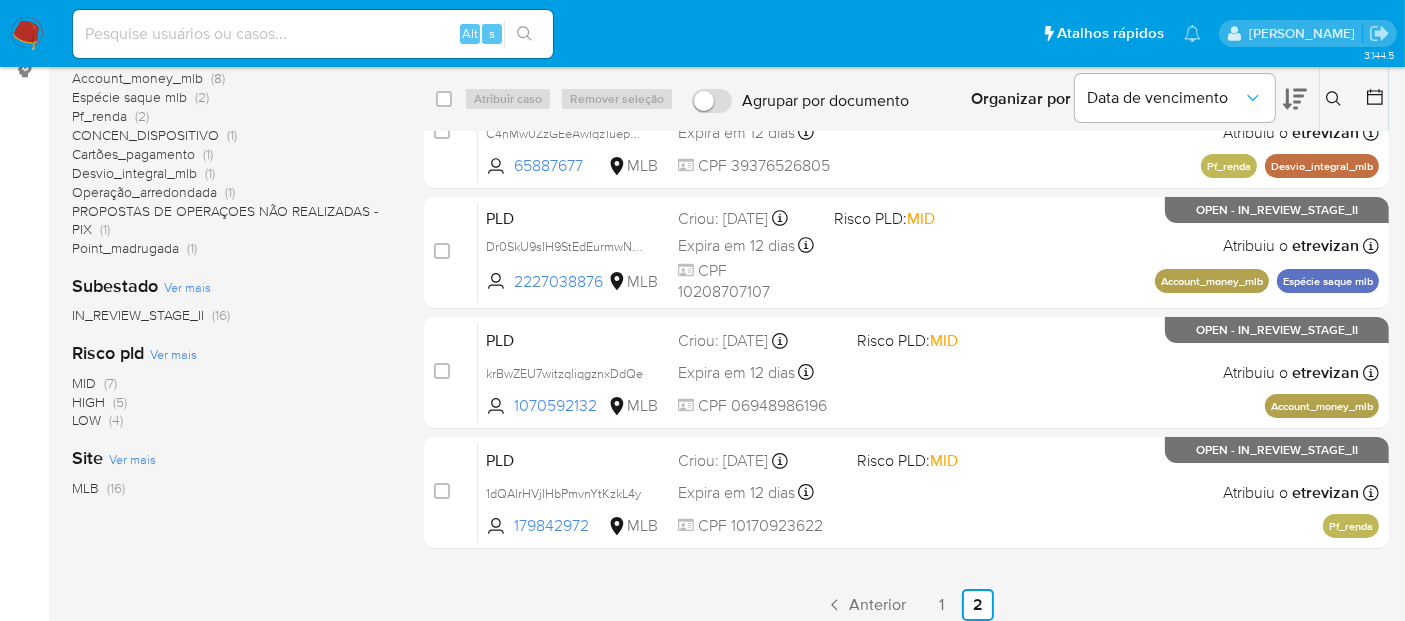 scroll, scrollTop: 310, scrollLeft: 0, axis: vertical 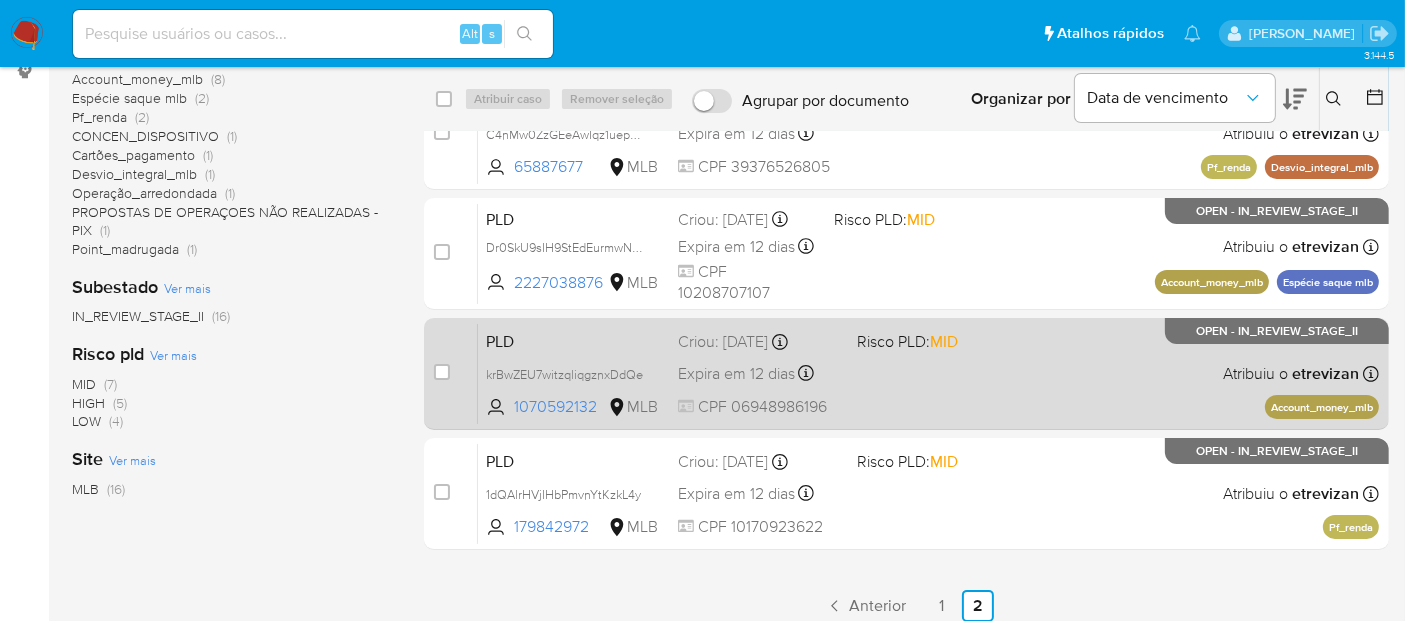 click on "PLD krBwZEU7witzqliqgznxDdQe 1070592132 MLB Risco PLD:  MID Criou: 12/06/2025   Criou: 12/06/2025 00:08:26 Expira em 12 dias   Expira em 27/07/2025 00:08:26 CPF   06948986196 Atribuiu o   etrevizan   Asignado el: 18/06/2025 14:23:59 Account_money_mlb OPEN - IN_REVIEW_STAGE_II" at bounding box center (928, 373) 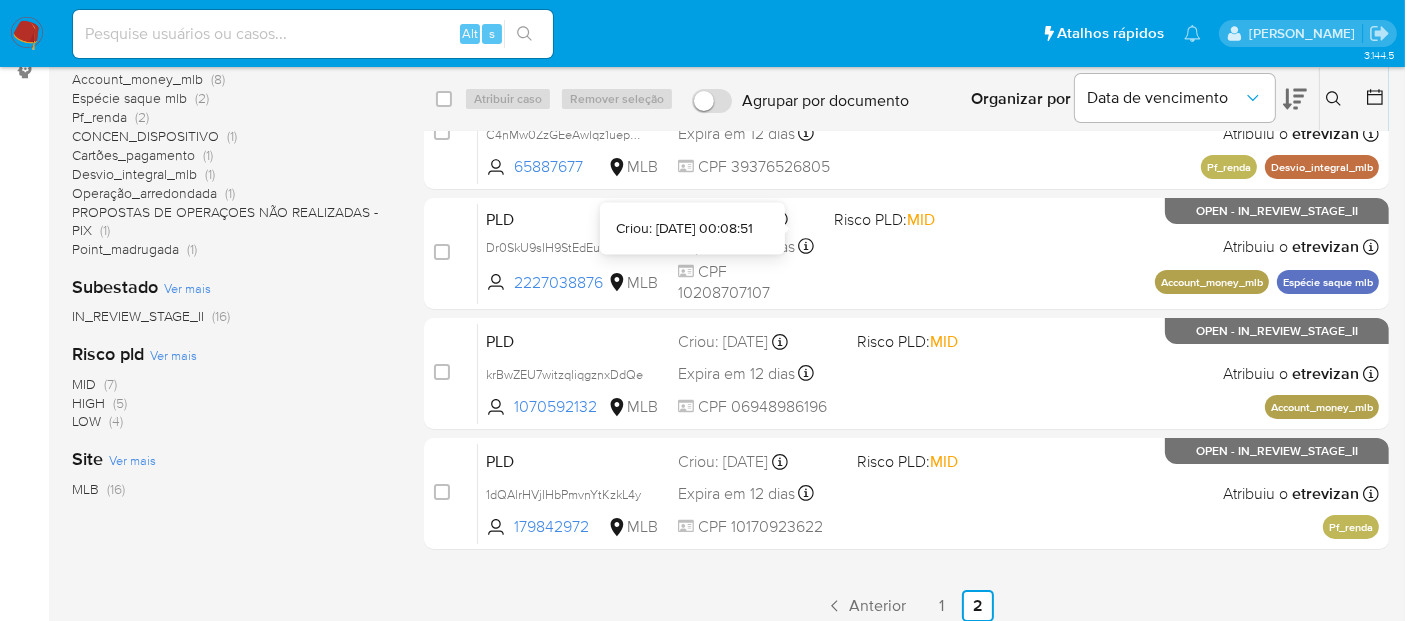 scroll, scrollTop: 0, scrollLeft: 0, axis: both 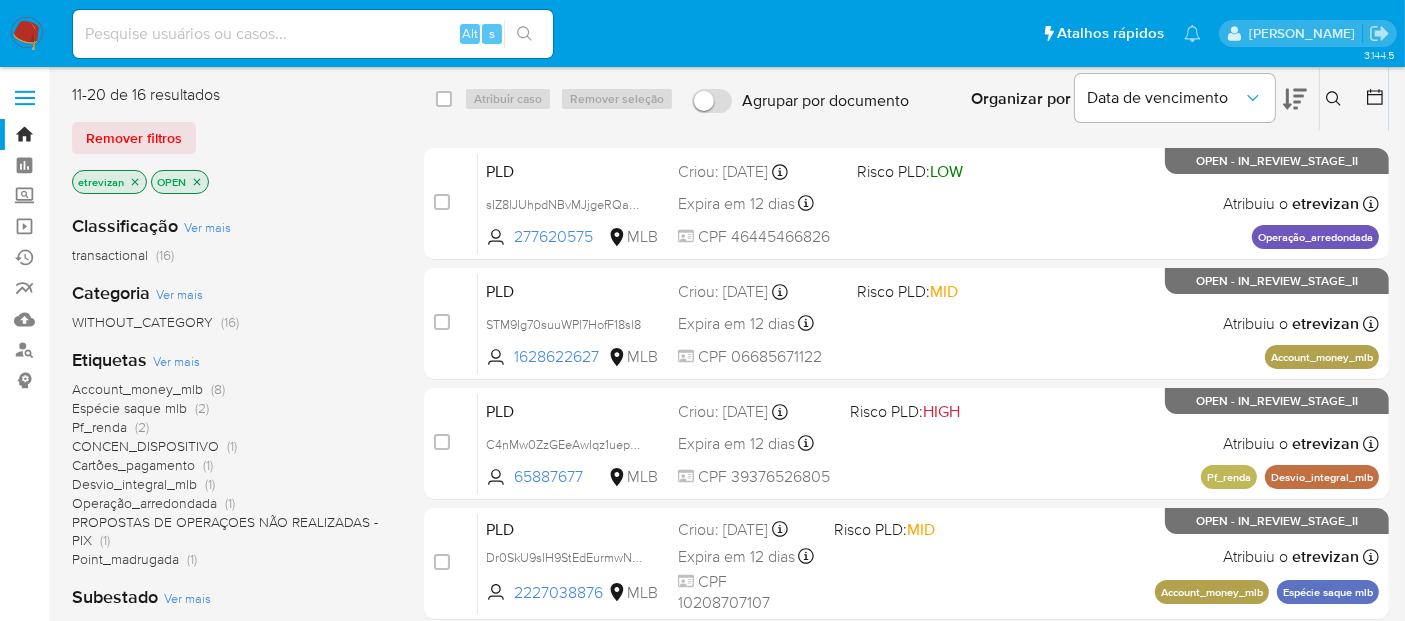 click at bounding box center [27, 34] 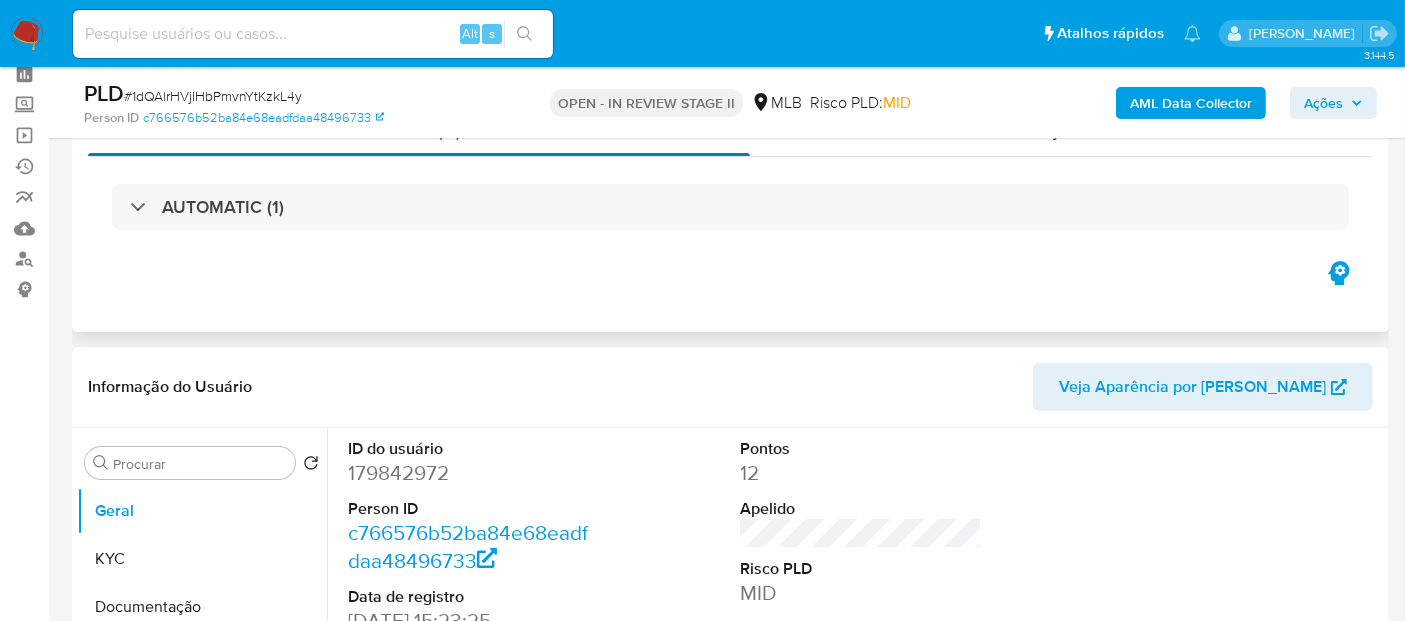 scroll, scrollTop: 111, scrollLeft: 0, axis: vertical 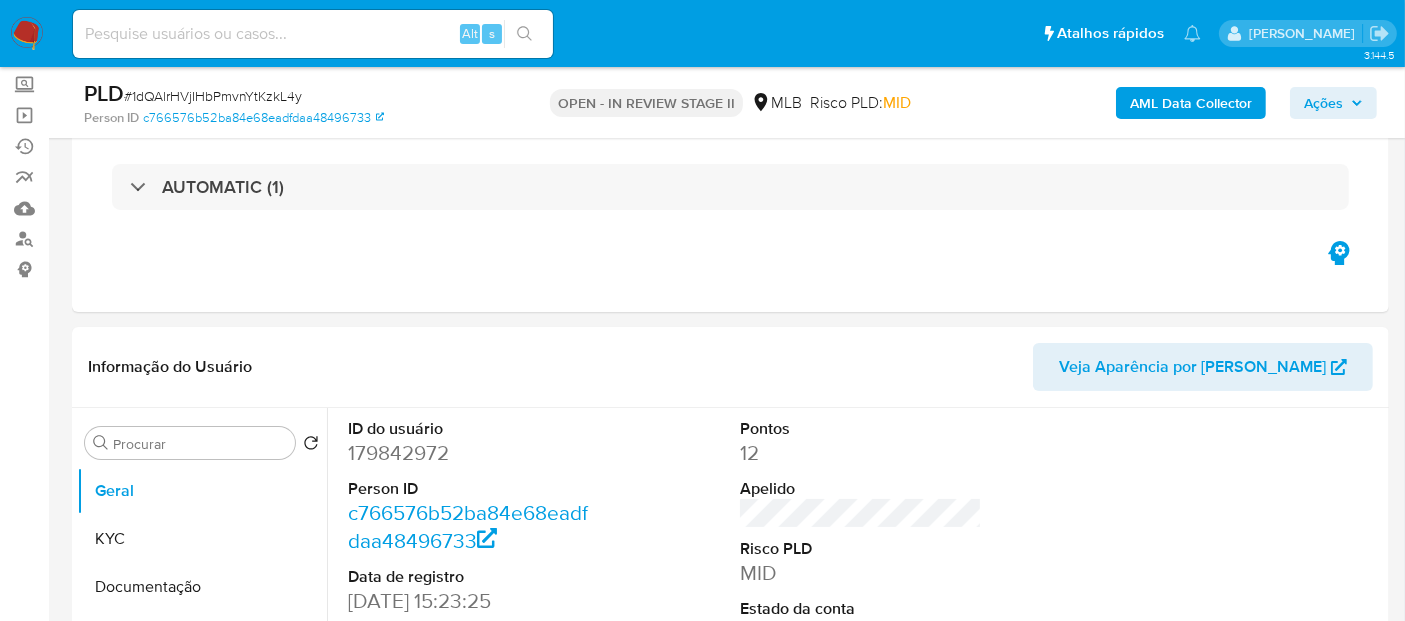 select on "10" 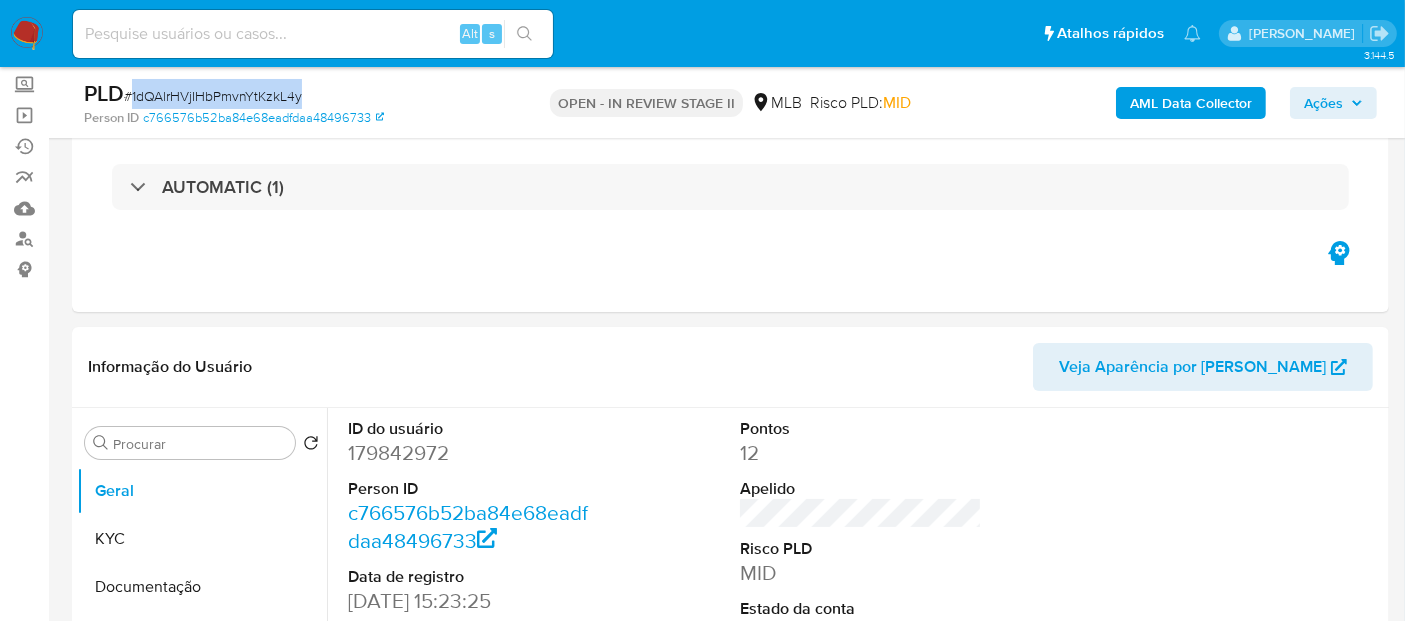 drag, startPoint x: 138, startPoint y: 92, endPoint x: 300, endPoint y: 87, distance: 162.07715 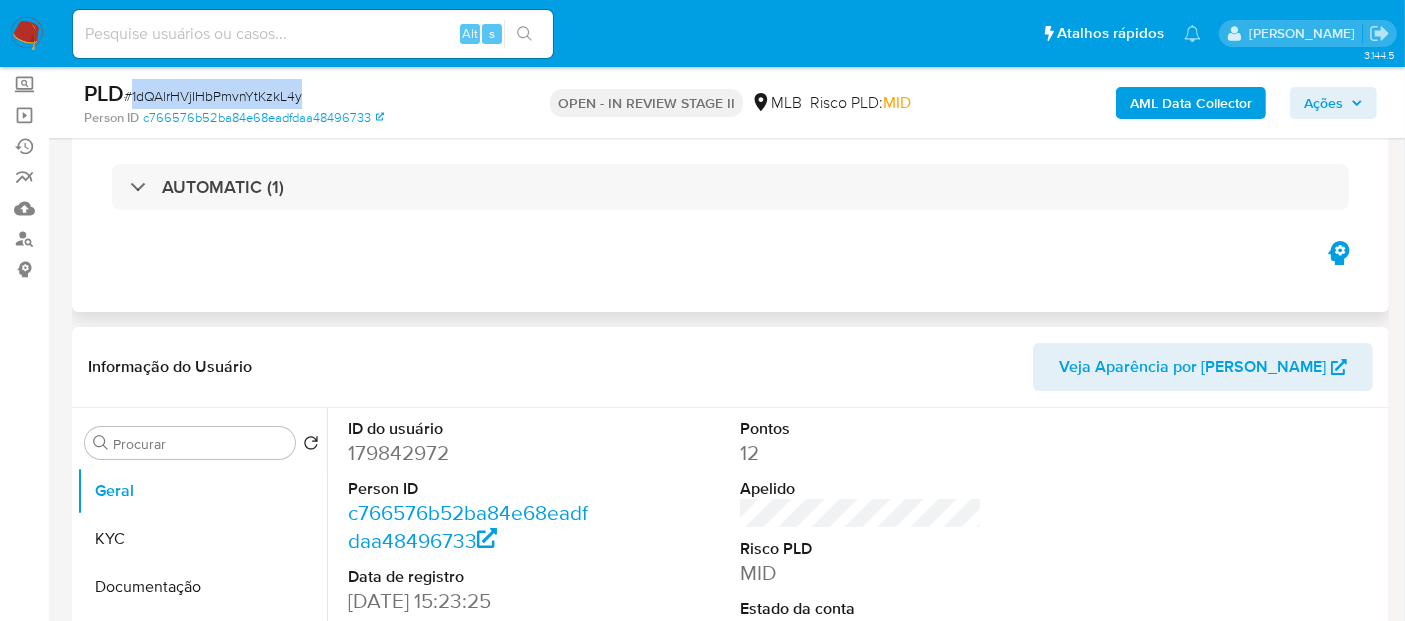 copy on "1dQAlrHVjIHbPmvnYtKzkL4y" 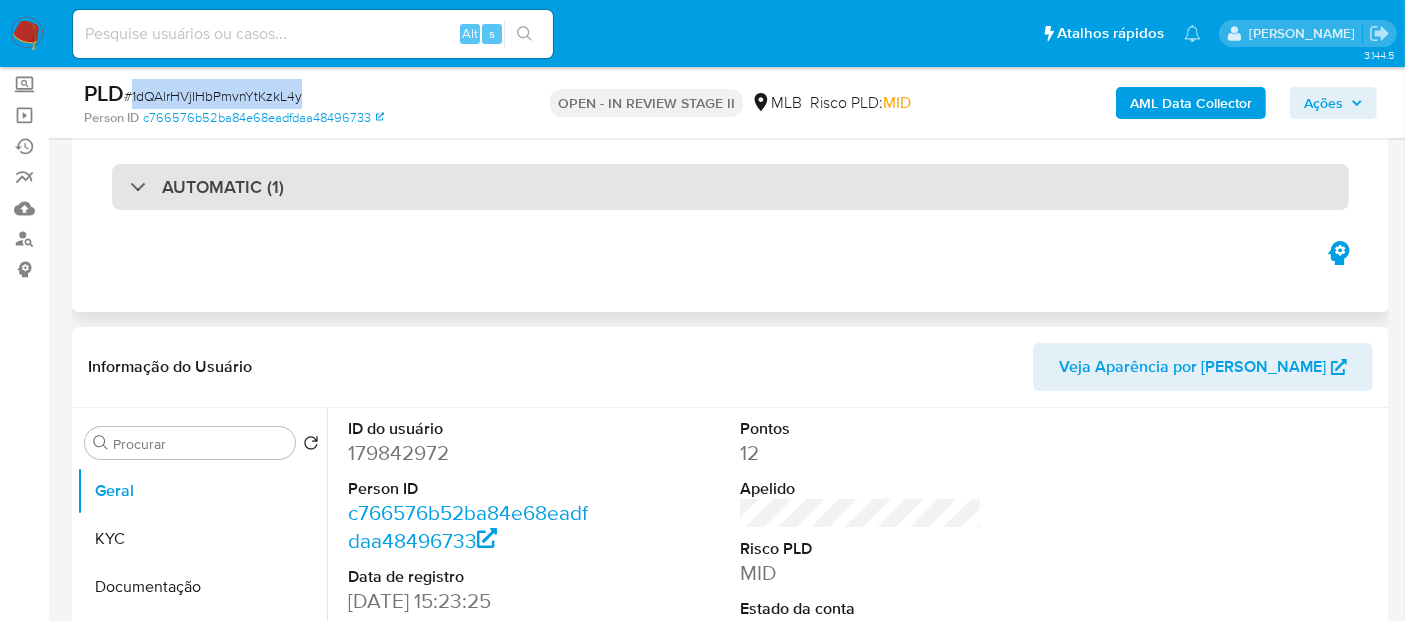copy on "1dQAlrHVjIHbPmvnYtKzkL4y" 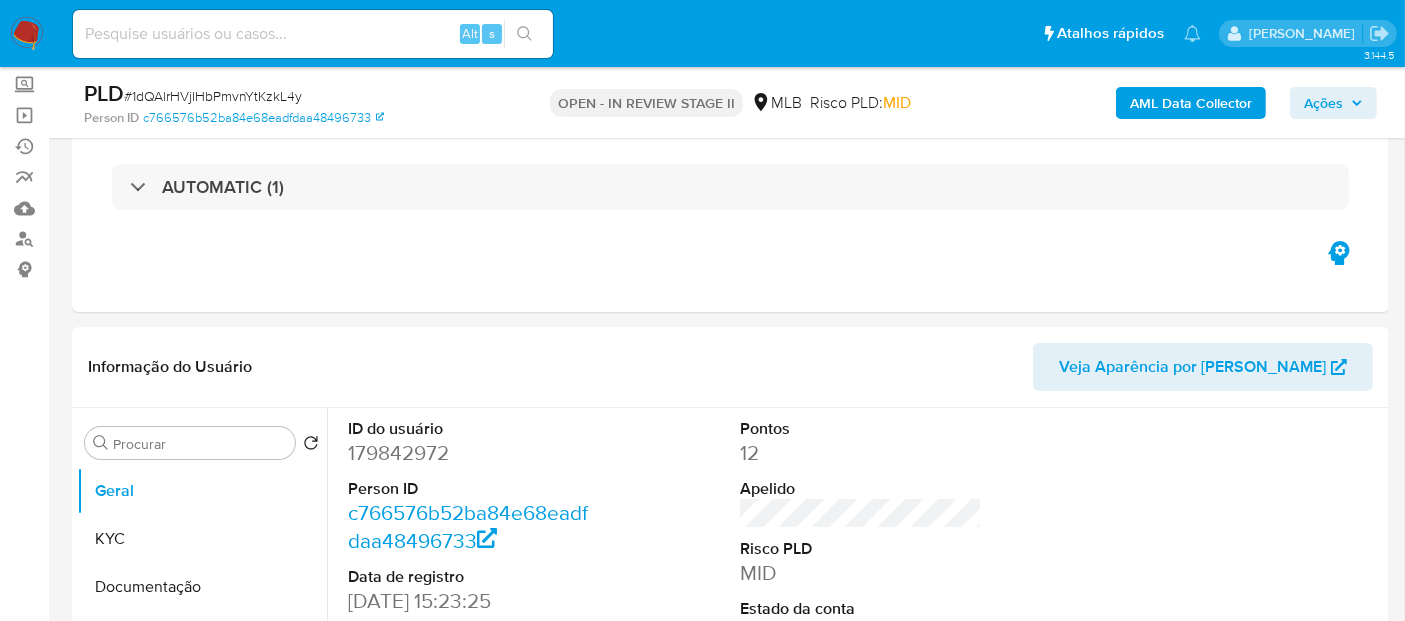 click on "OPEN - IN REVIEW STAGE II  MLB Risco PLD:  MID" at bounding box center [731, 102] 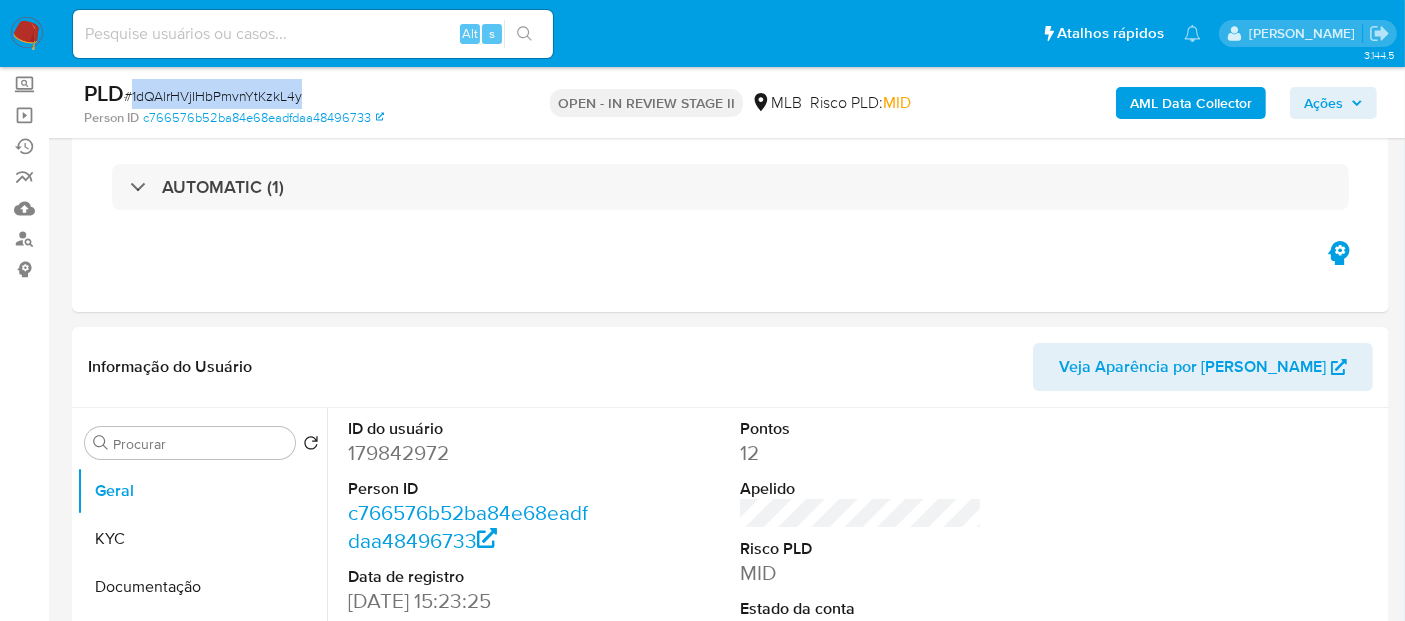 drag, startPoint x: 134, startPoint y: 100, endPoint x: 299, endPoint y: 98, distance: 165.01212 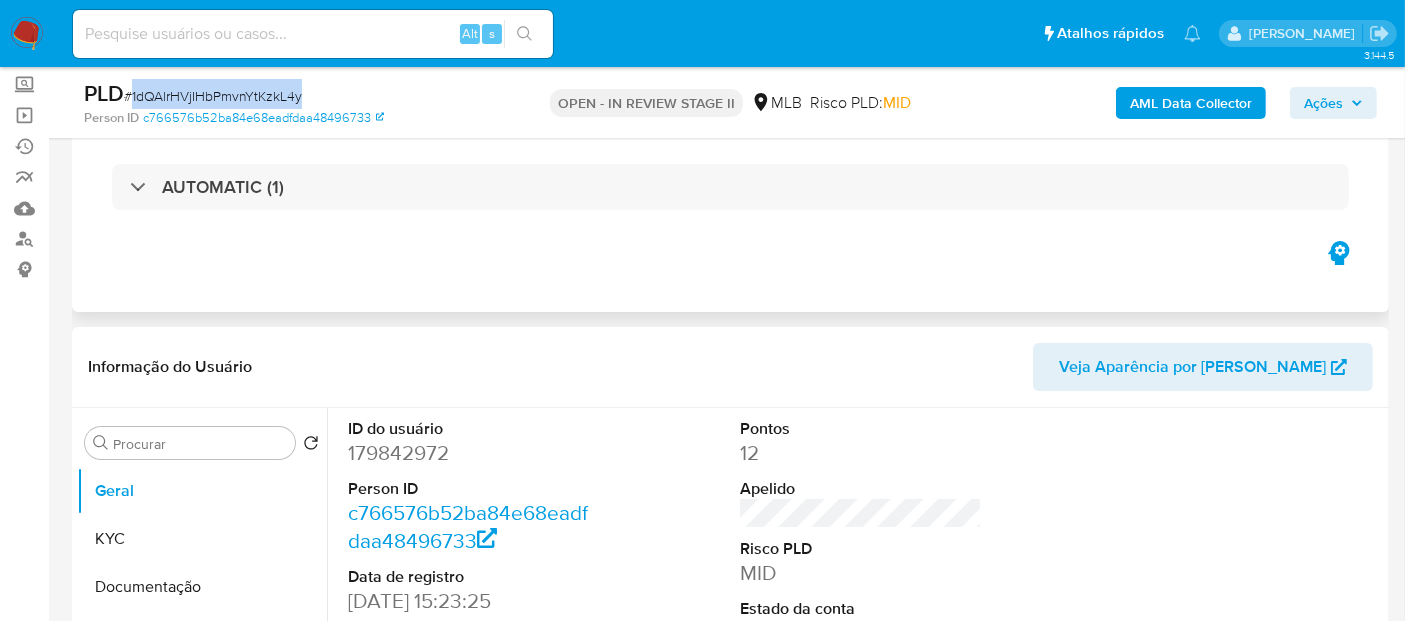 copy on "1dQAlrHVjIHbPmvnYtKzkL4y" 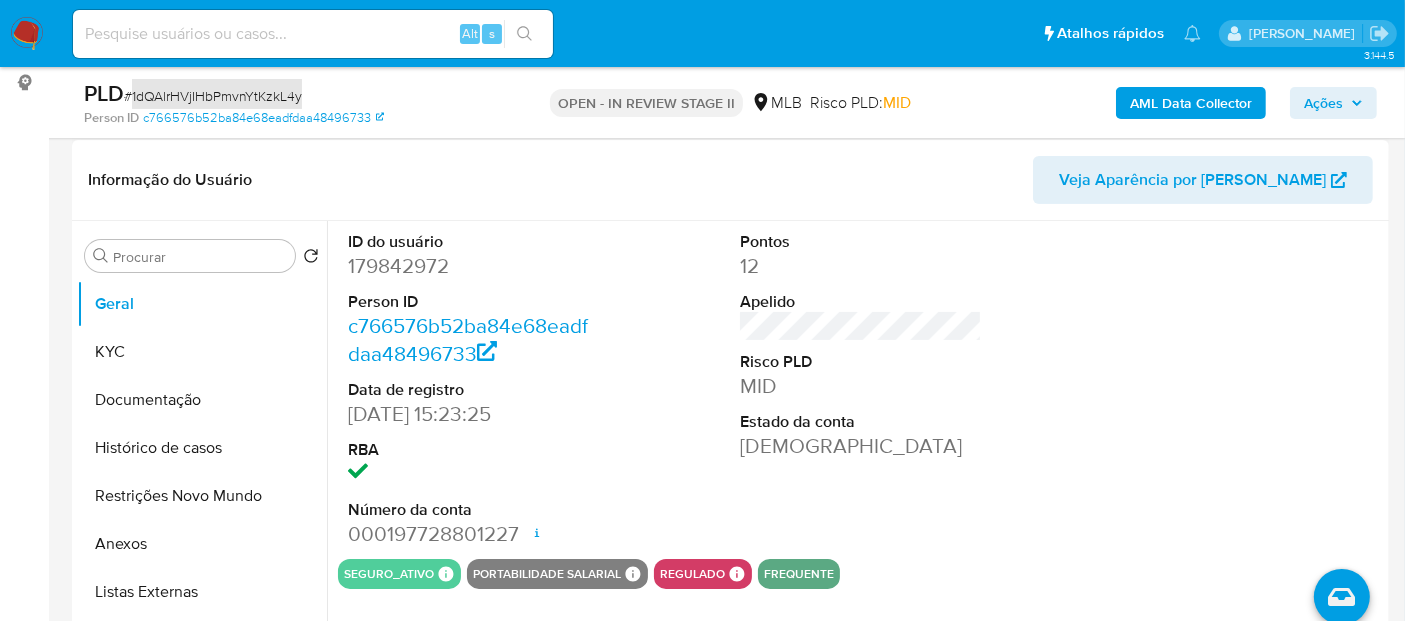 scroll, scrollTop: 333, scrollLeft: 0, axis: vertical 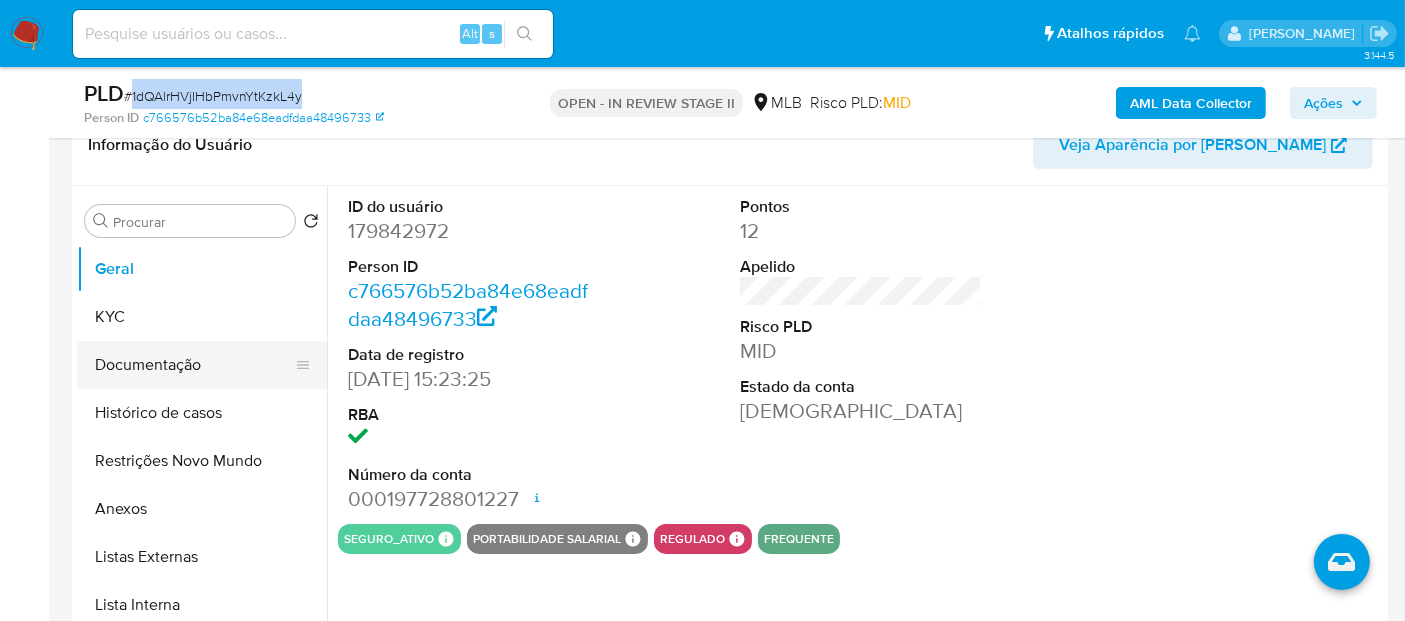 click on "Documentação" at bounding box center [194, 365] 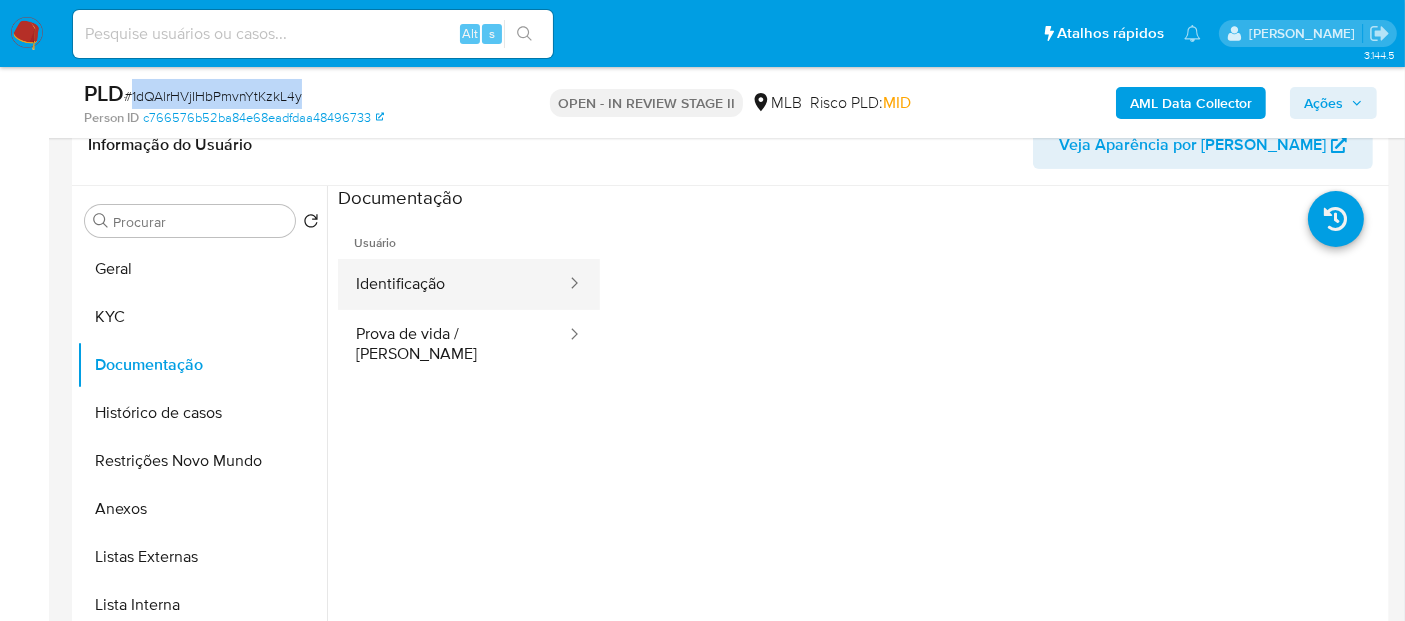 click on "Identificação" at bounding box center [453, 284] 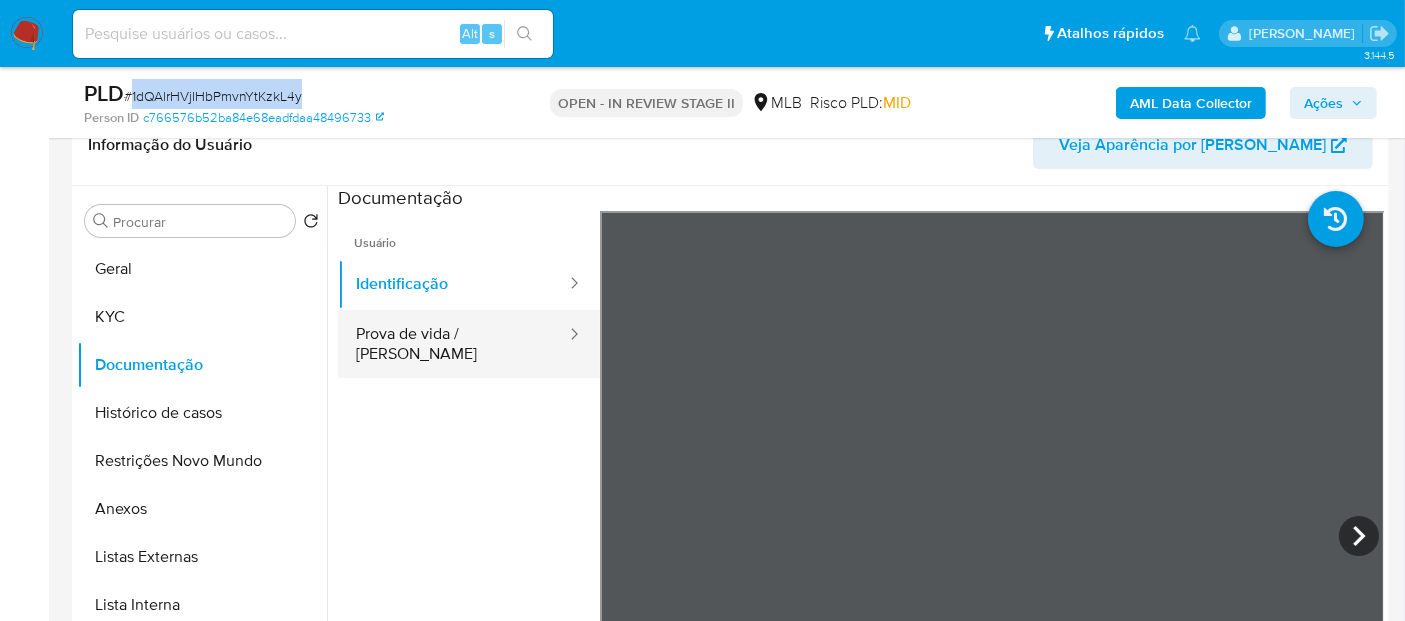 click on "Prova de vida / Selfie" at bounding box center [453, 344] 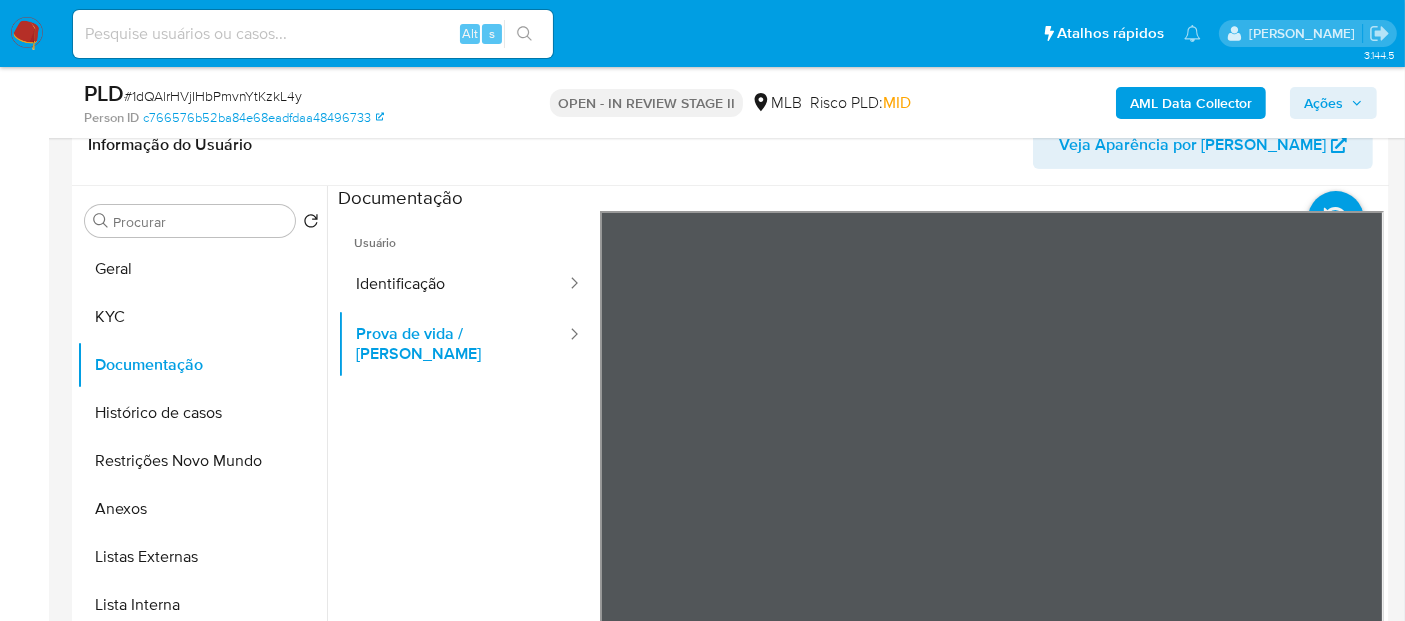 click at bounding box center [313, 34] 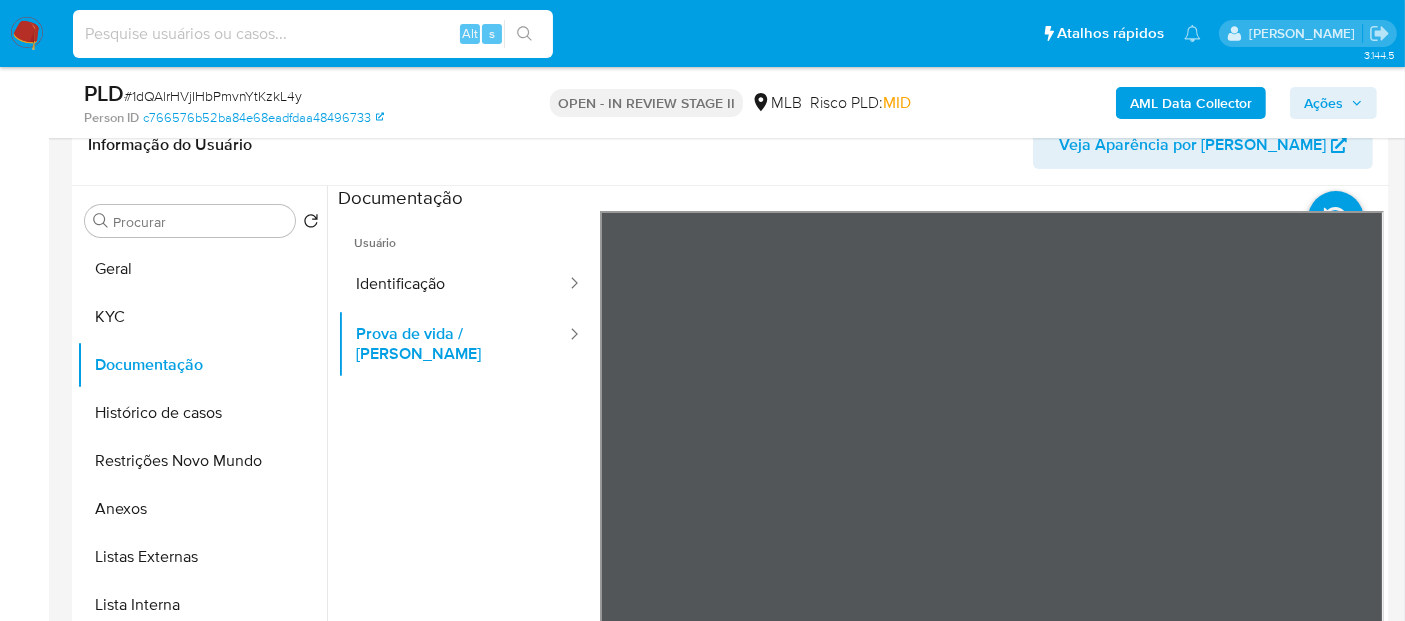 paste on "YLZi6IbHW8XiNamlMF35CMuB" 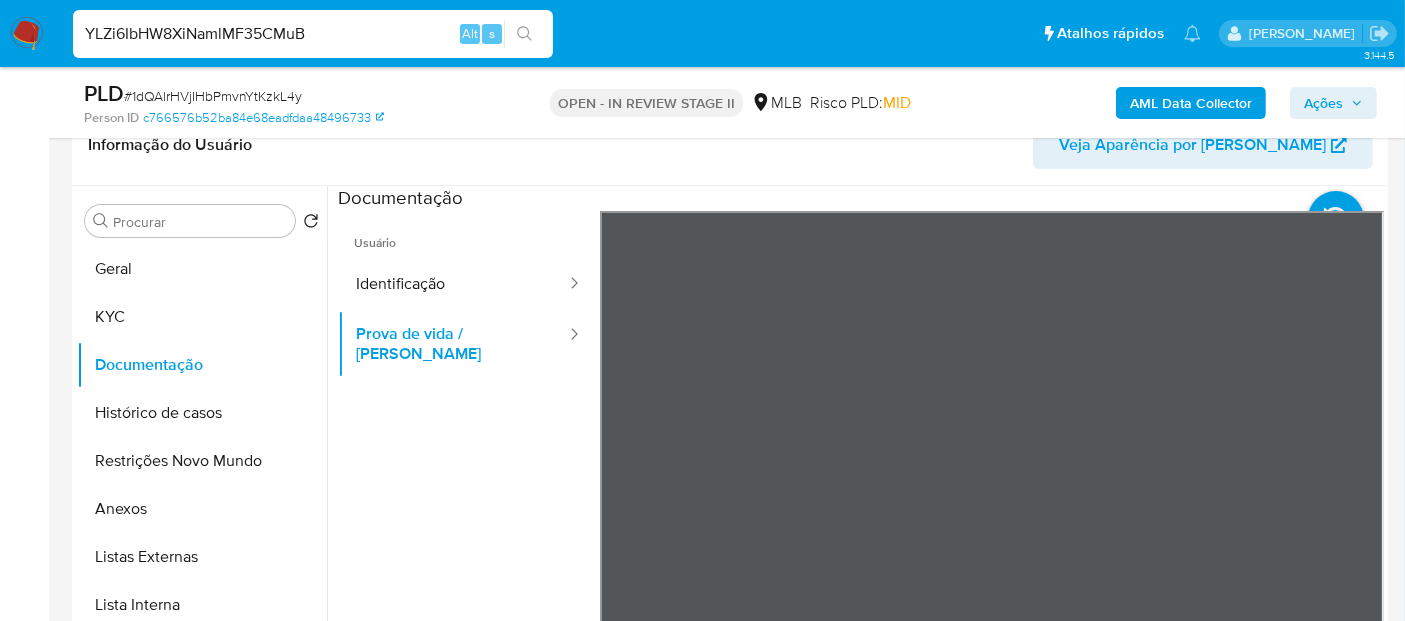 type on "YLZi6IbHW8XiNamlMF35CMuB" 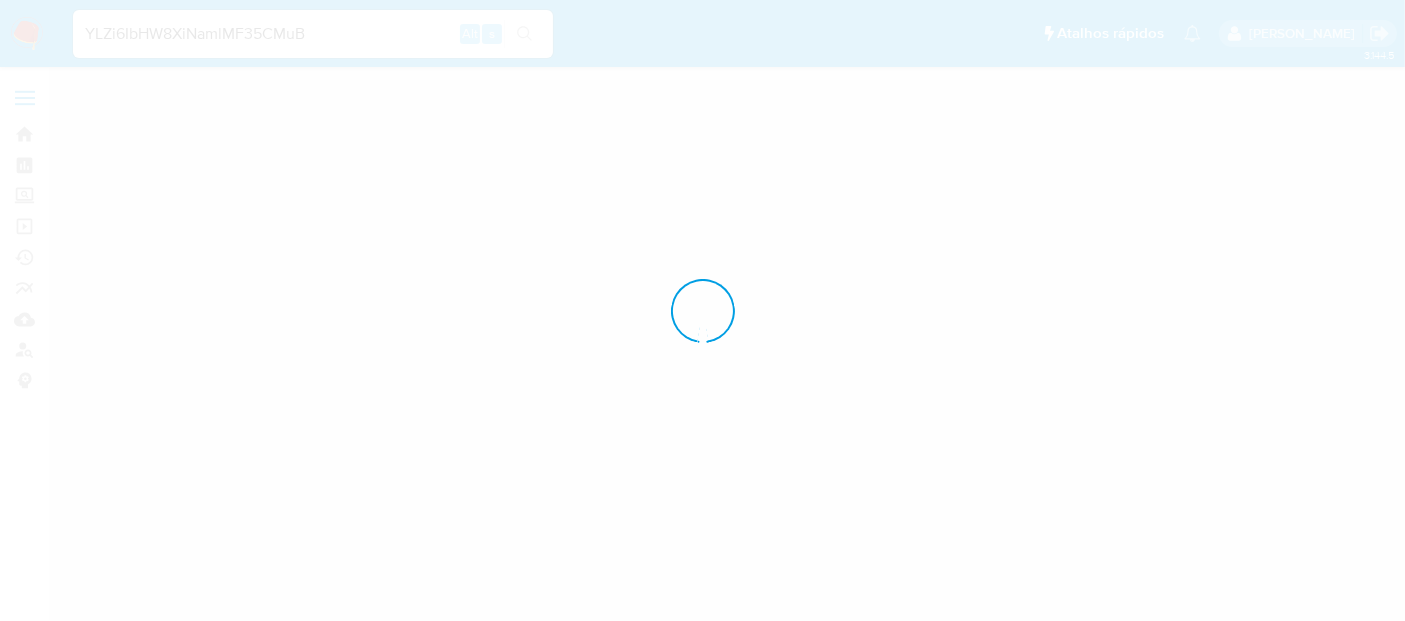 scroll, scrollTop: 0, scrollLeft: 0, axis: both 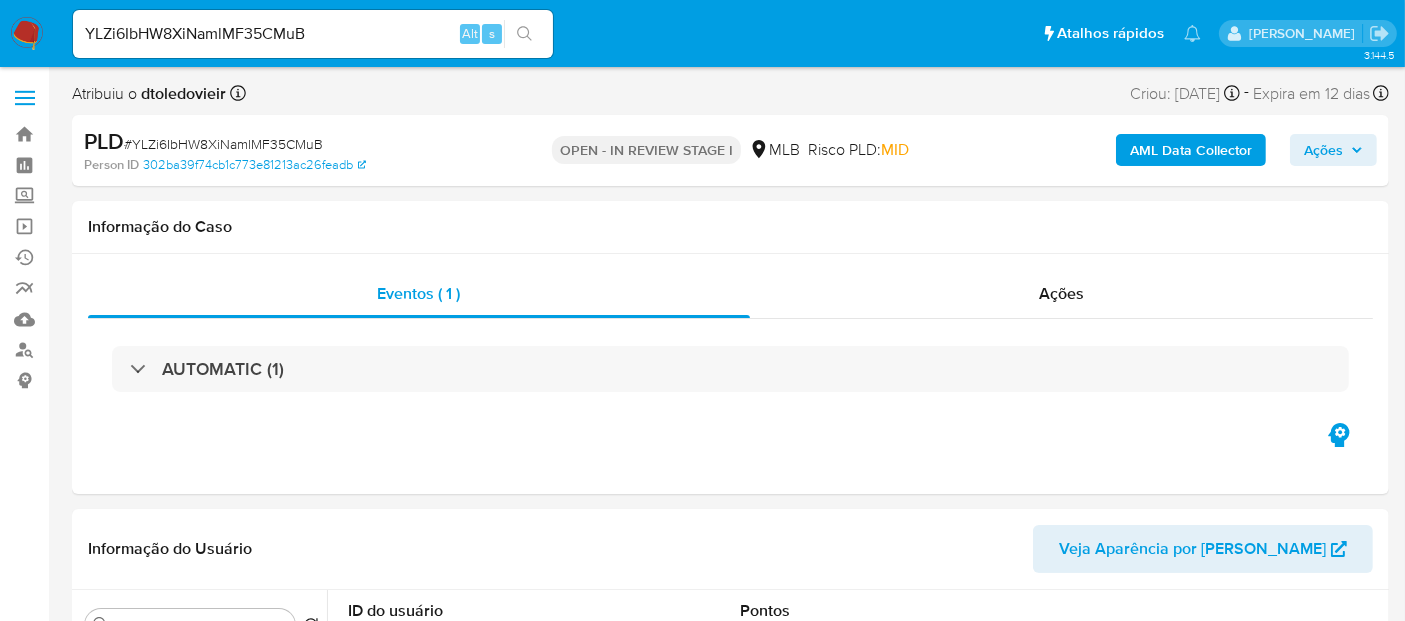select on "10" 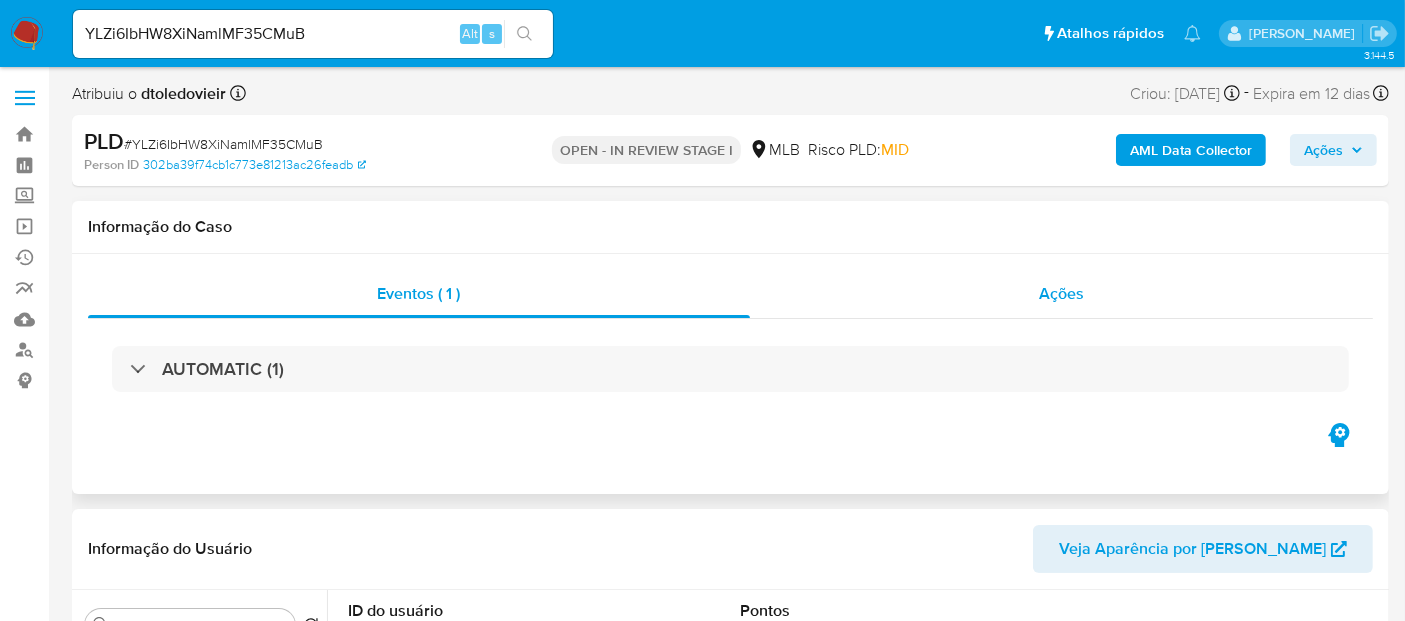 click on "Ações" at bounding box center [1061, 293] 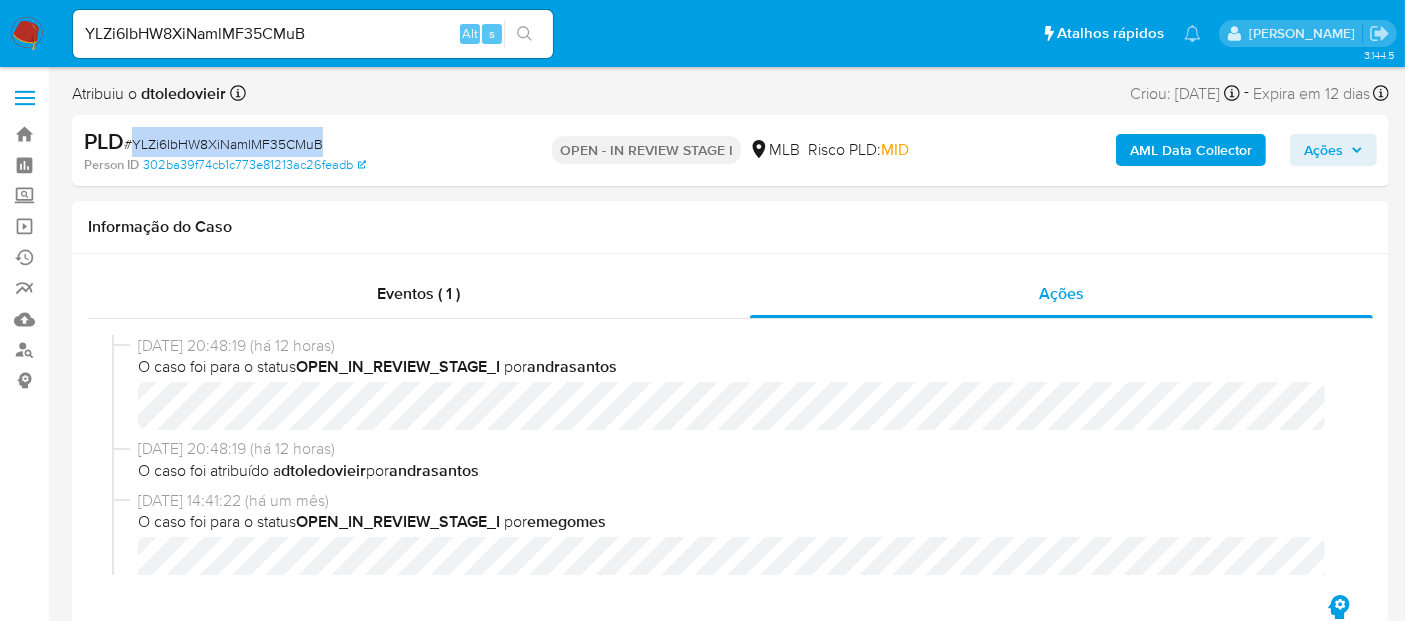 drag, startPoint x: 134, startPoint y: 144, endPoint x: 320, endPoint y: 146, distance: 186.01076 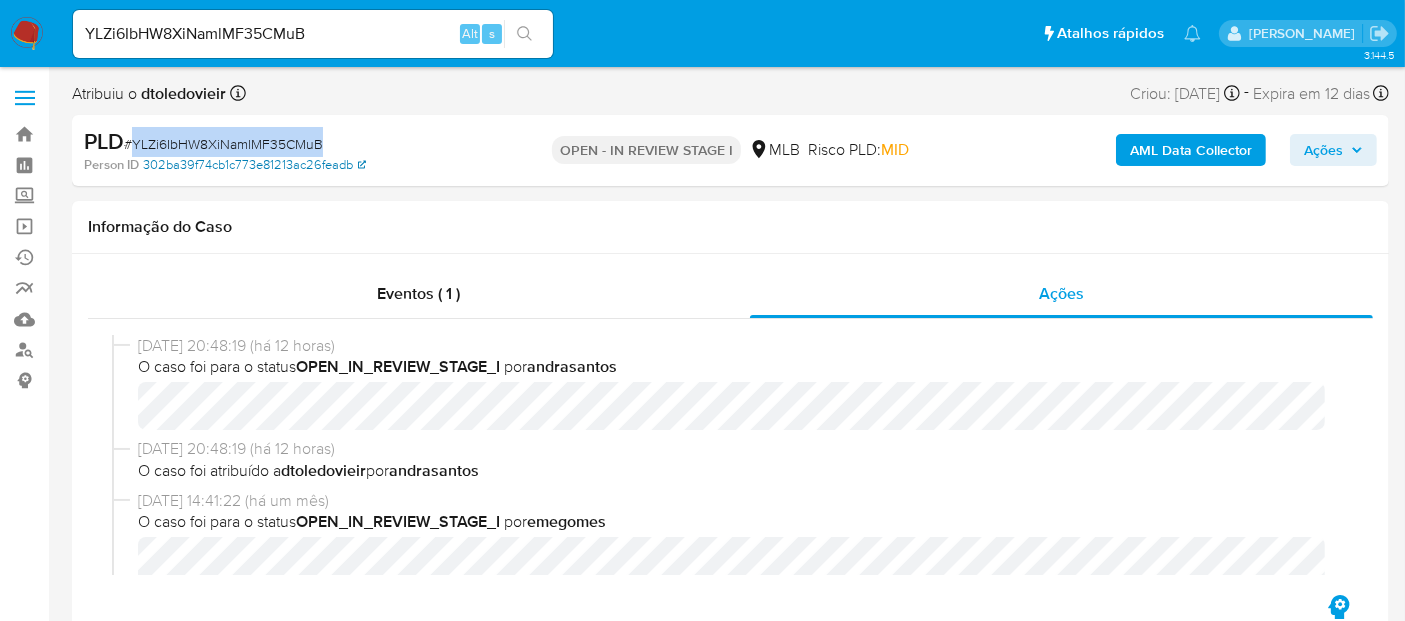 copy on "YLZi6IbHW8XiNamlMF35CMuB" 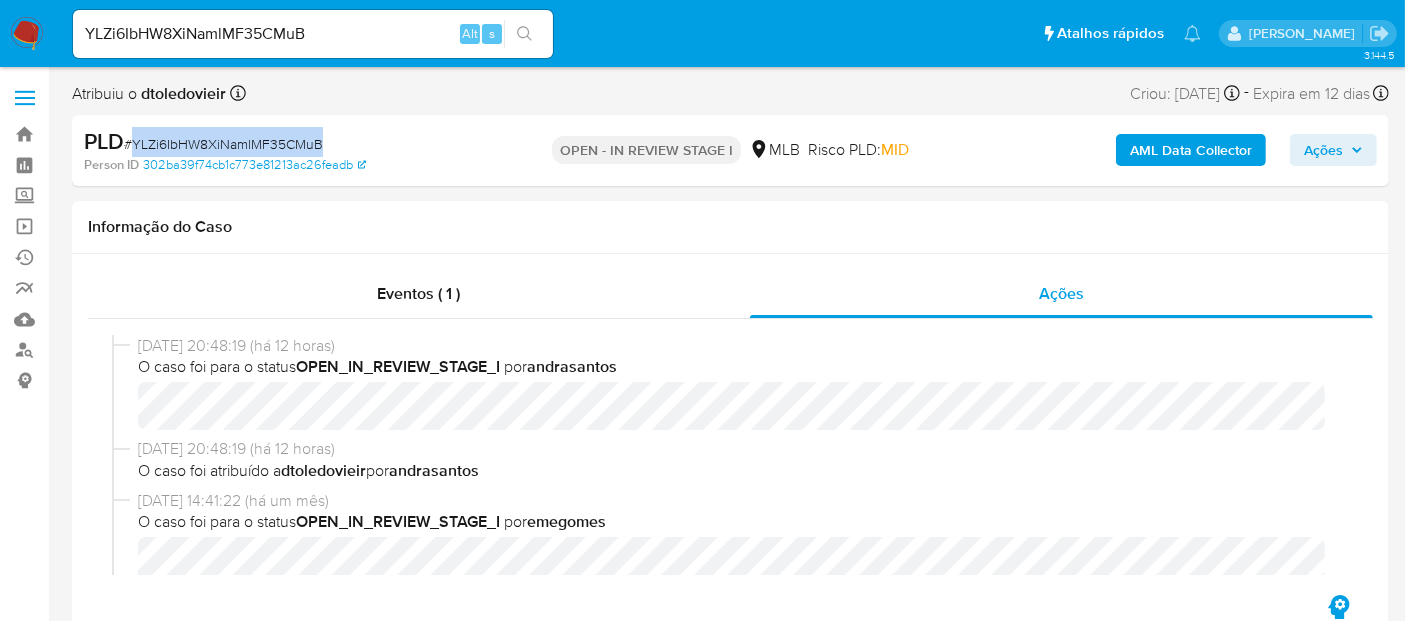 click at bounding box center (27, 34) 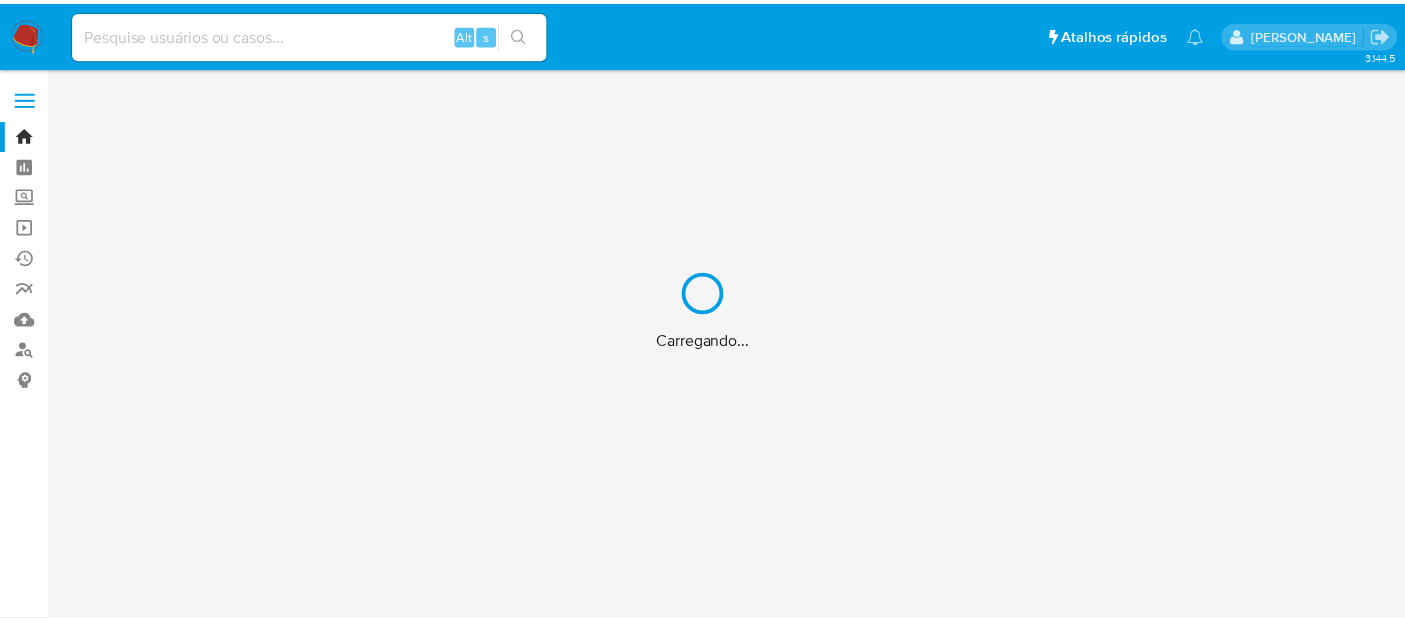 scroll, scrollTop: 0, scrollLeft: 0, axis: both 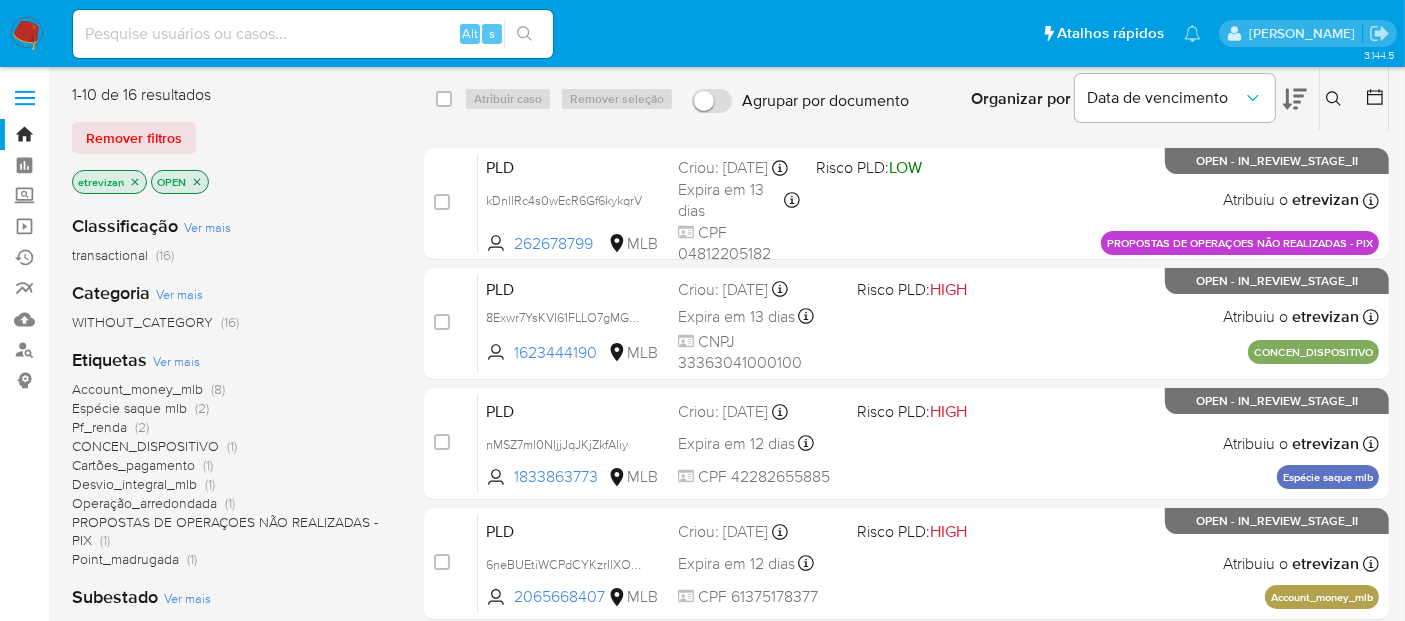 click 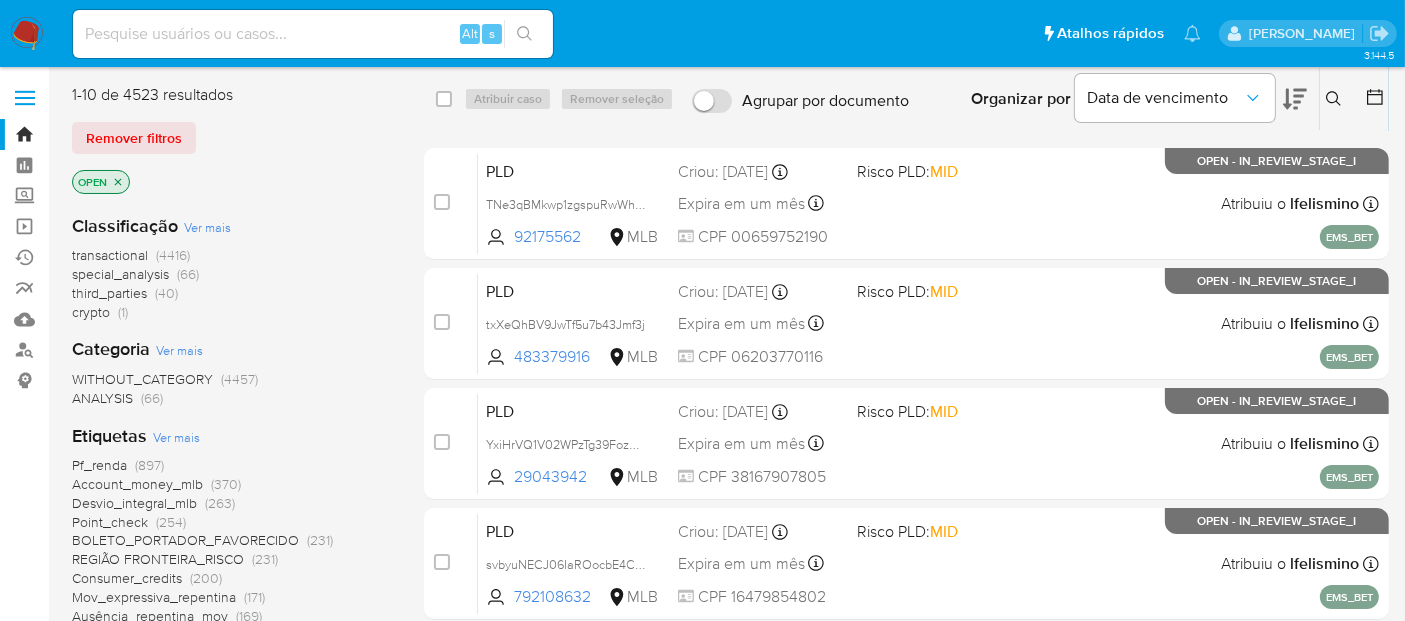 click 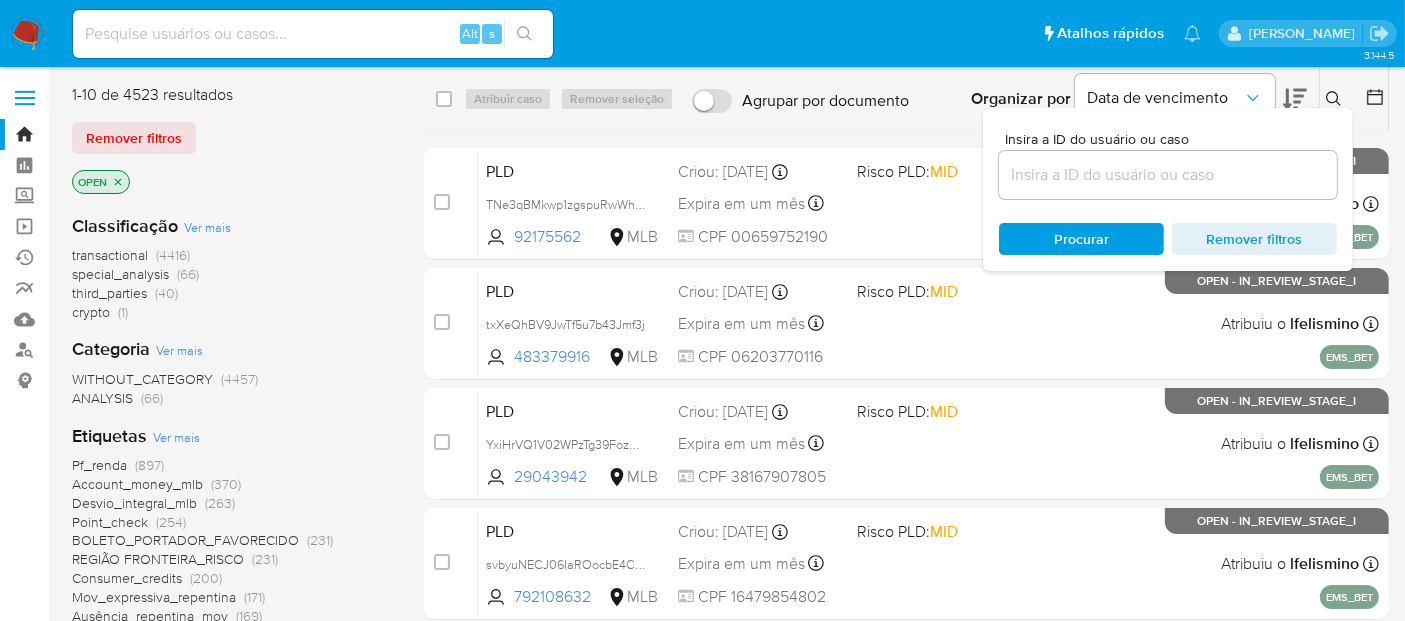 click at bounding box center (1168, 175) 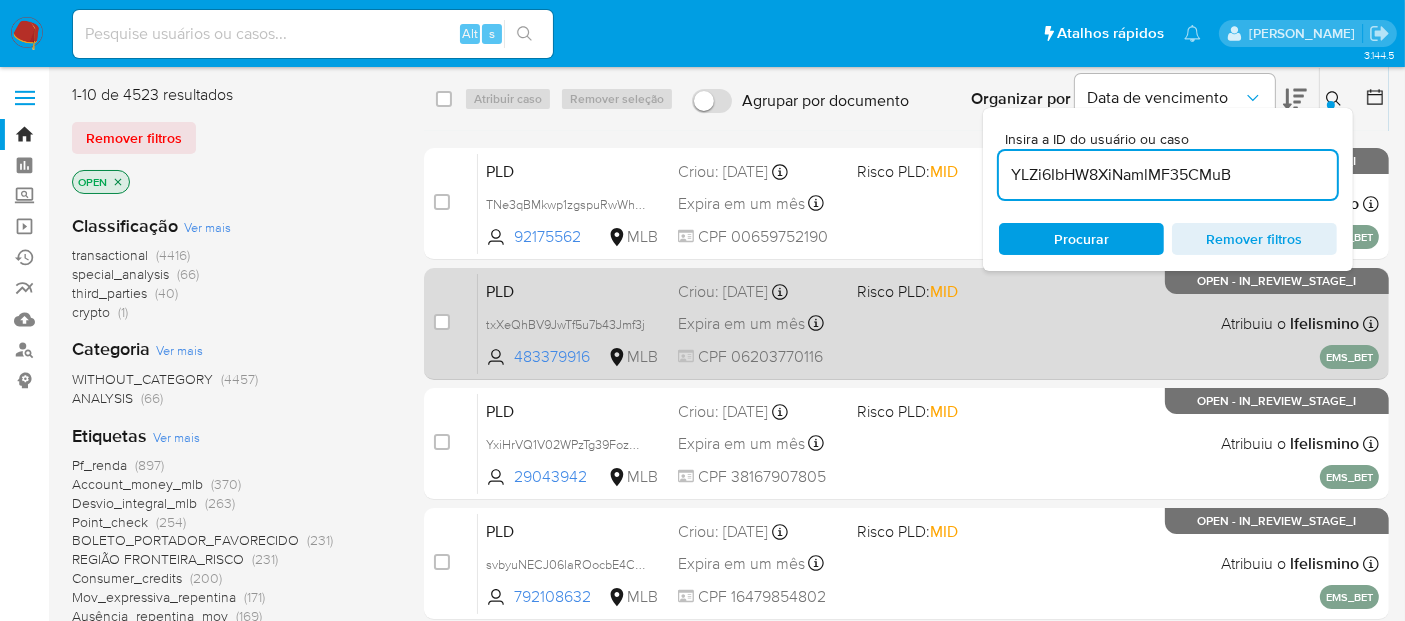 type on "YLZi6IbHW8XiNamlMF35CMuB" 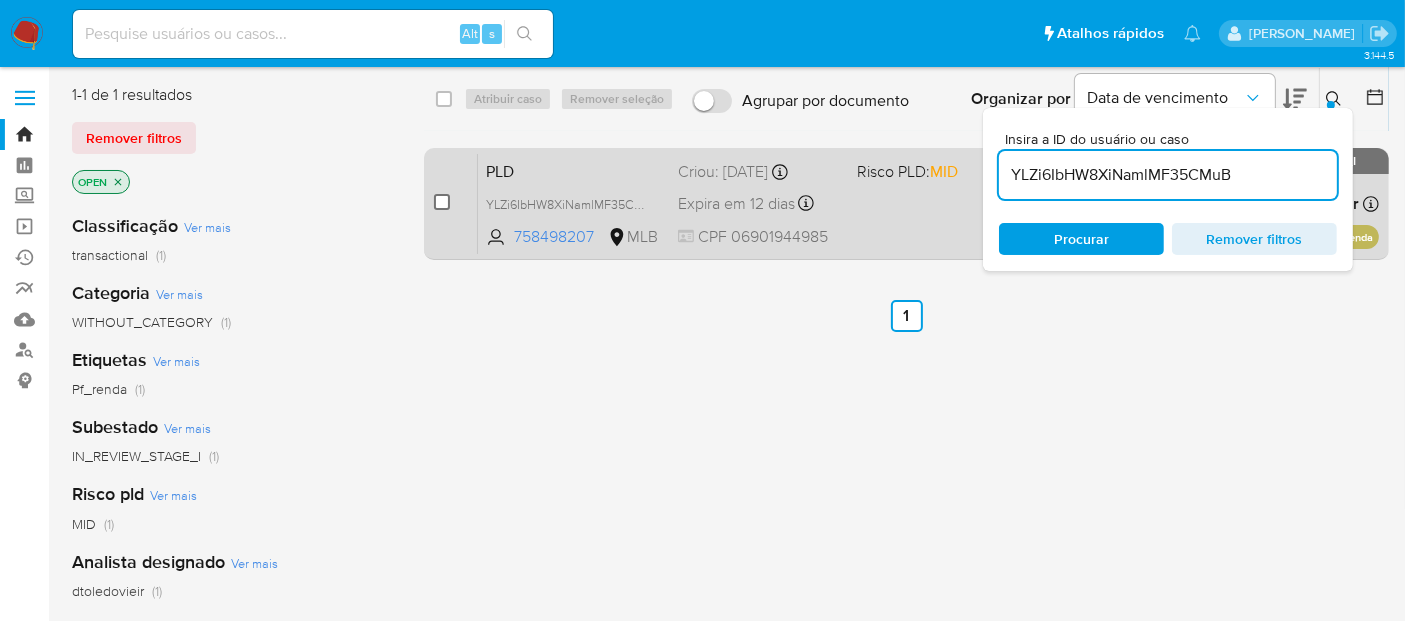 click at bounding box center [442, 202] 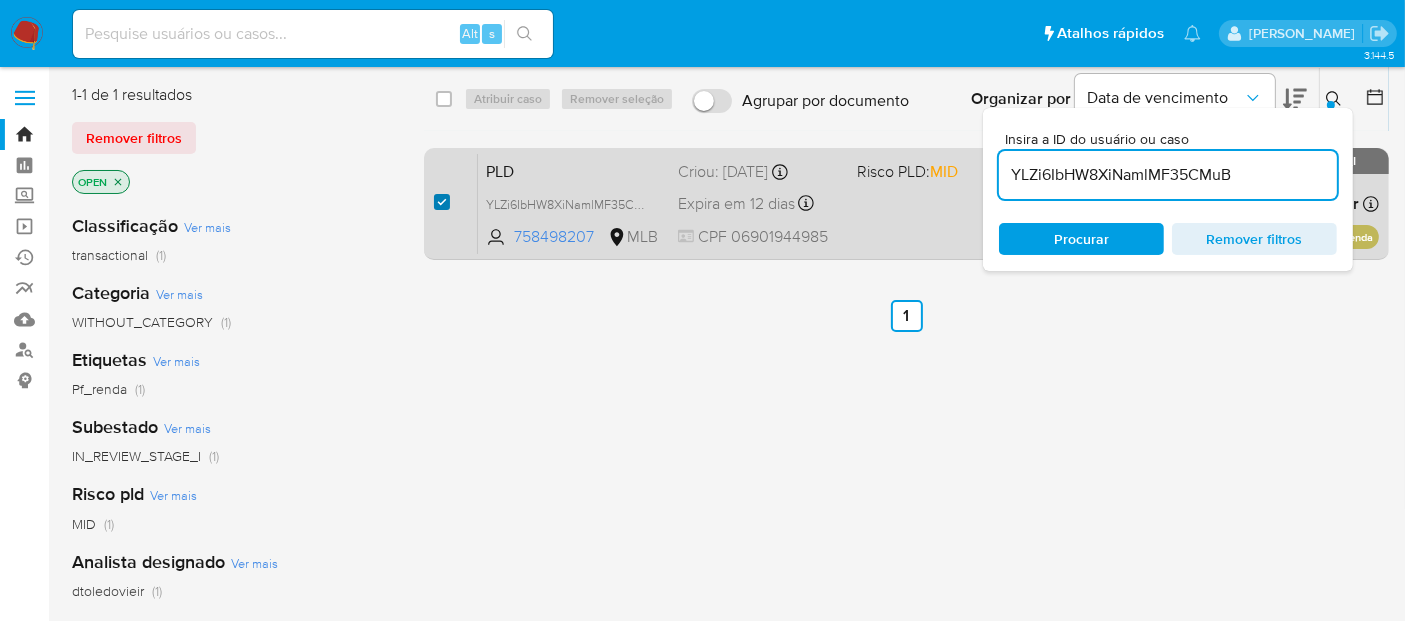 checkbox on "true" 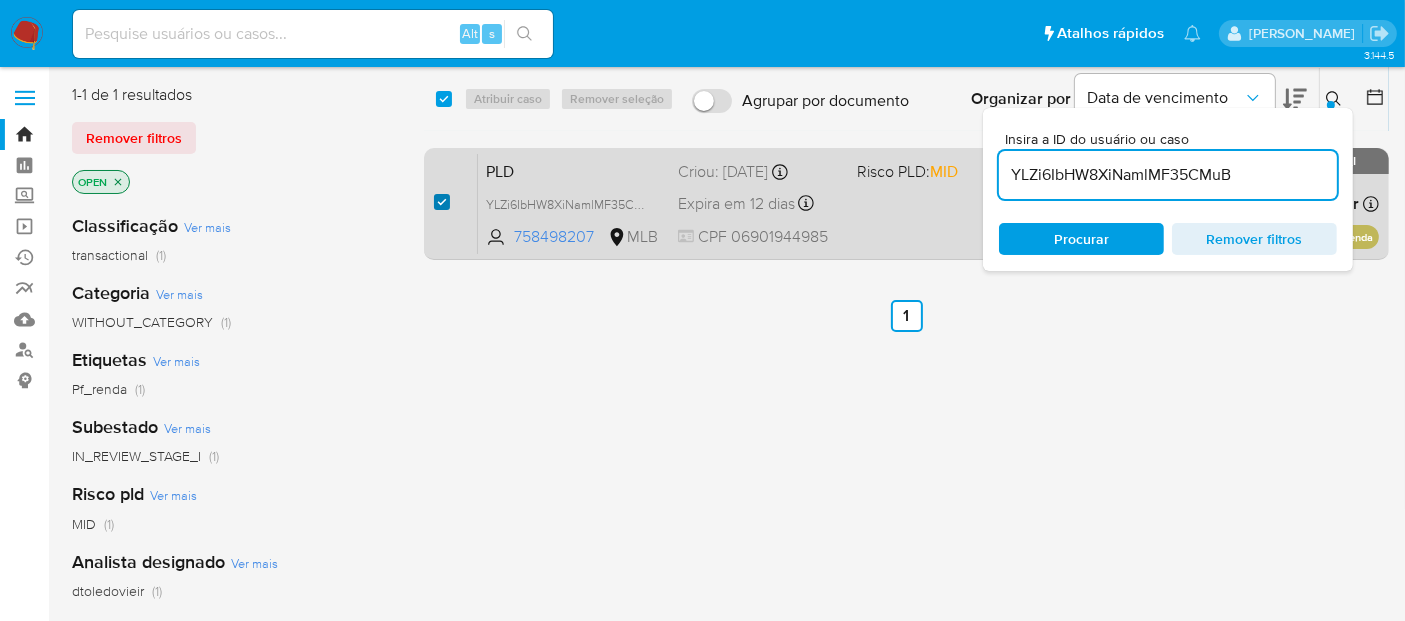 checkbox on "true" 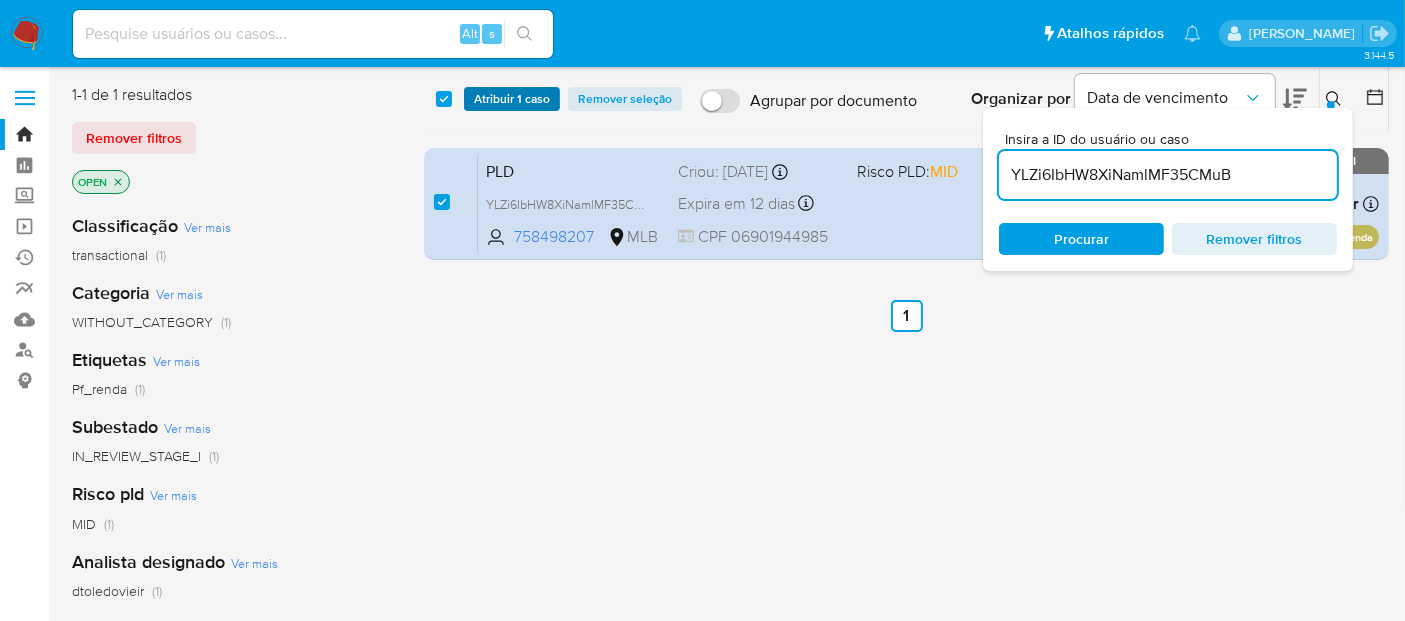 click on "Atribuir 1 caso" at bounding box center (512, 99) 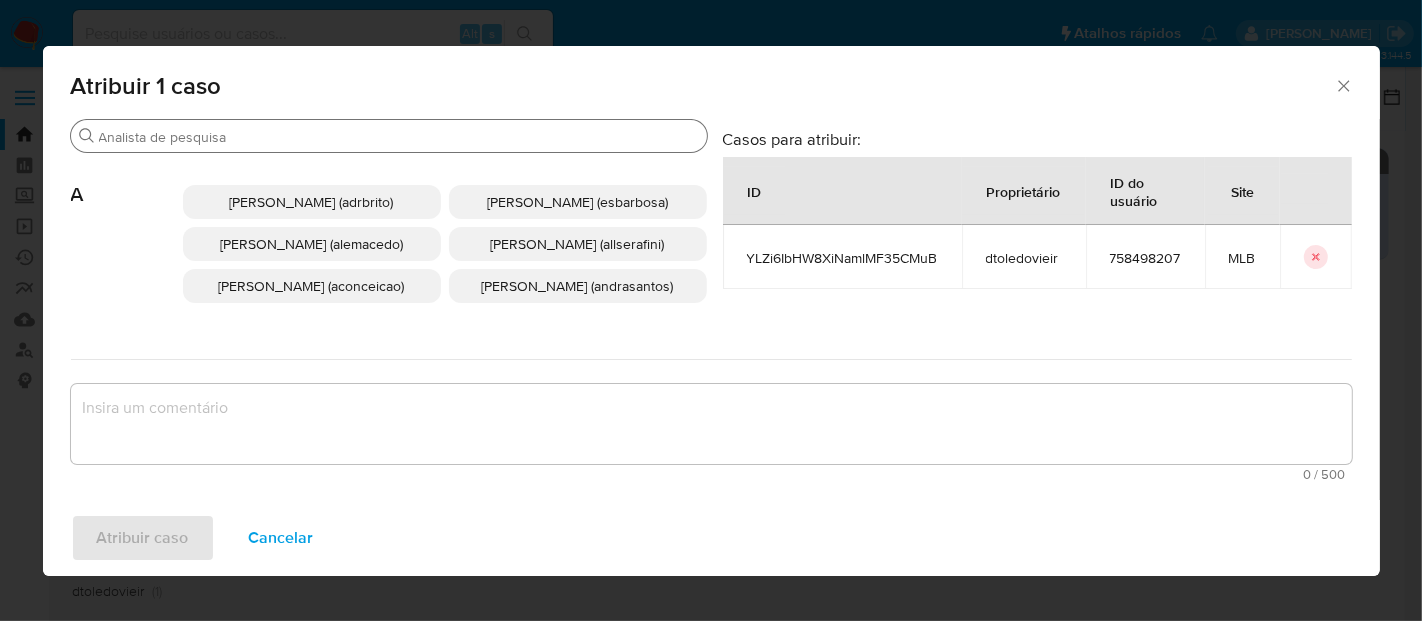 click on "Procurar" at bounding box center [399, 137] 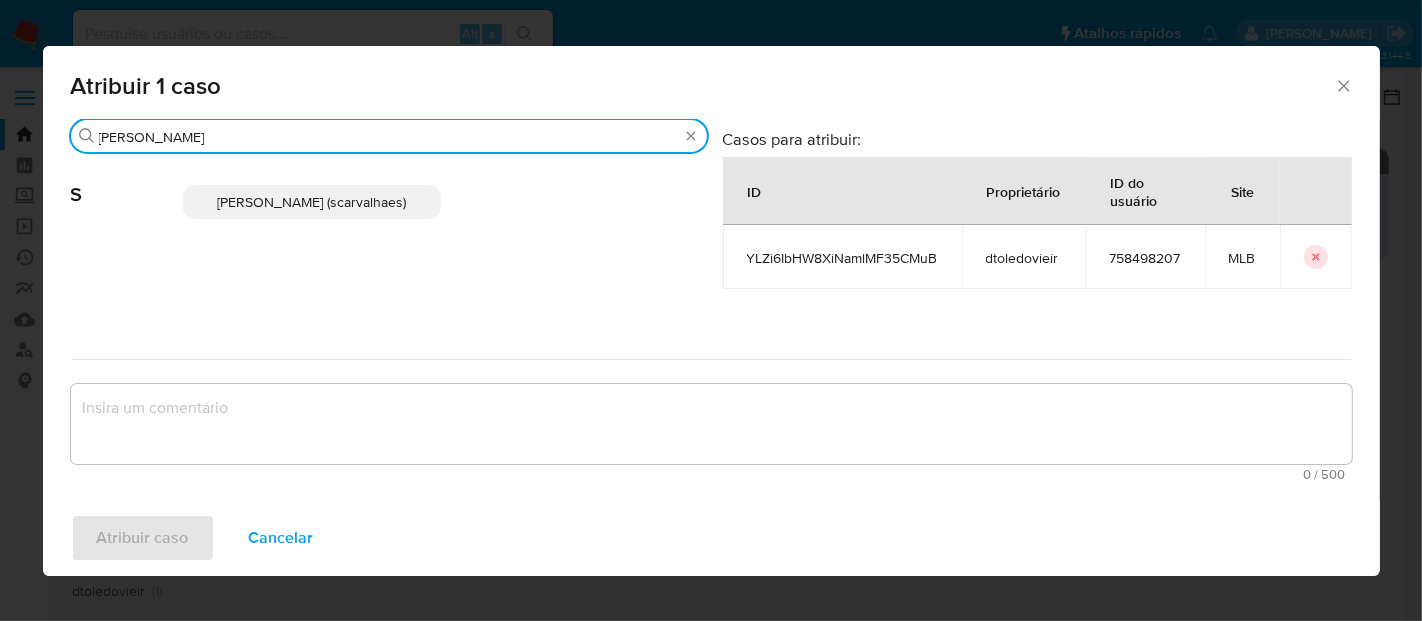 type on "sara" 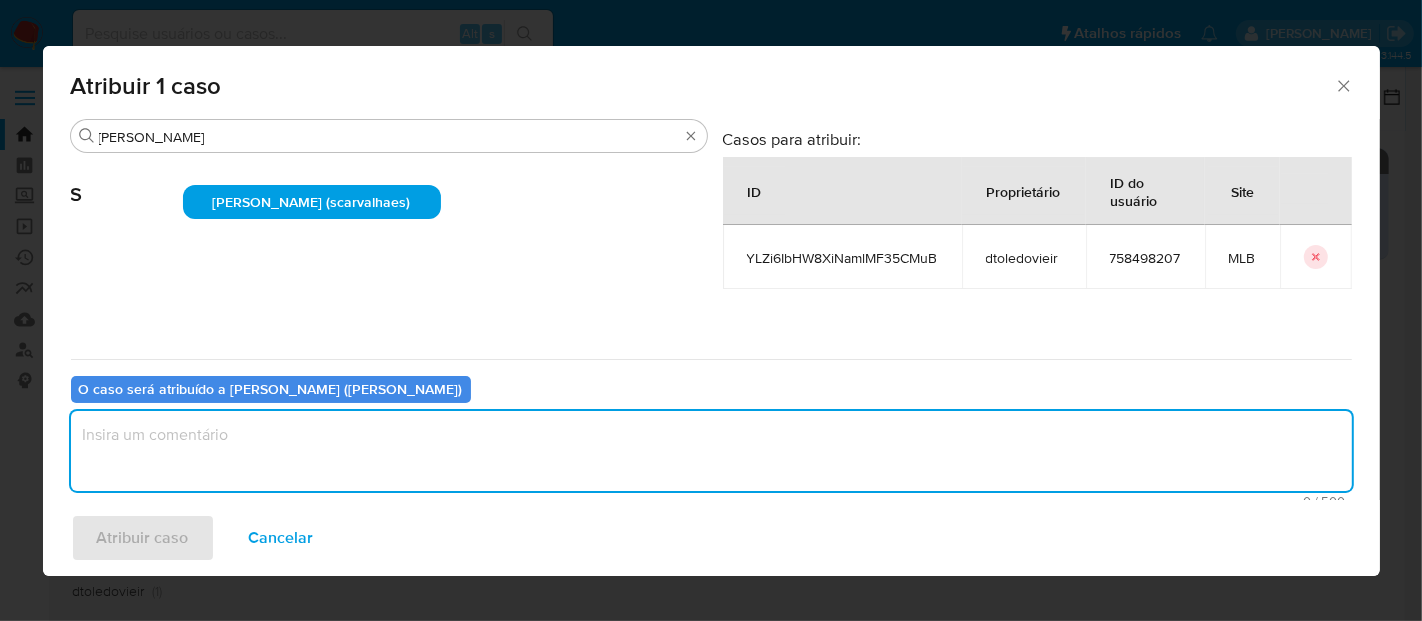 click at bounding box center (711, 451) 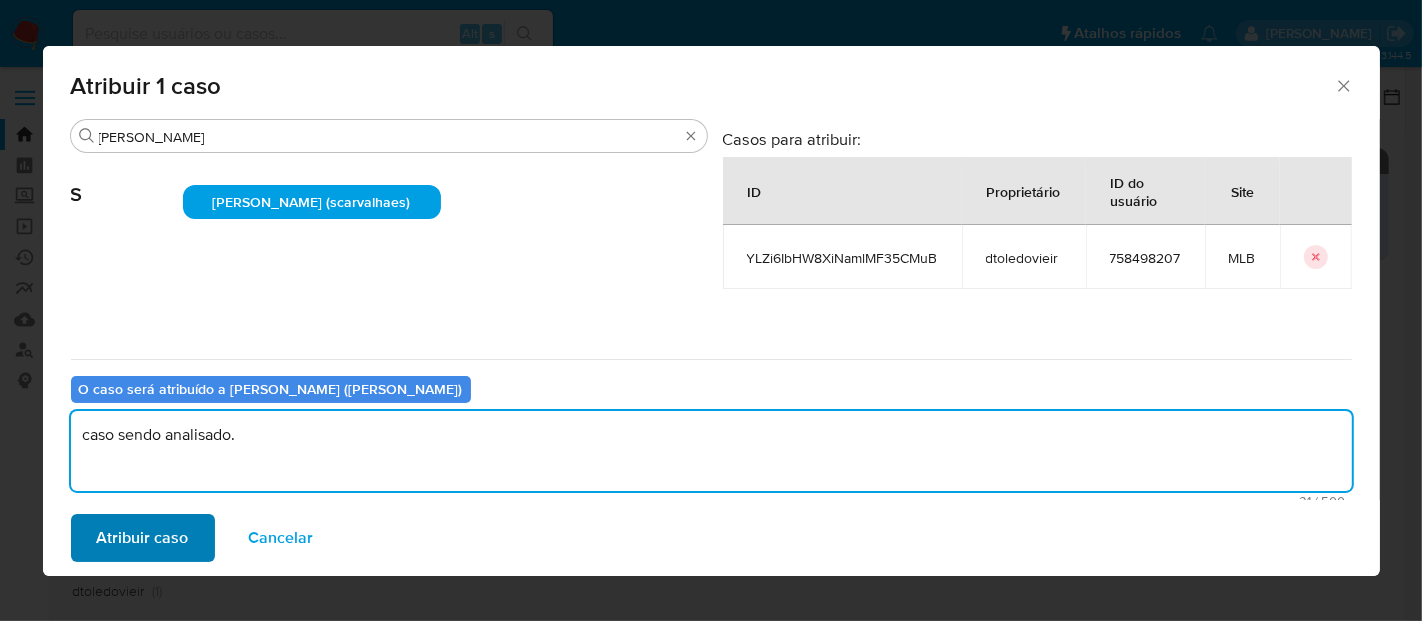 type on "caso sendo analisado." 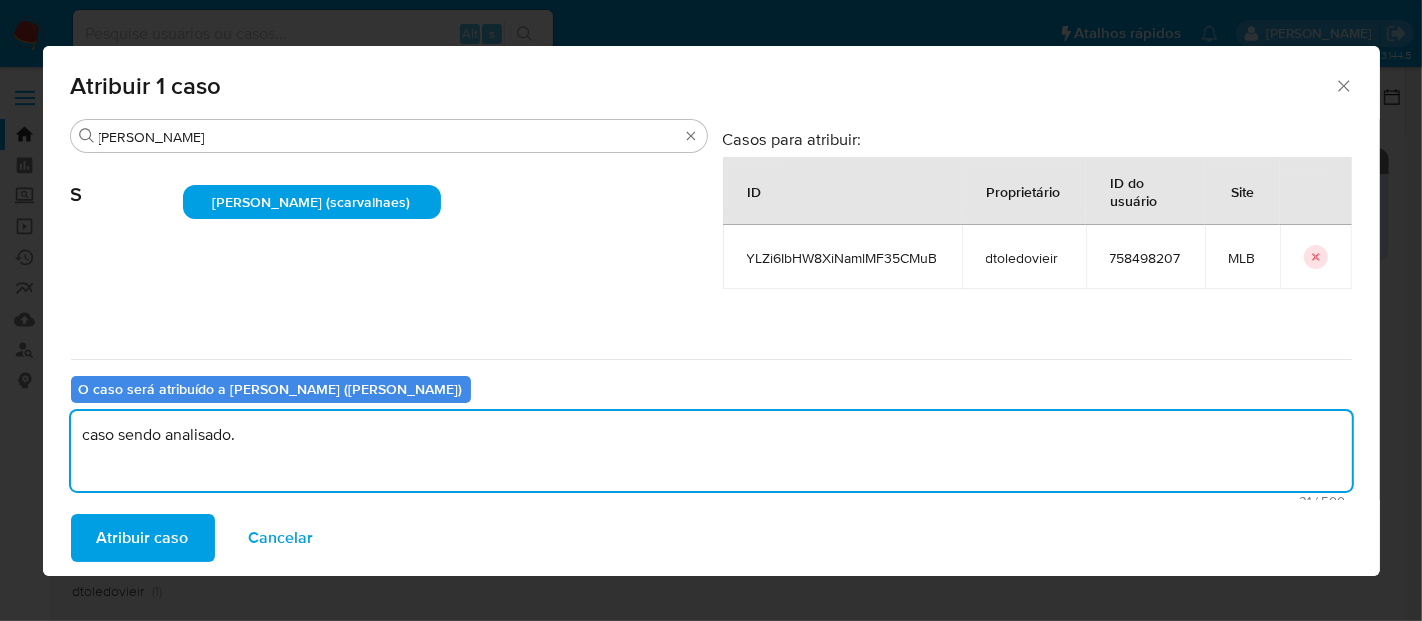 click on "Atribuir caso" at bounding box center (143, 538) 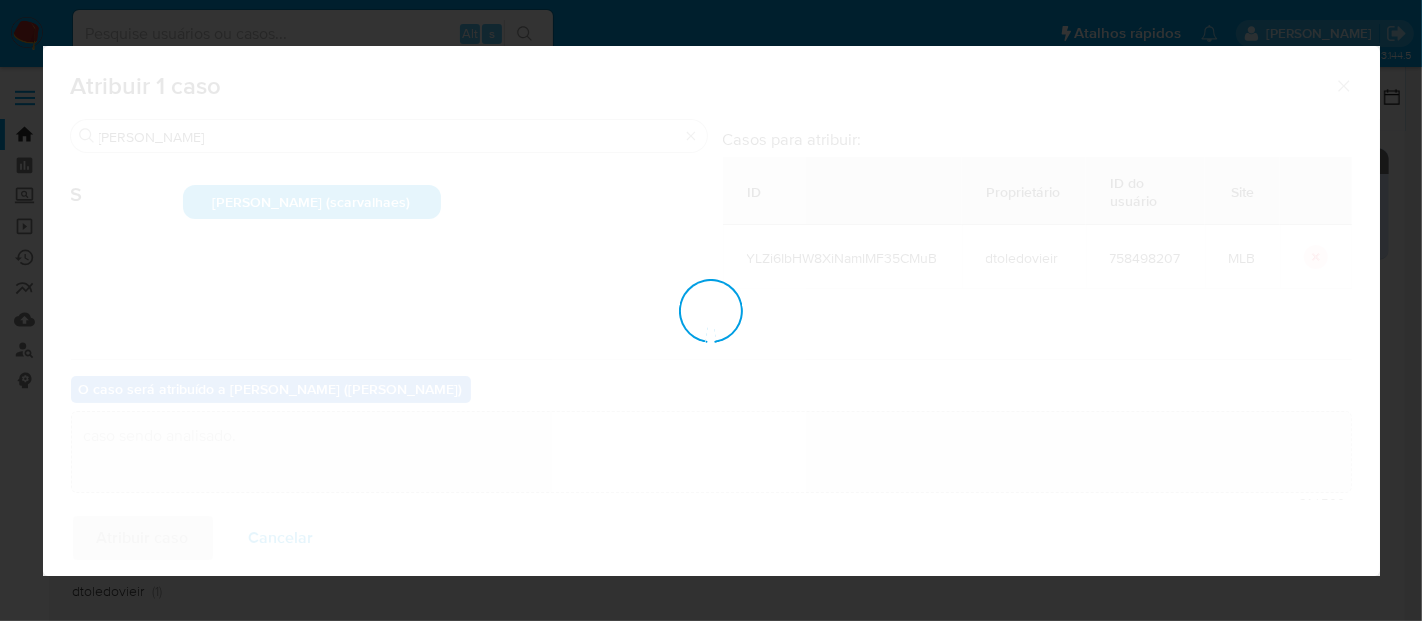 type 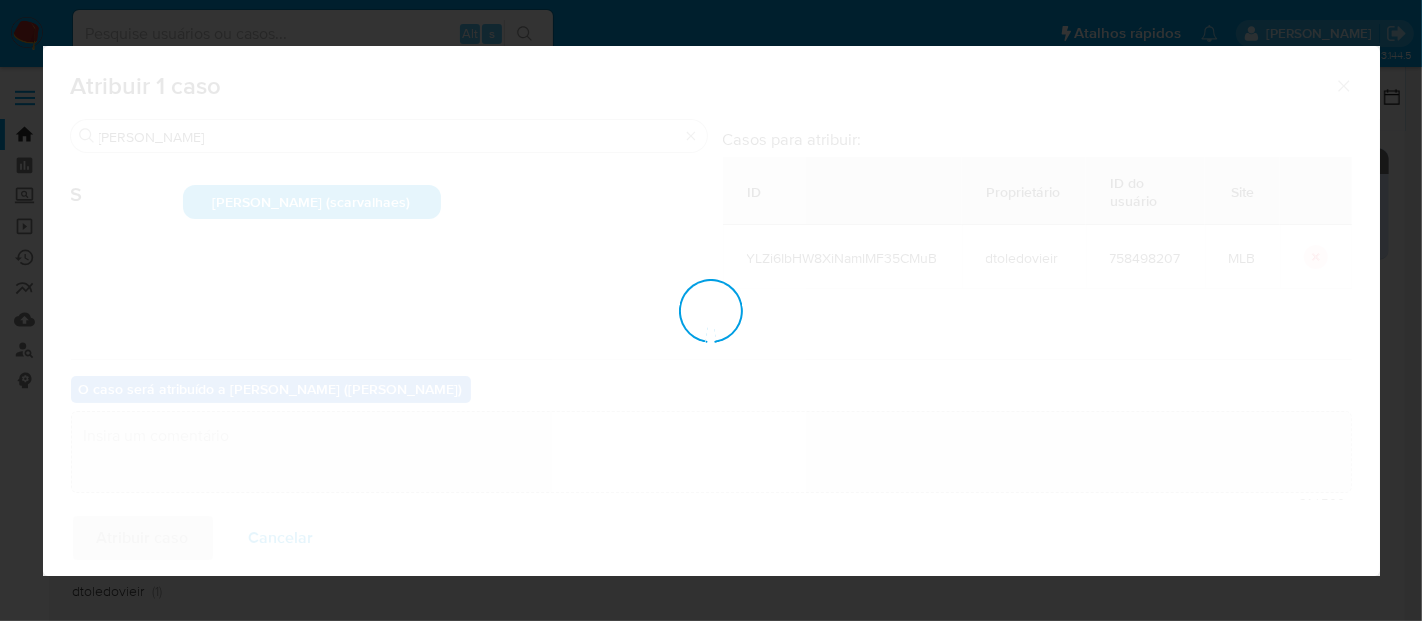 checkbox on "false" 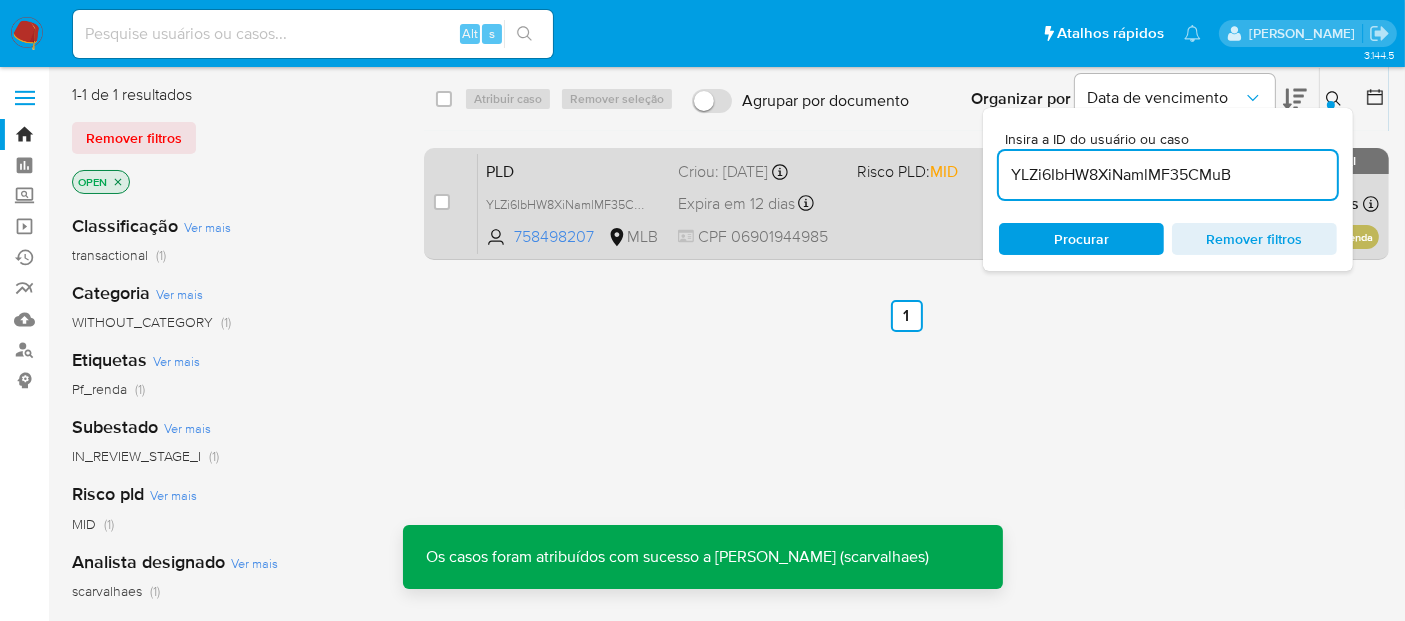 click on "PLD YLZi6IbHW8XiNamlMF35CMuB 758498207 MLB Risco PLD:  MID Criou: 12/06/2025   Criou: 12/06/2025 00:27:54 Expira em 12 dias   Expira em 27/07/2025 00:27:54 CPF   06901944985 Atribuiu o   scarvalhaes   Asignado el: 17/06/2025 14:41:22 Pf_renda OPEN - IN_REVIEW_STAGE_I" at bounding box center (928, 203) 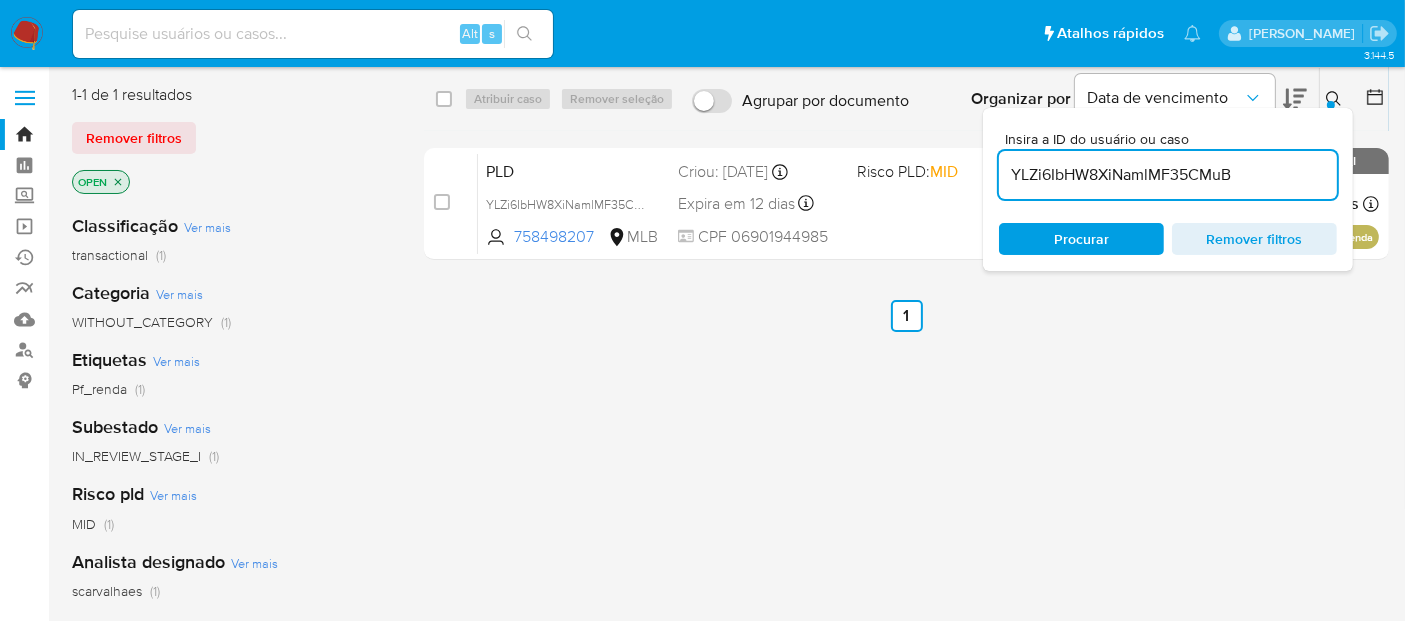 click at bounding box center (313, 34) 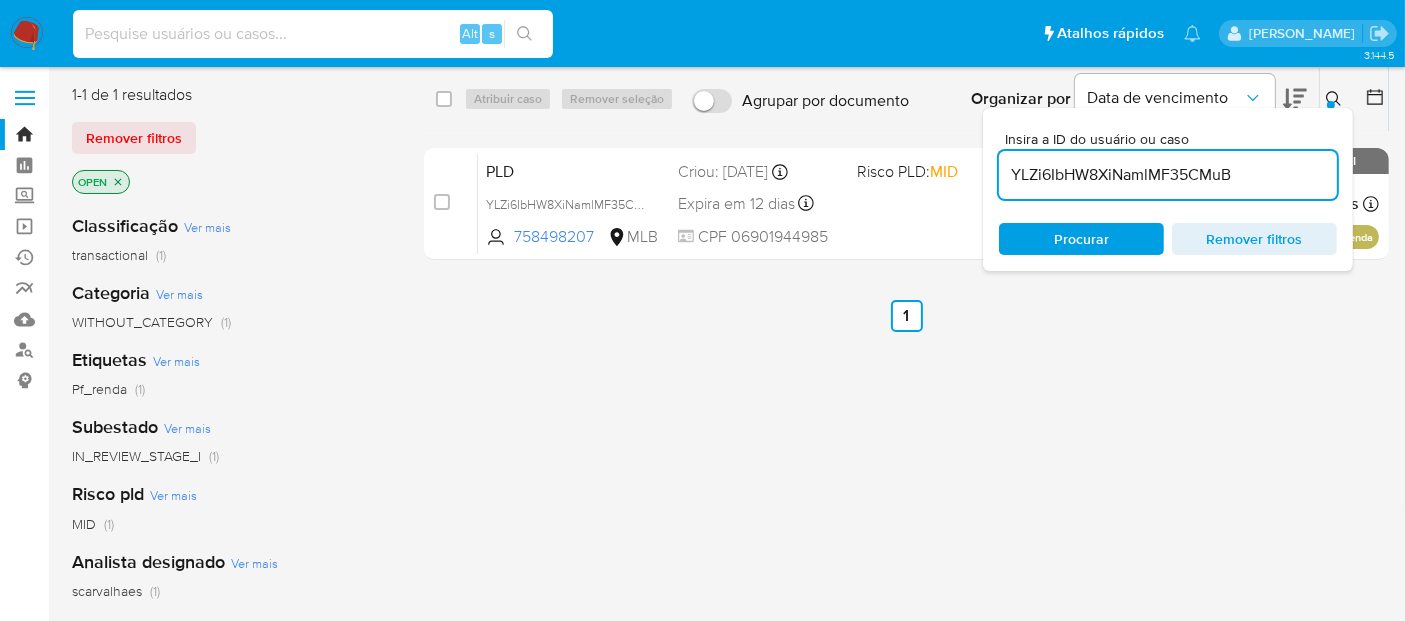 paste on "m1fpn69skfFvlVSo7ZOQPSnc" 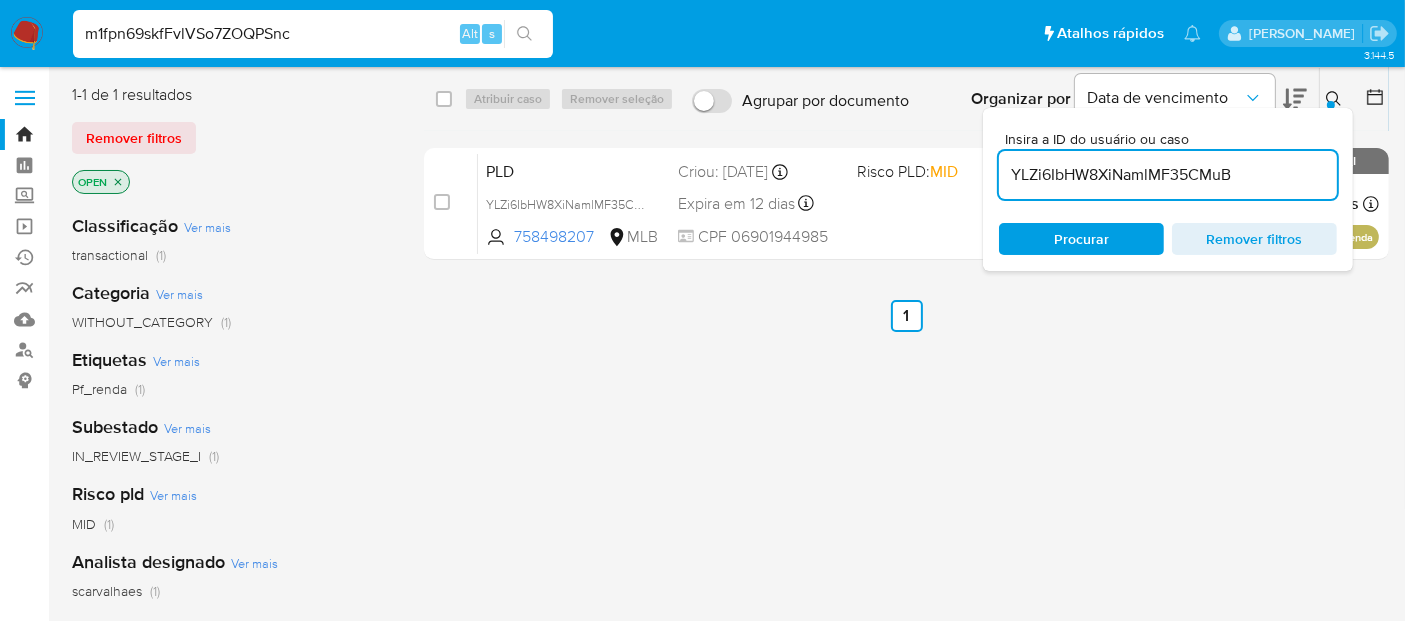 type on "m1fpn69skfFvlVSo7ZOQPSnc" 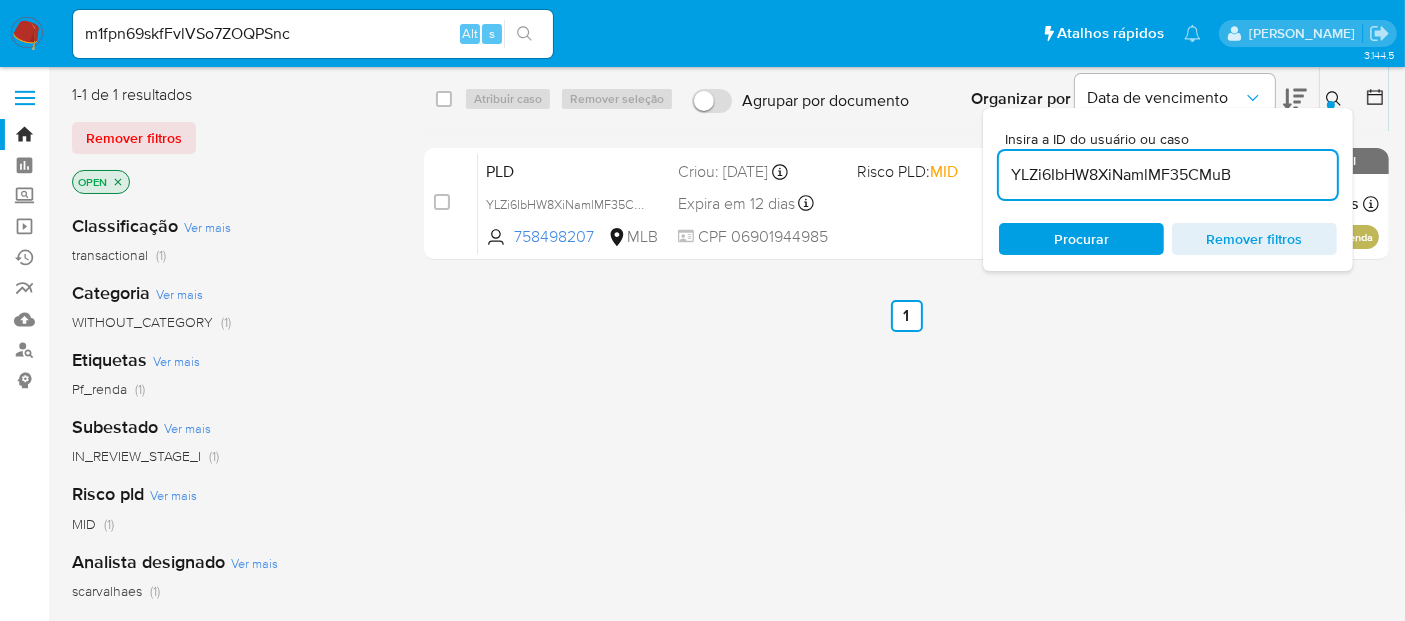 click at bounding box center [524, 34] 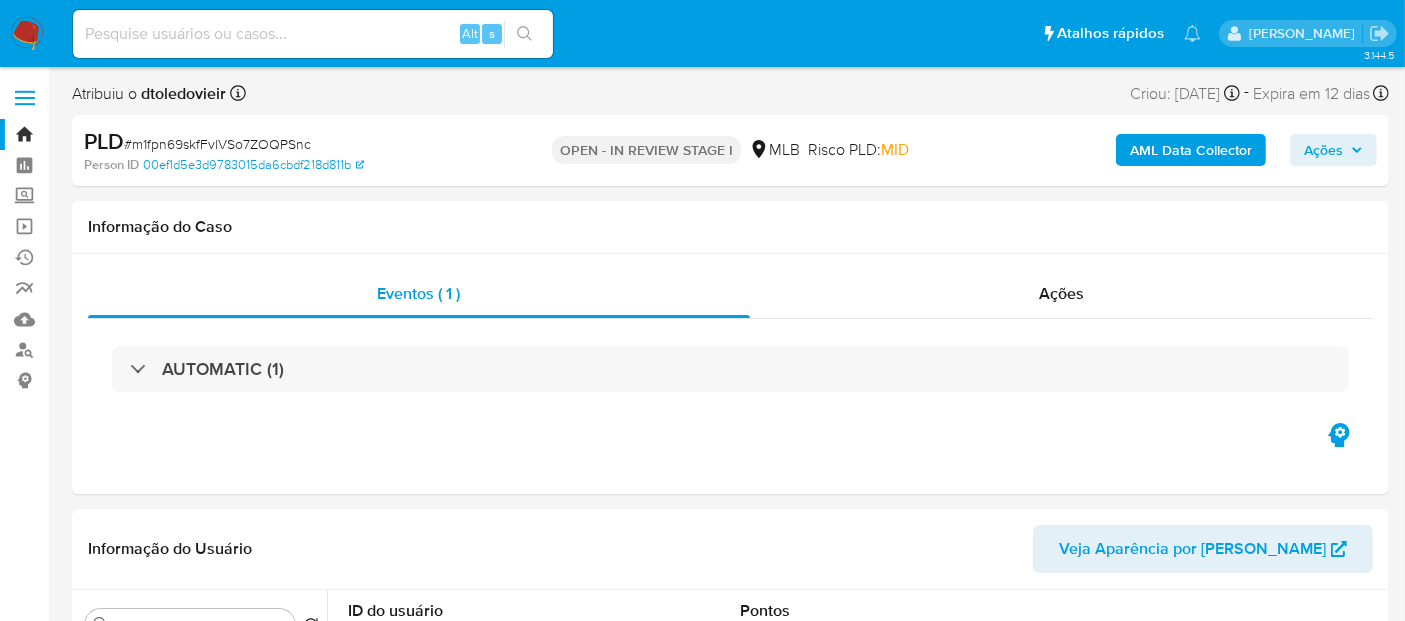 select on "10" 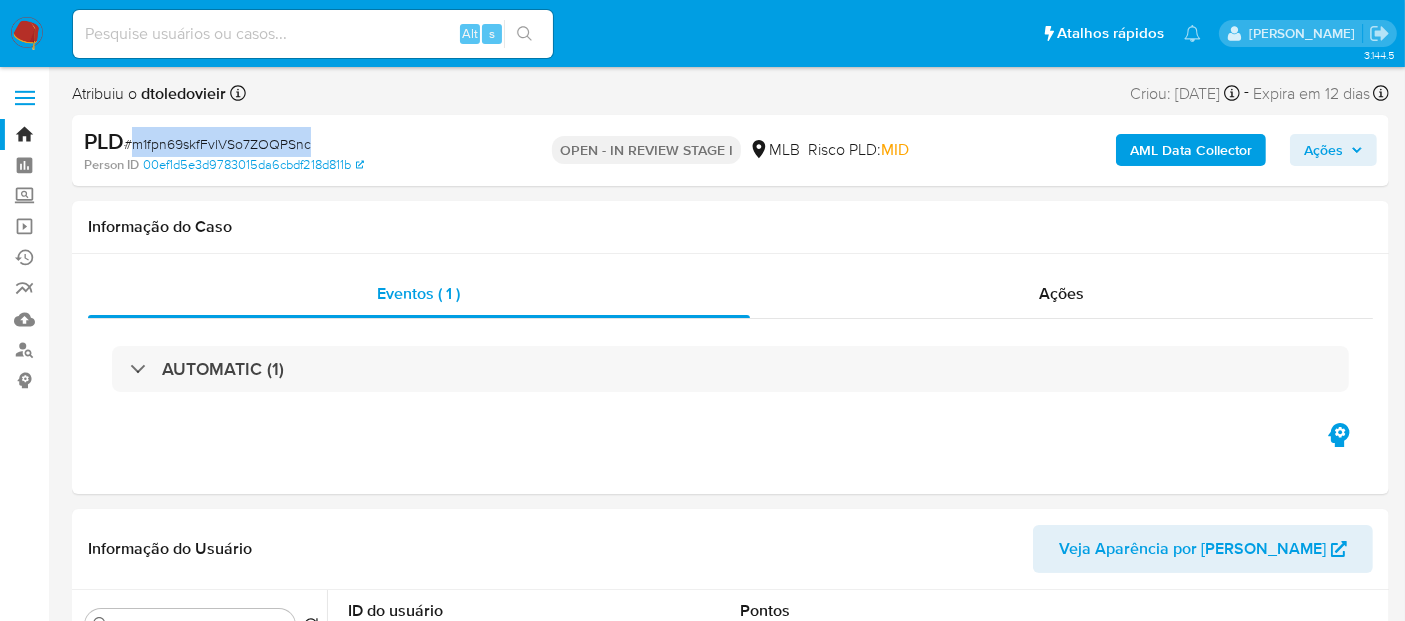 drag, startPoint x: 132, startPoint y: 142, endPoint x: 313, endPoint y: 141, distance: 181.00276 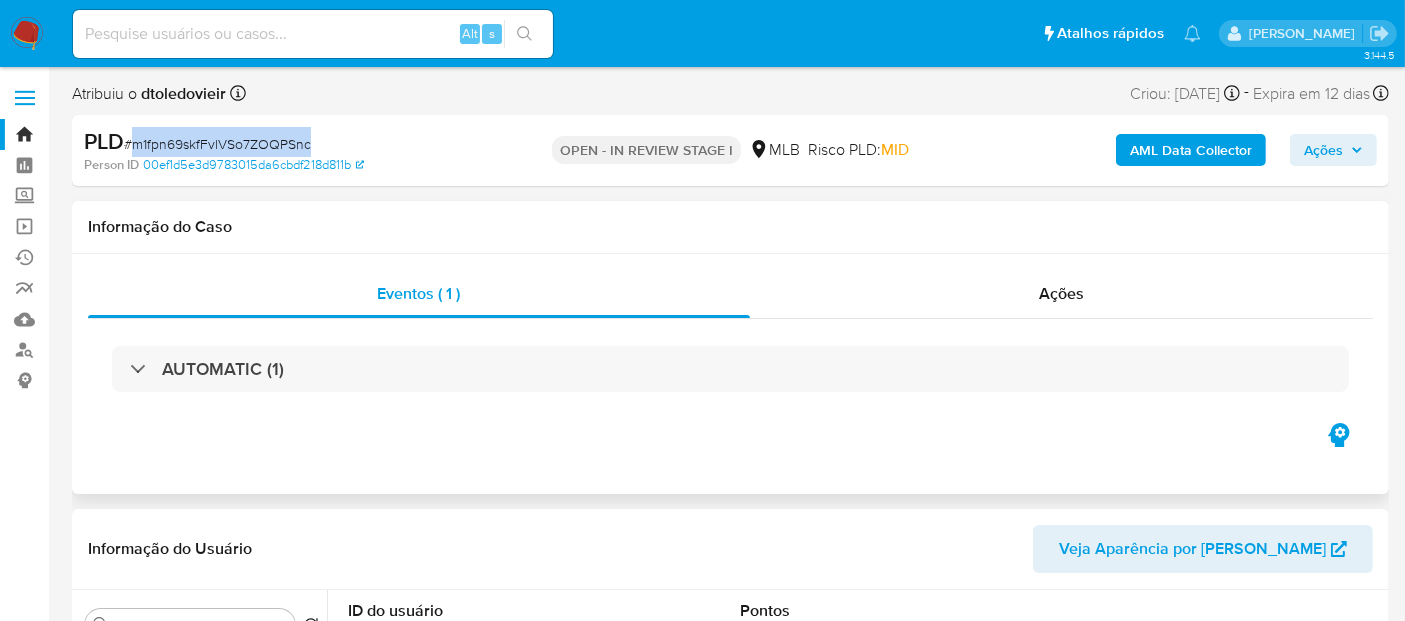 copy on "m1fpn69skfFvlVSo7ZOQPSnc" 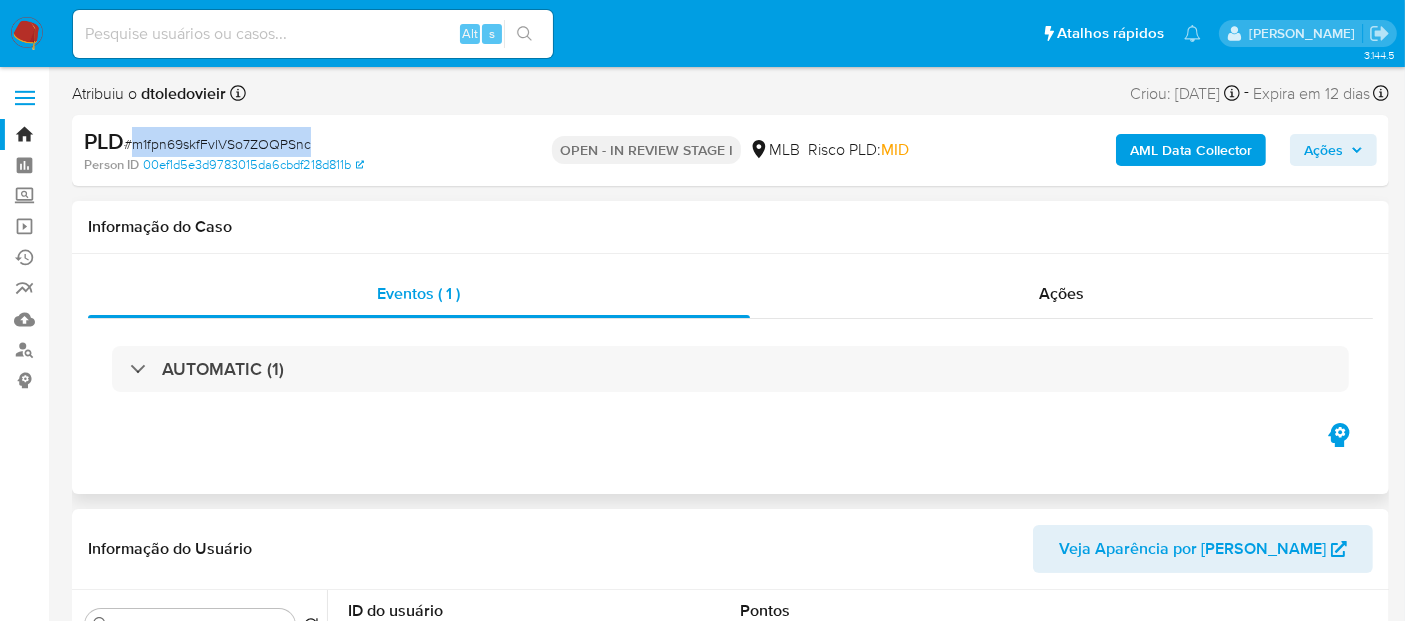 copy on "m1fpn69skfFvlVSo7ZOQPSnc" 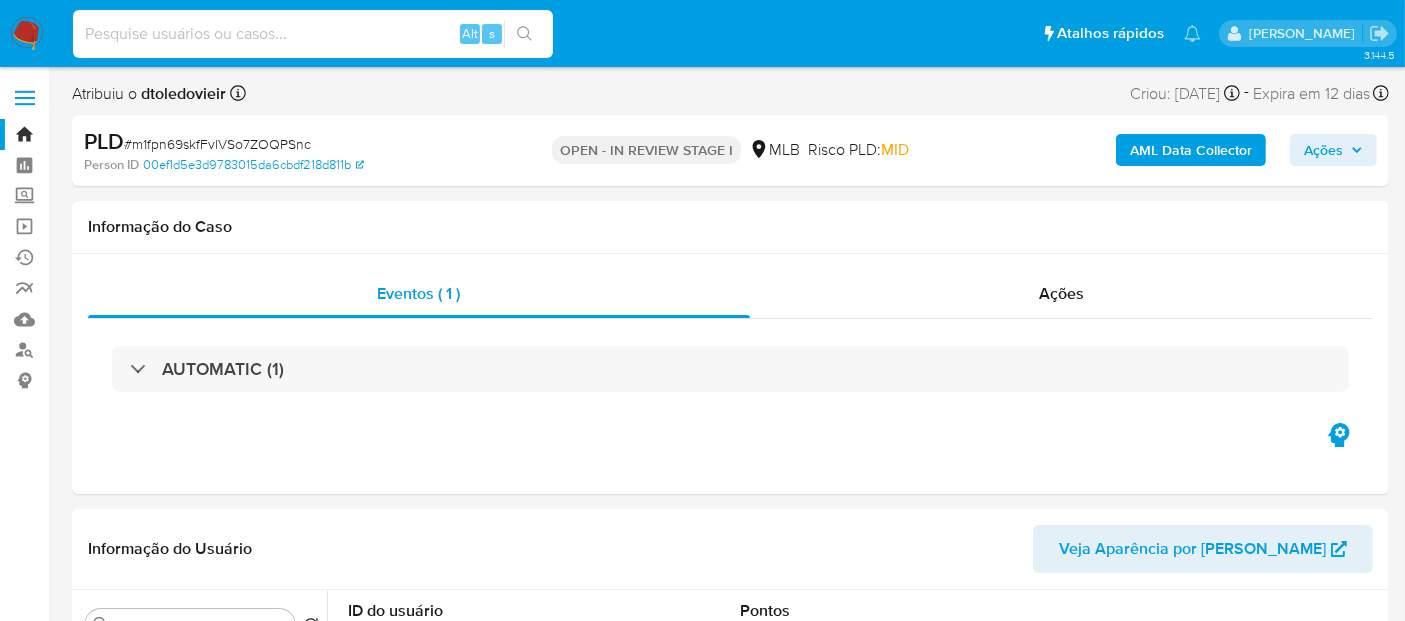 click at bounding box center [313, 34] 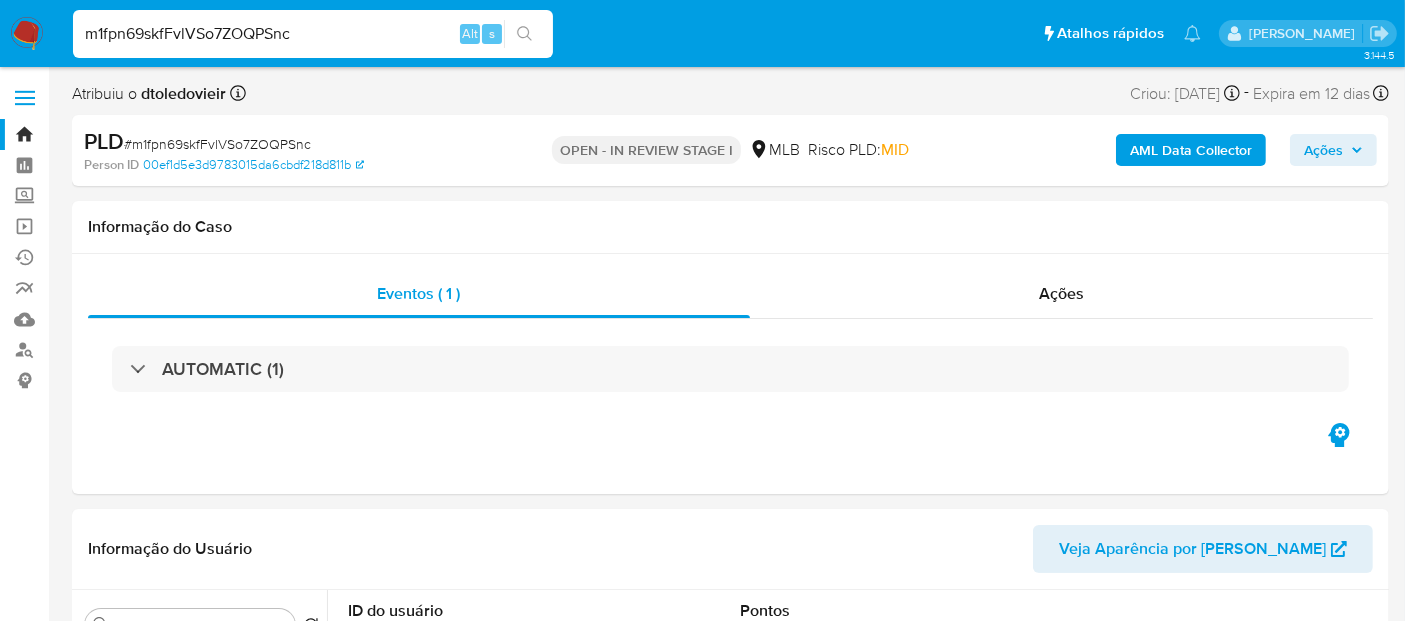 type on "m1fpn69skfFvlVSo7ZOQPSnc" 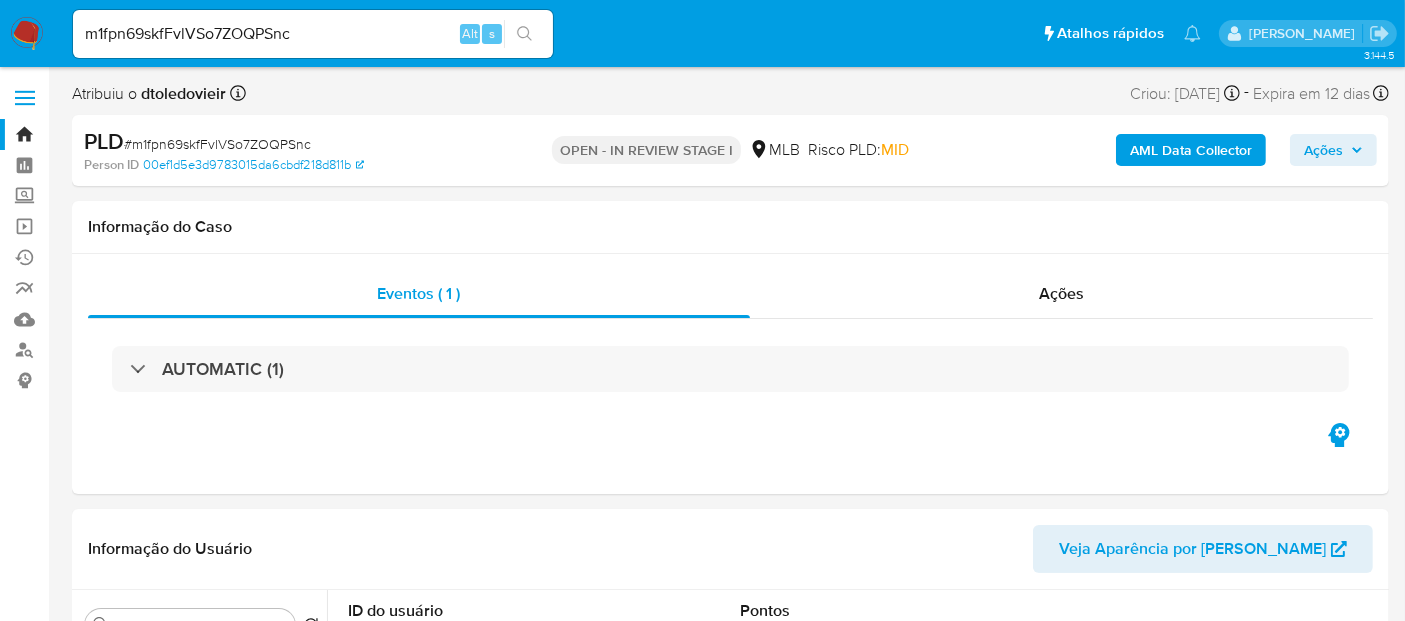 click 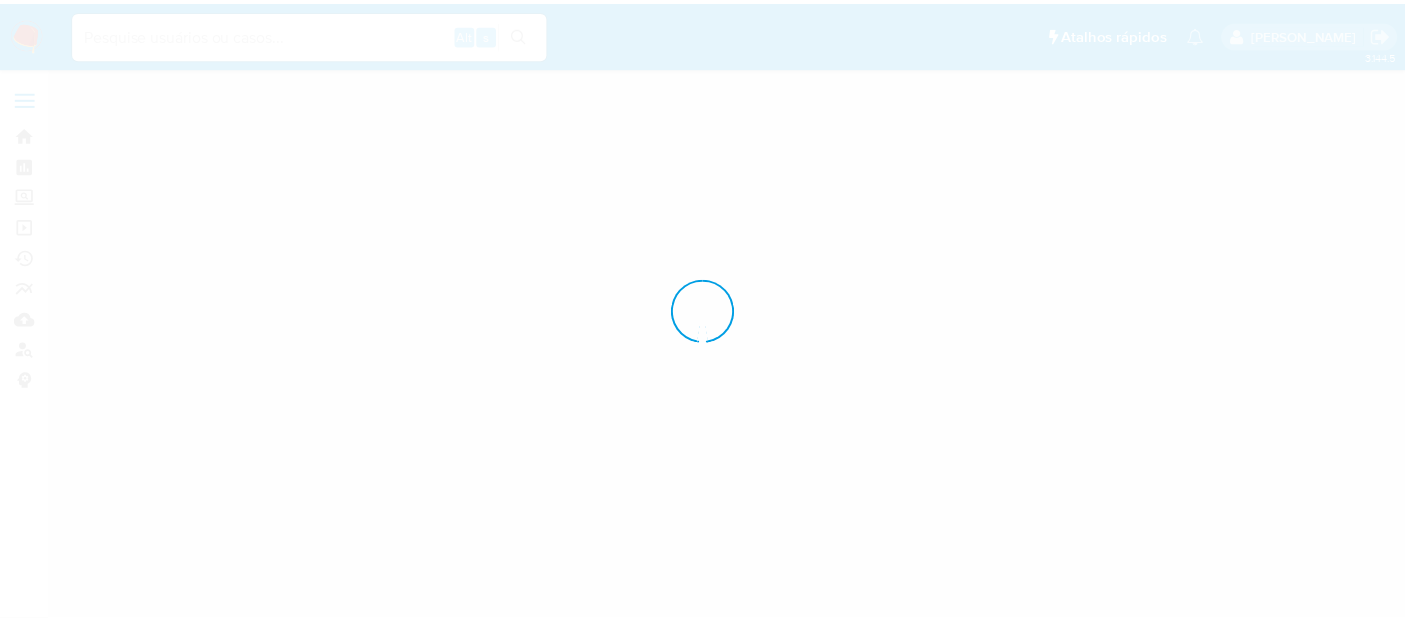 scroll, scrollTop: 0, scrollLeft: 0, axis: both 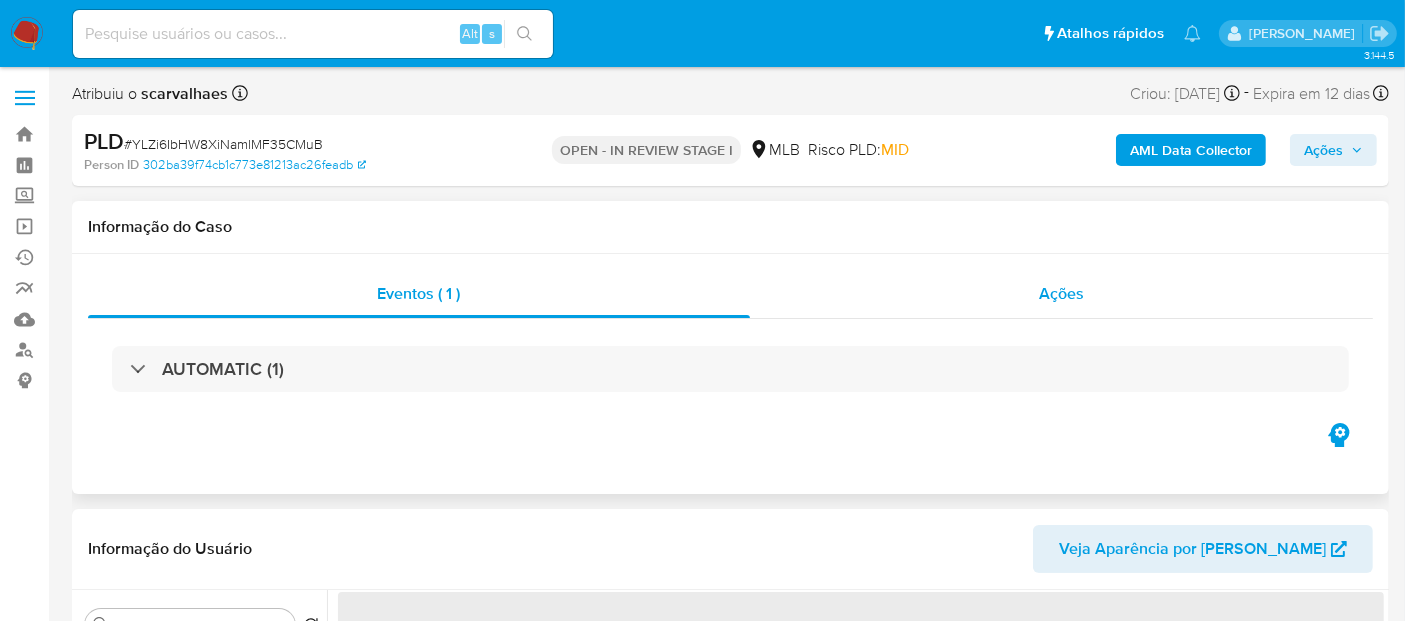 click on "Ações" at bounding box center (1062, 294) 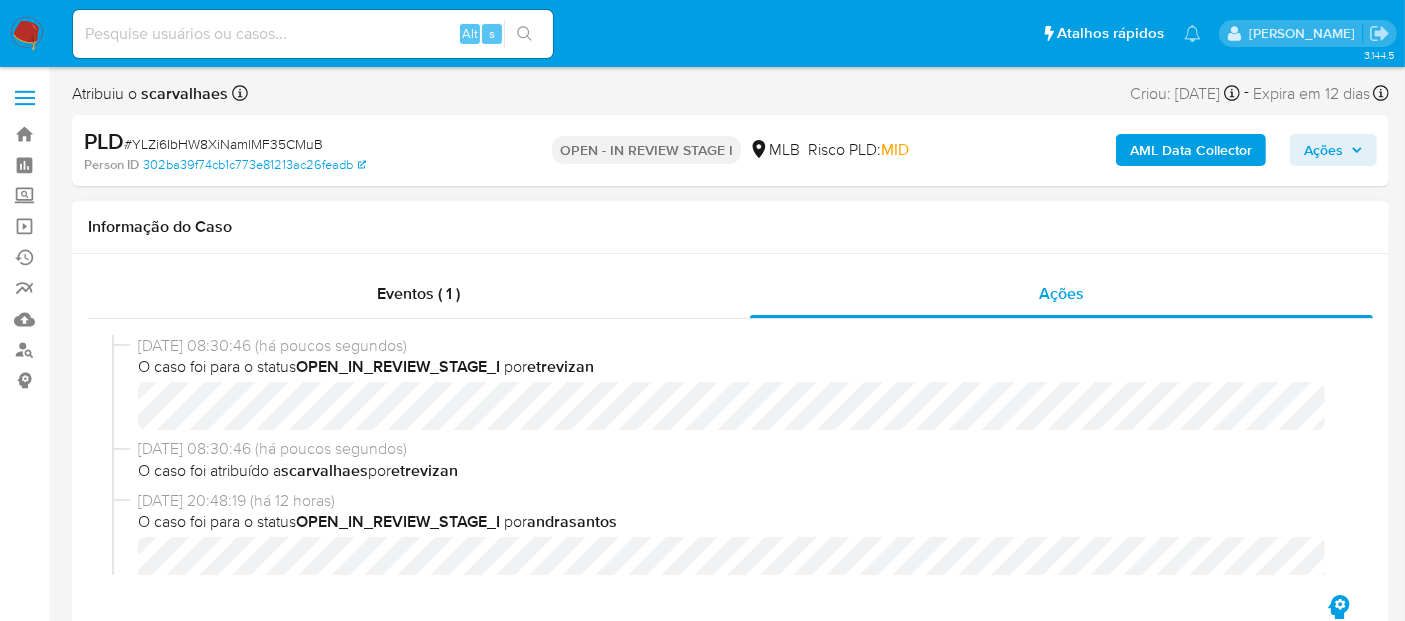 select on "10" 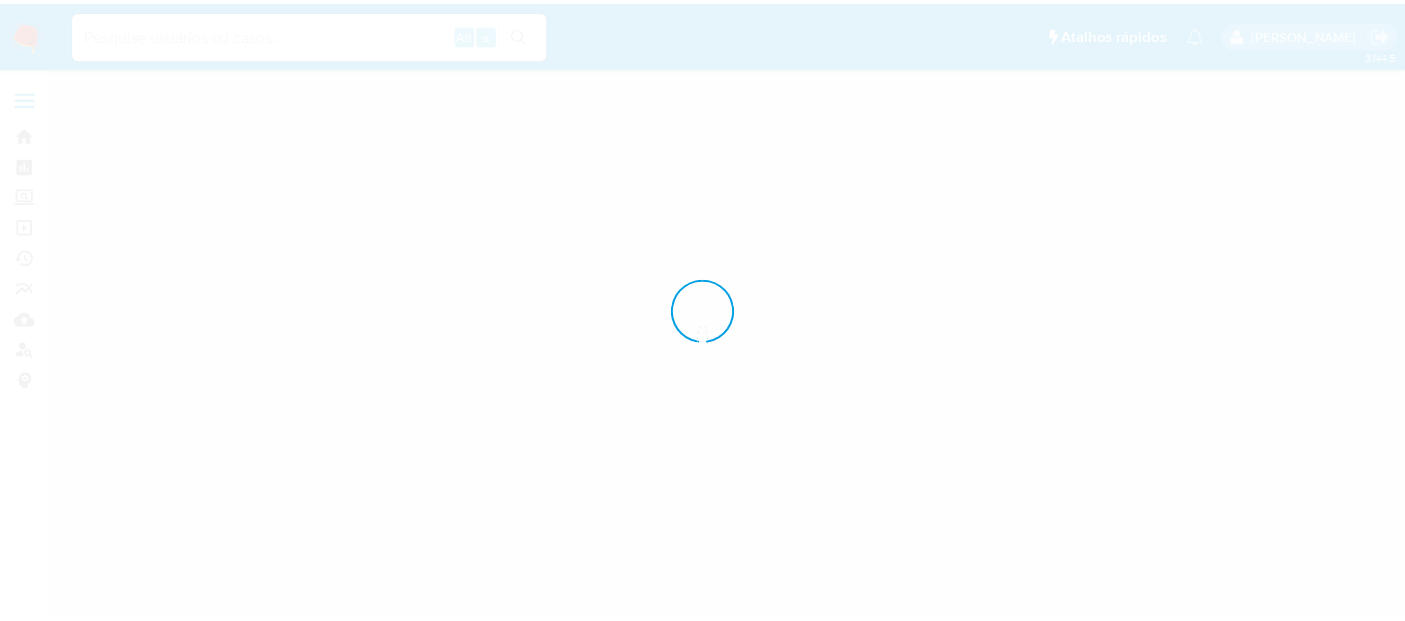 scroll, scrollTop: 0, scrollLeft: 0, axis: both 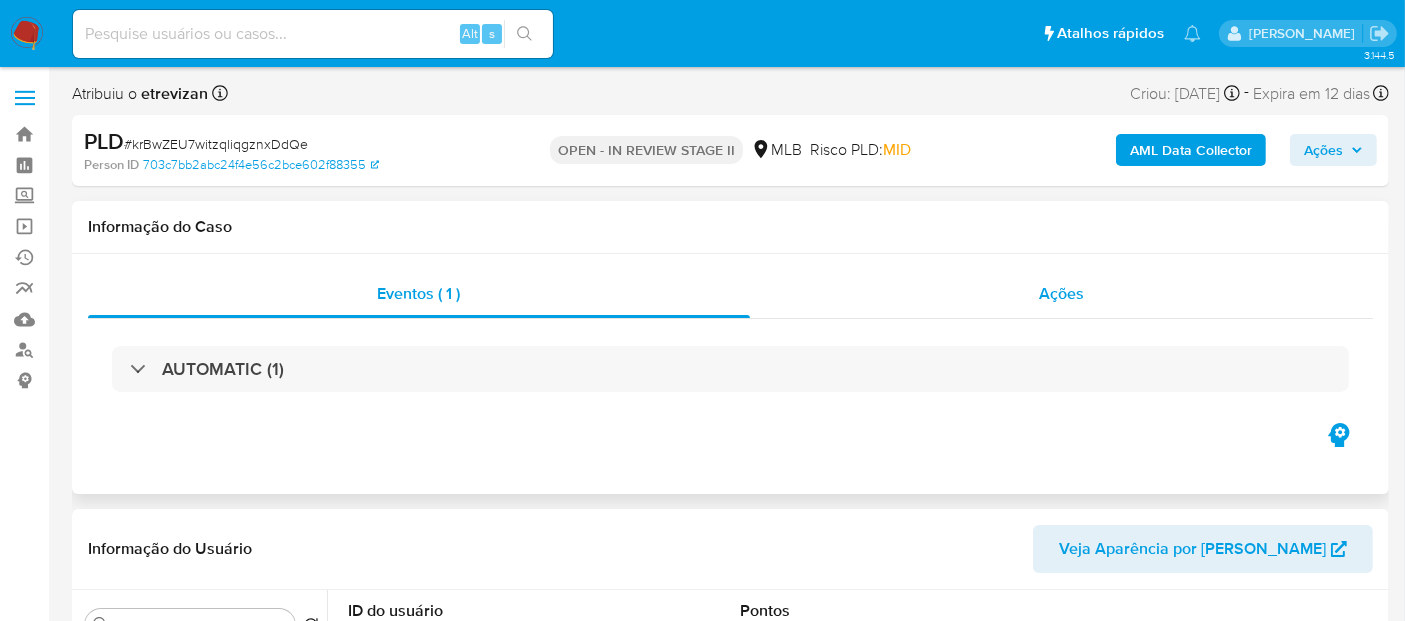 click on "Ações" at bounding box center (1061, 293) 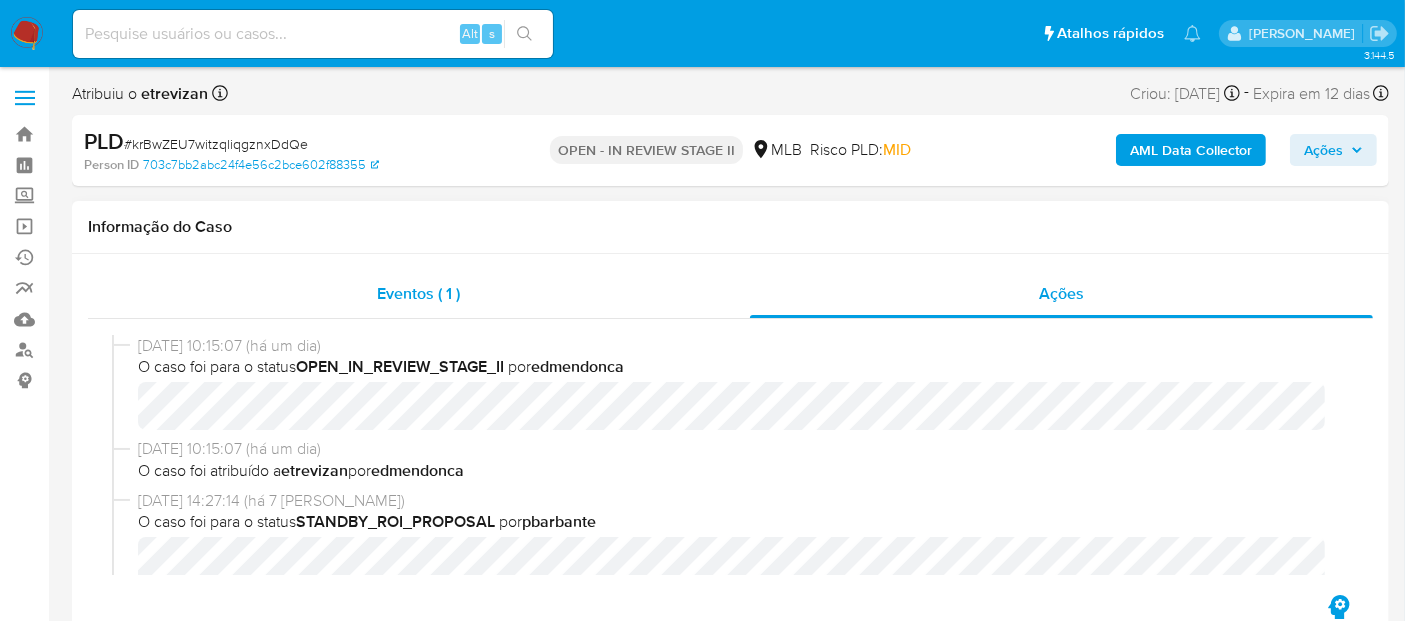 select on "10" 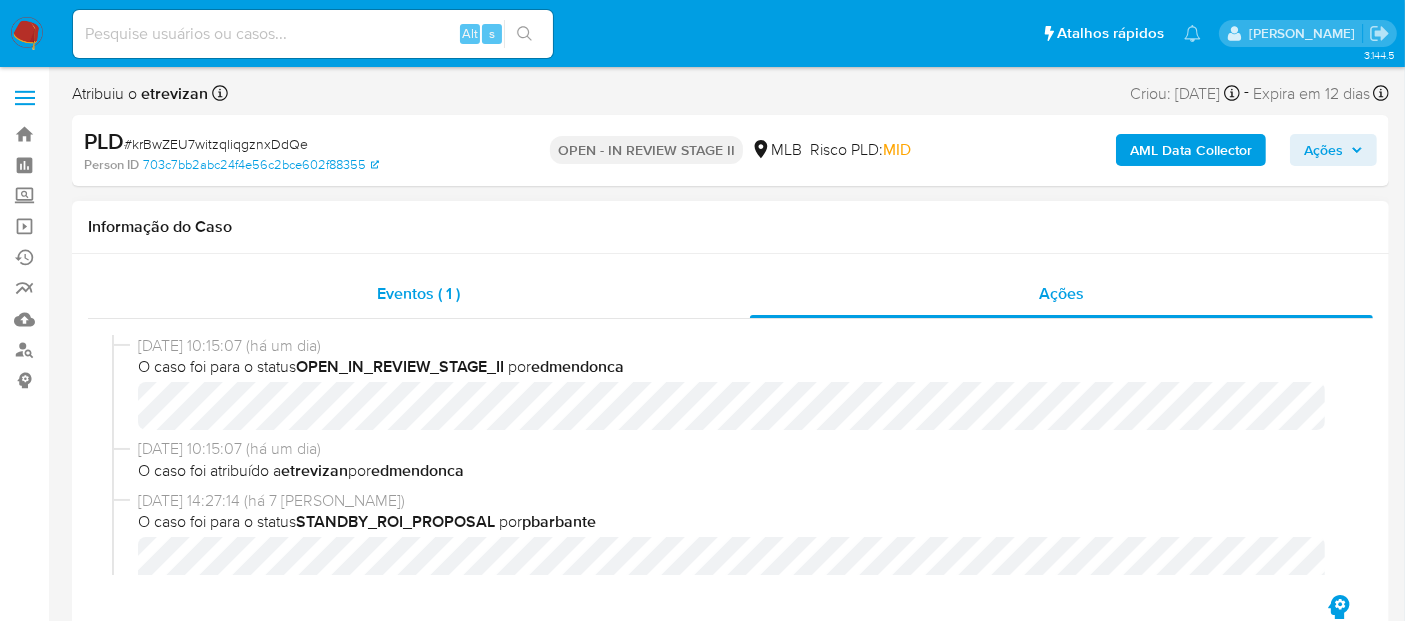 click on "Eventos ( 1 )" at bounding box center [418, 293] 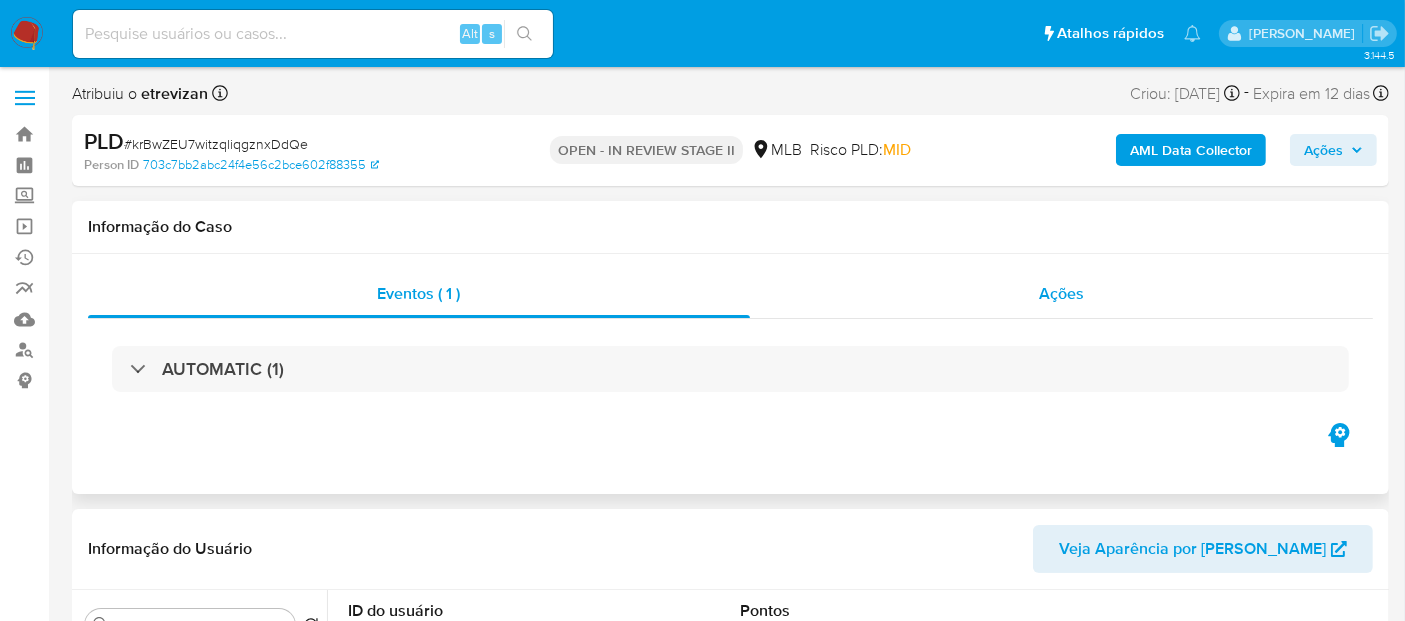 drag, startPoint x: 1071, startPoint y: 292, endPoint x: 947, endPoint y: 310, distance: 125.299644 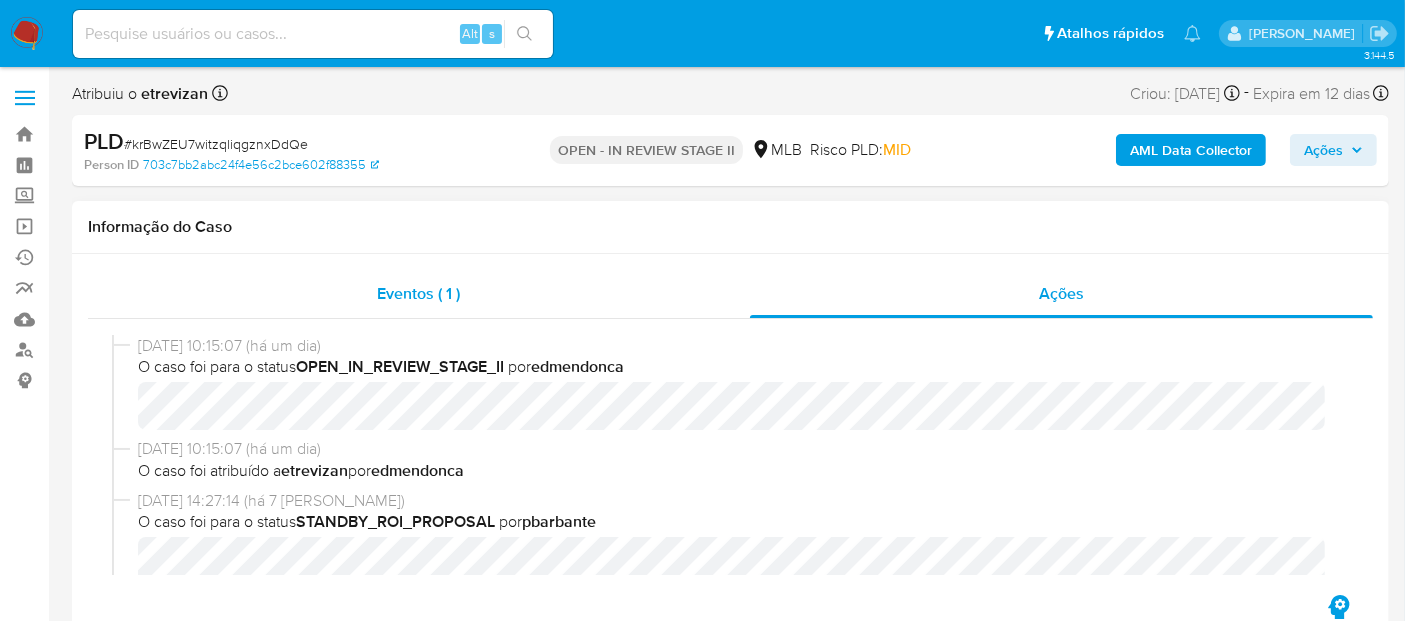 click on "Eventos ( 1 )" at bounding box center [418, 293] 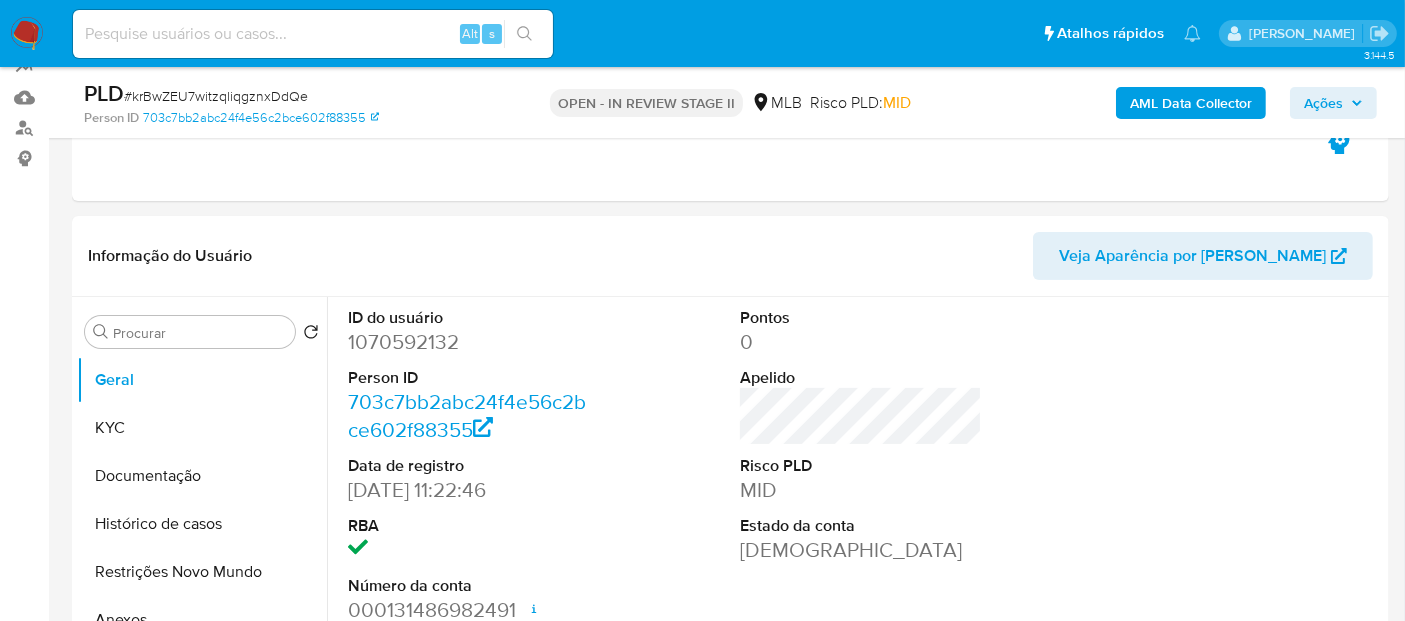 scroll, scrollTop: 0, scrollLeft: 0, axis: both 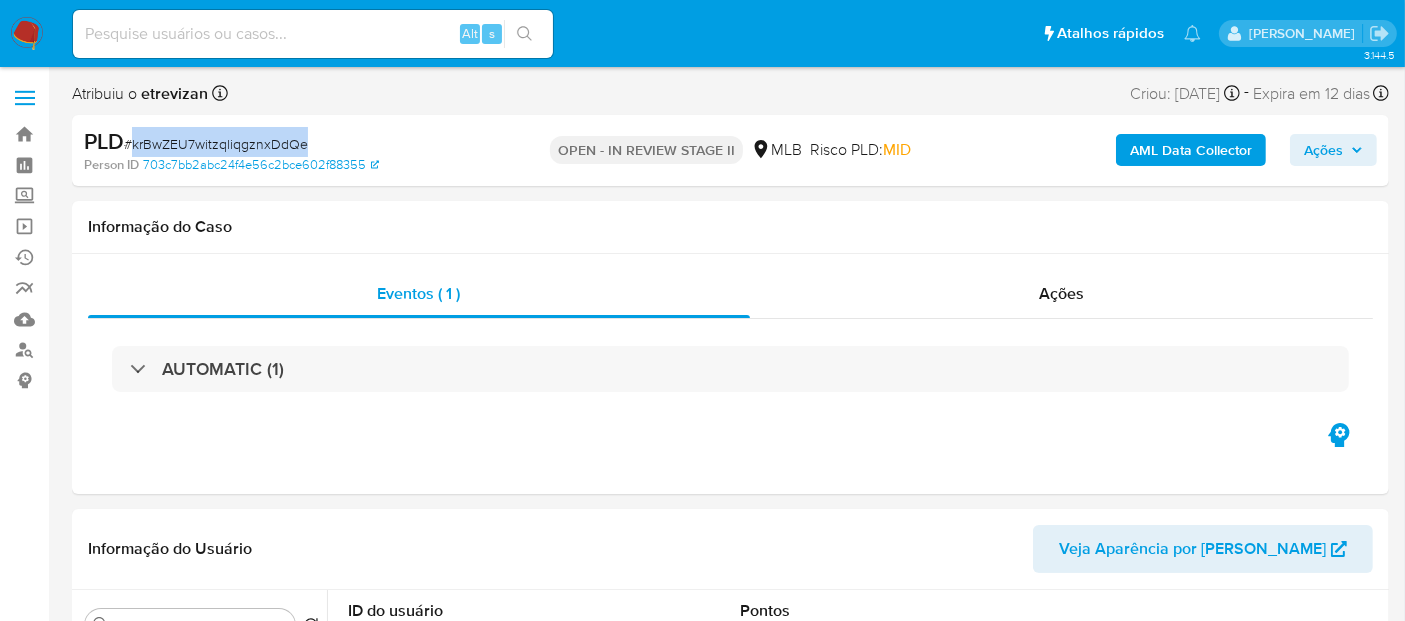 drag, startPoint x: 134, startPoint y: 143, endPoint x: 305, endPoint y: 143, distance: 171 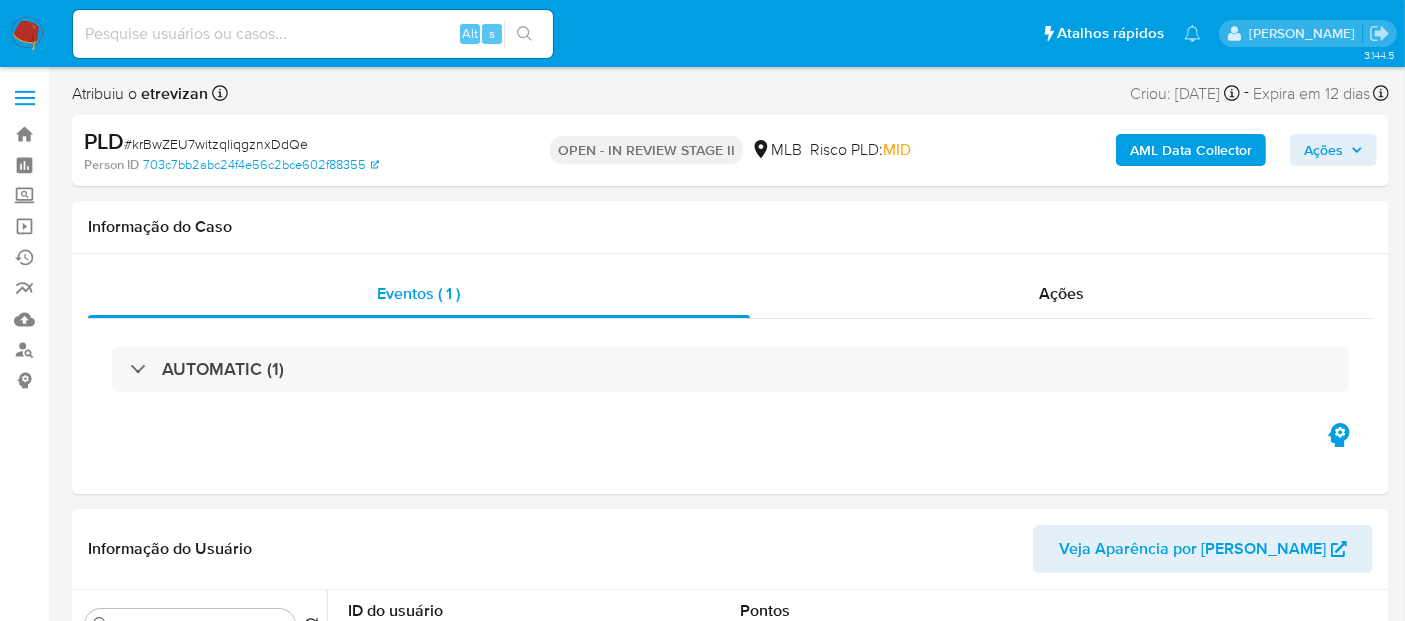 click at bounding box center [313, 34] 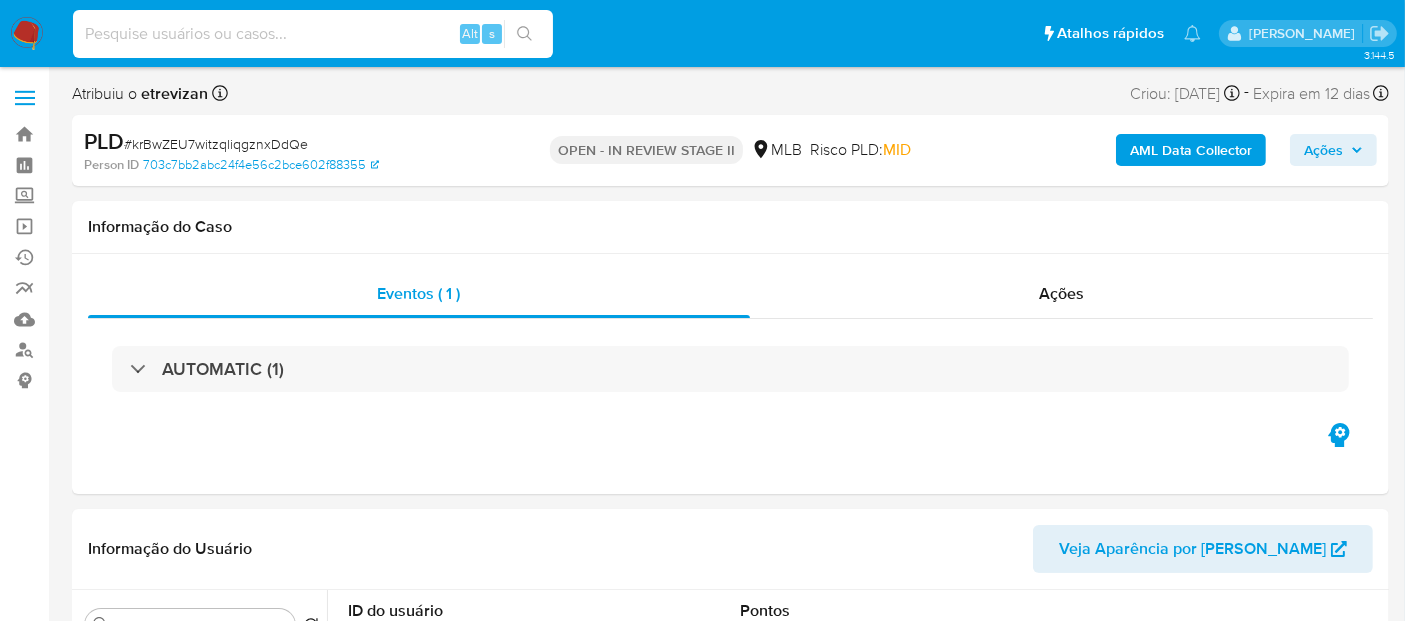 paste on "krBwZEU7witzqliqgznxDdQe" 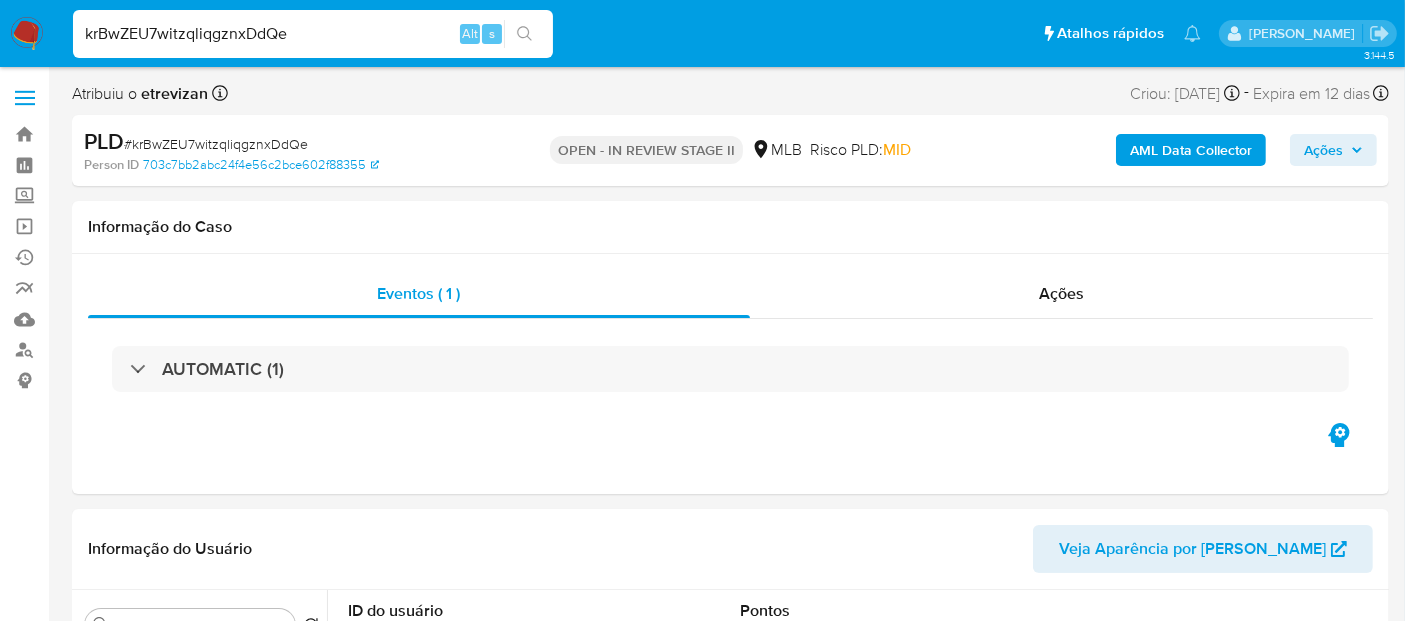 type on "krBwZEU7witzqliqgznxDdQe" 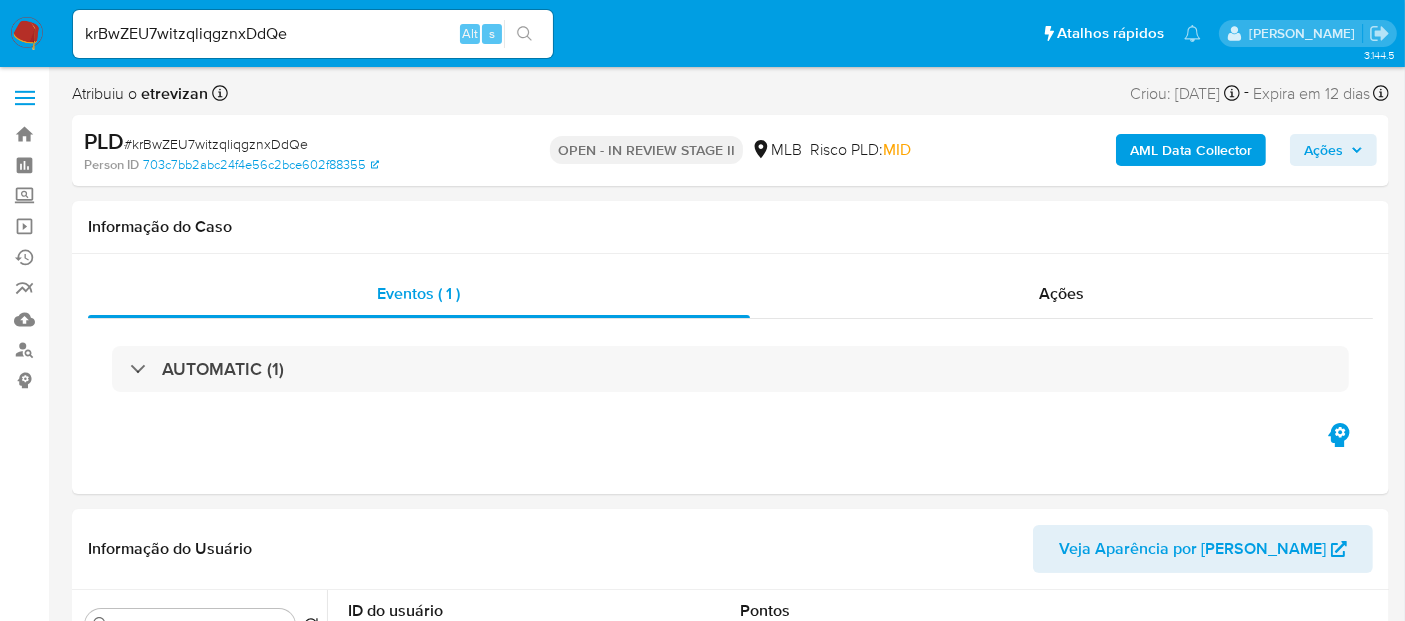 click 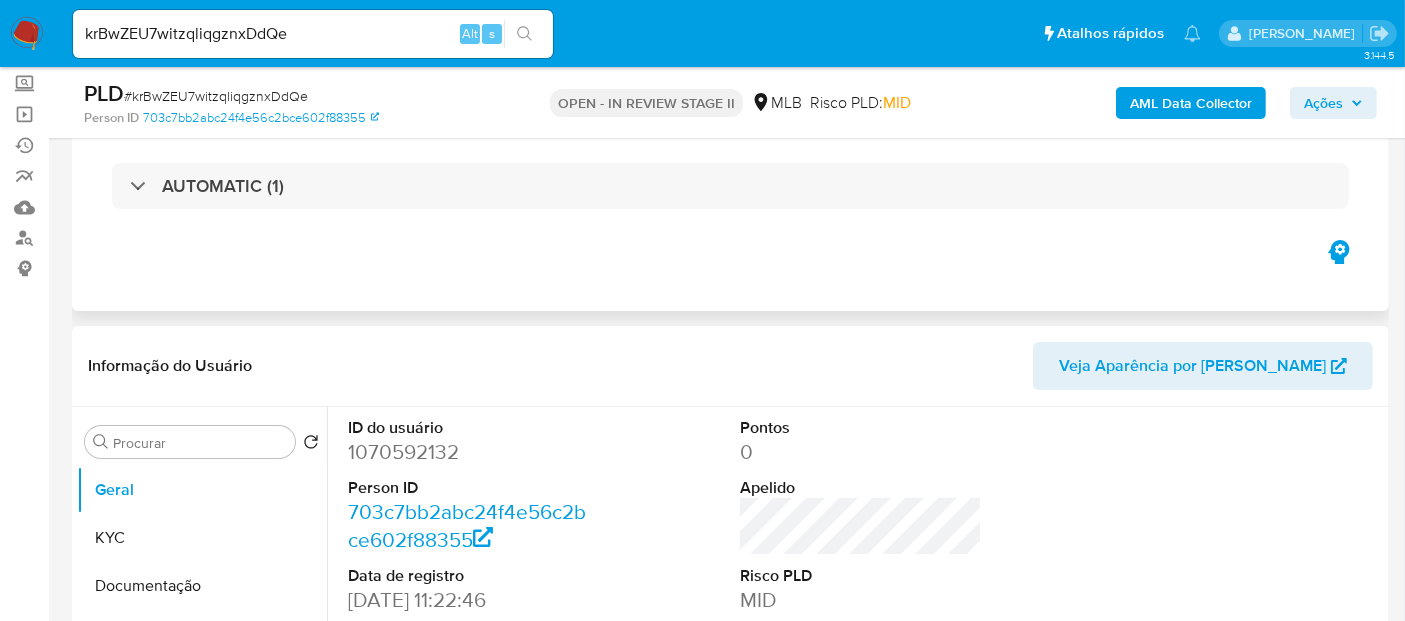 scroll, scrollTop: 222, scrollLeft: 0, axis: vertical 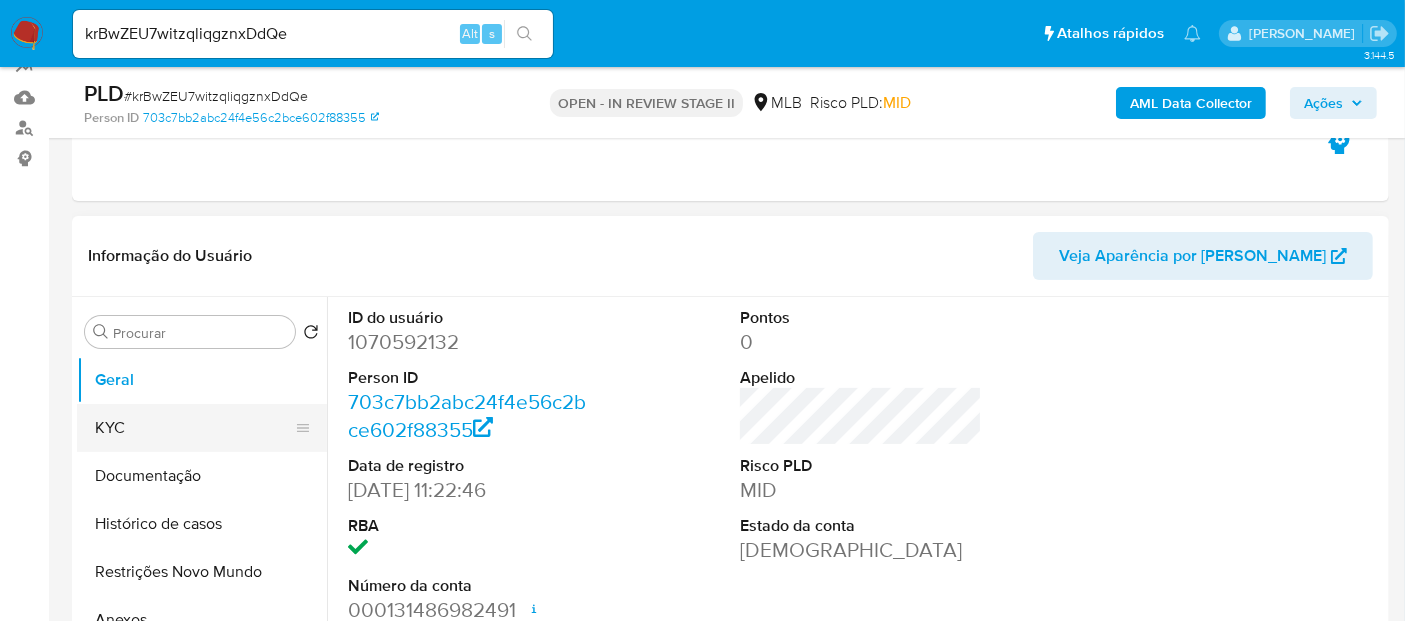 drag, startPoint x: 124, startPoint y: 432, endPoint x: 178, endPoint y: 431, distance: 54.00926 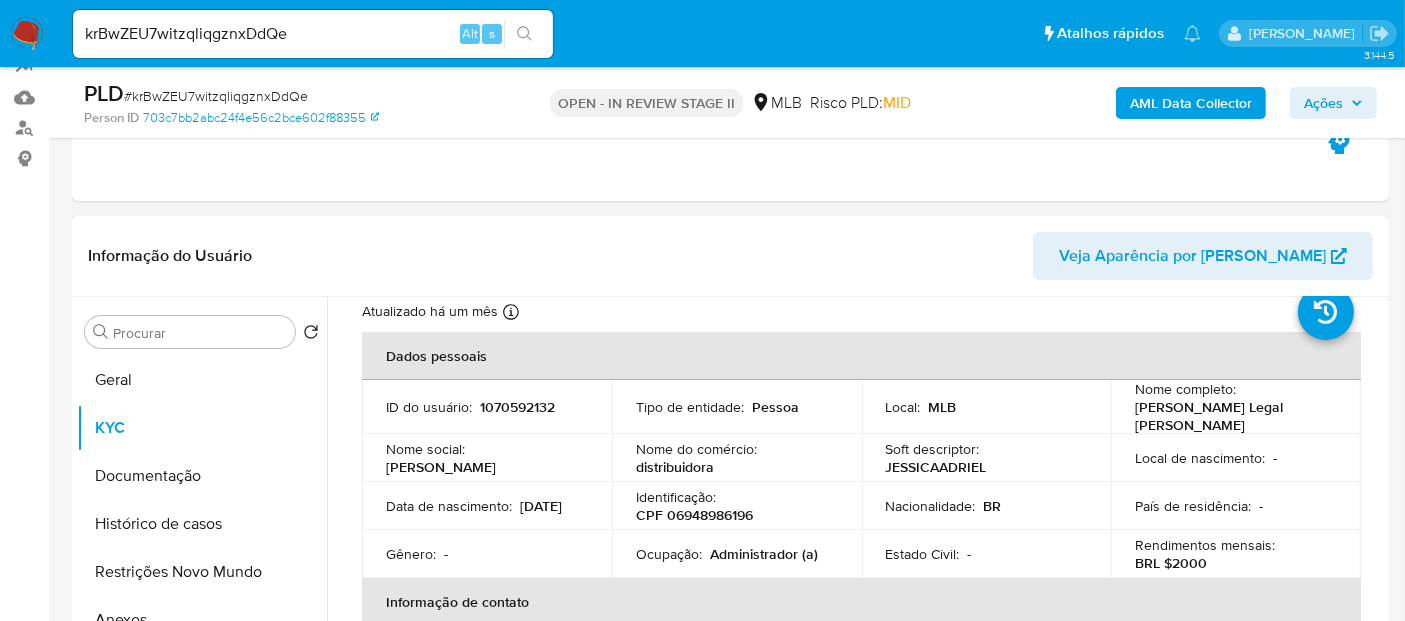 scroll, scrollTop: 111, scrollLeft: 0, axis: vertical 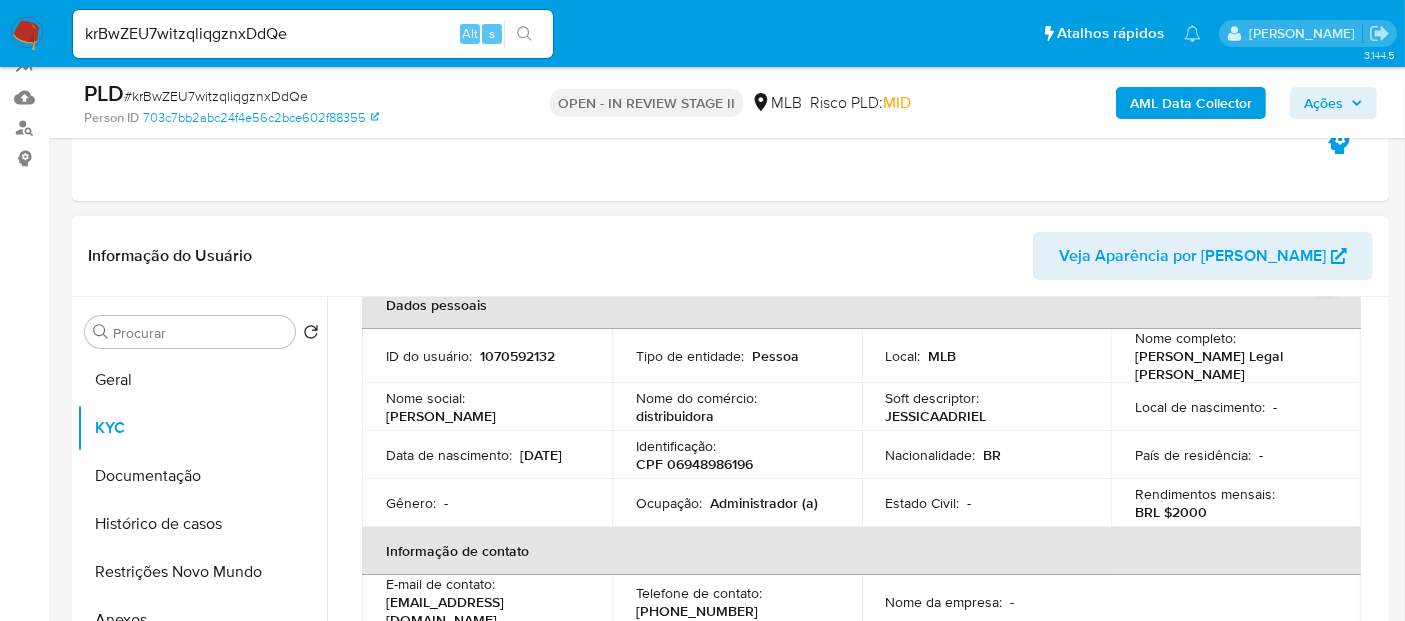 drag, startPoint x: 384, startPoint y: 457, endPoint x: 460, endPoint y: 452, distance: 76.1643 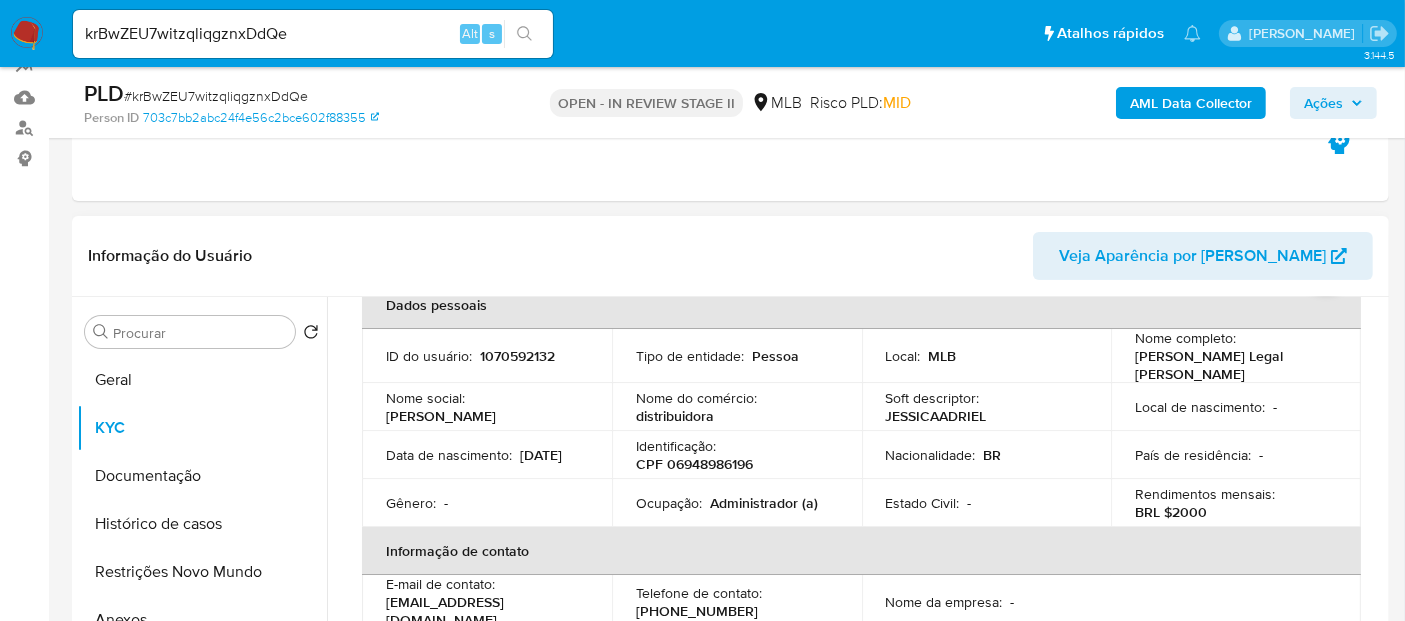 drag, startPoint x: 540, startPoint y: 457, endPoint x: 526, endPoint y: 458, distance: 14.035668 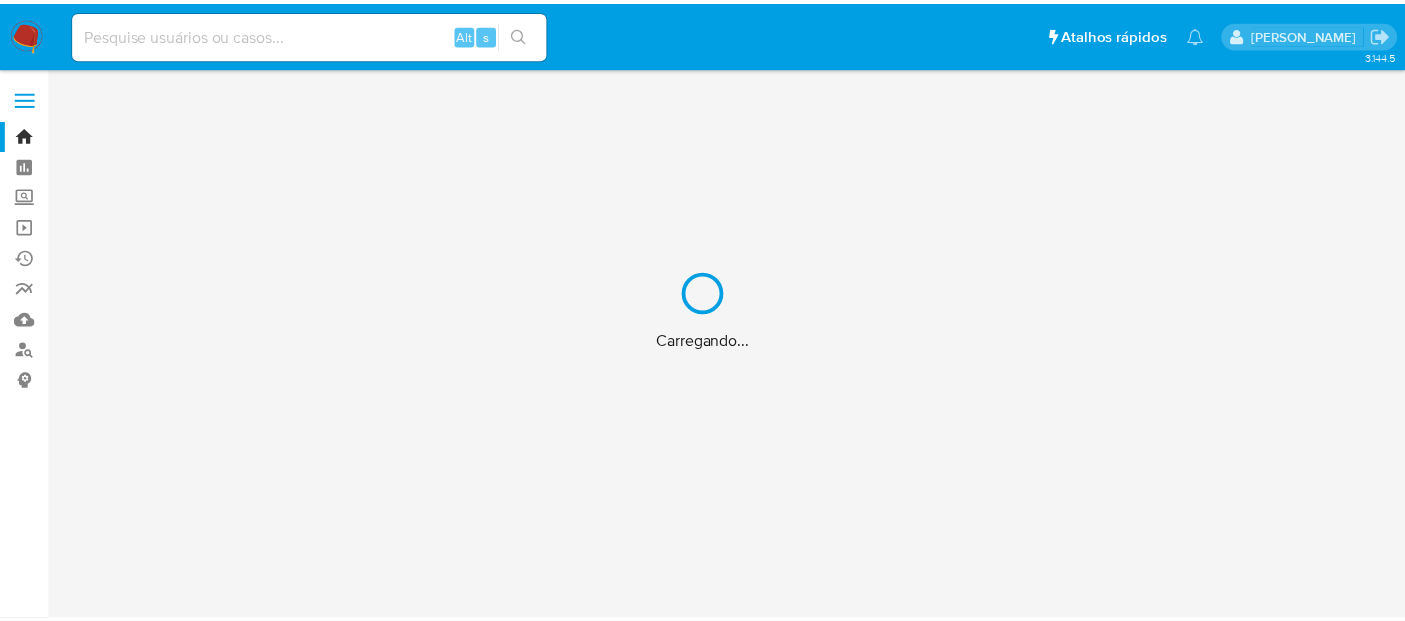 scroll, scrollTop: 0, scrollLeft: 0, axis: both 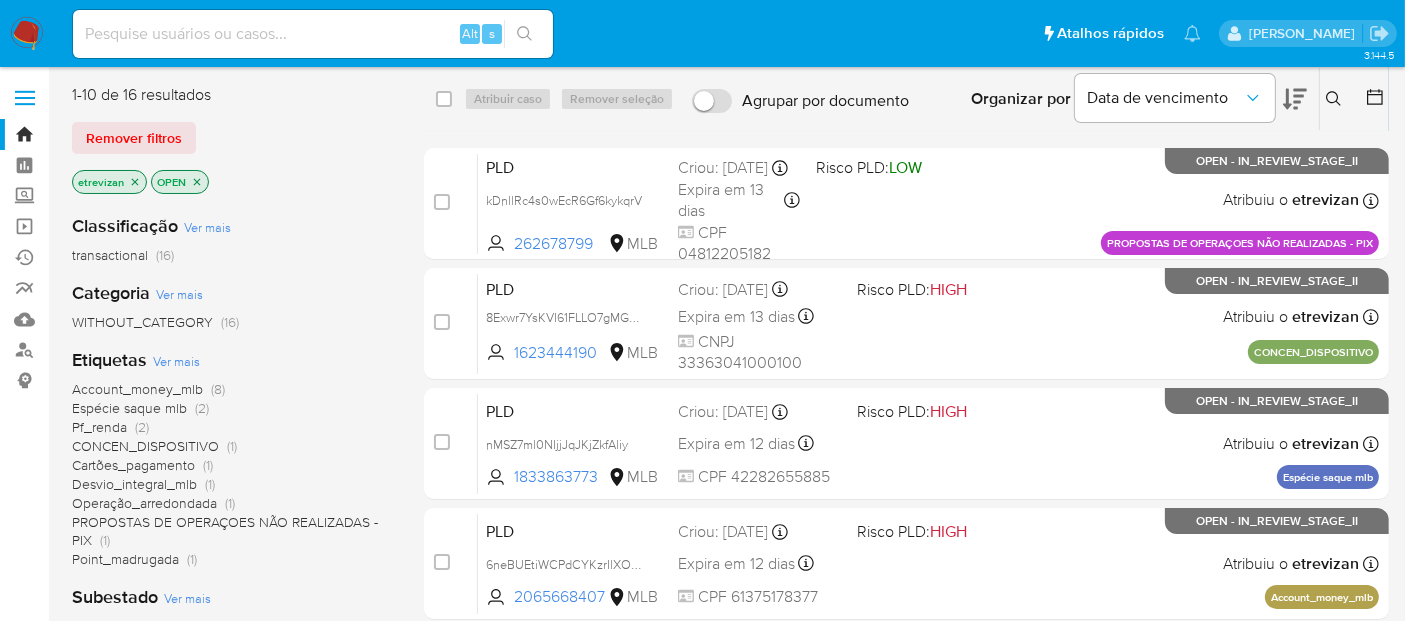 click 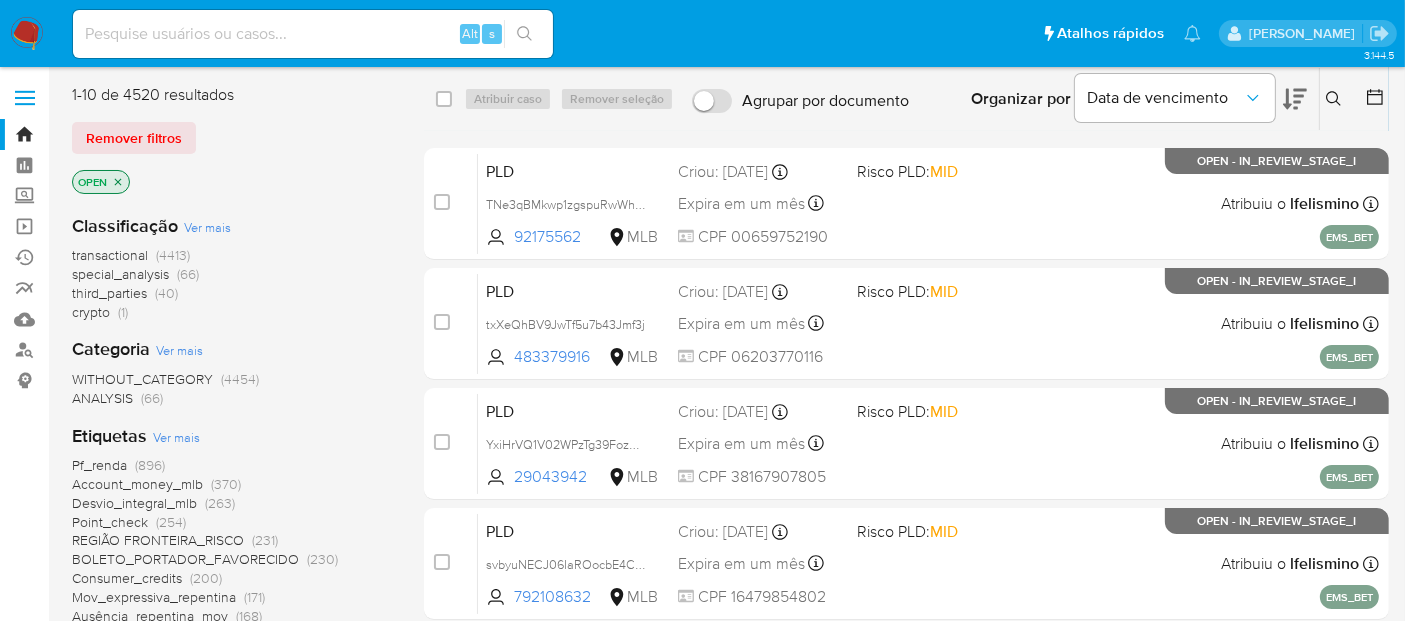 click 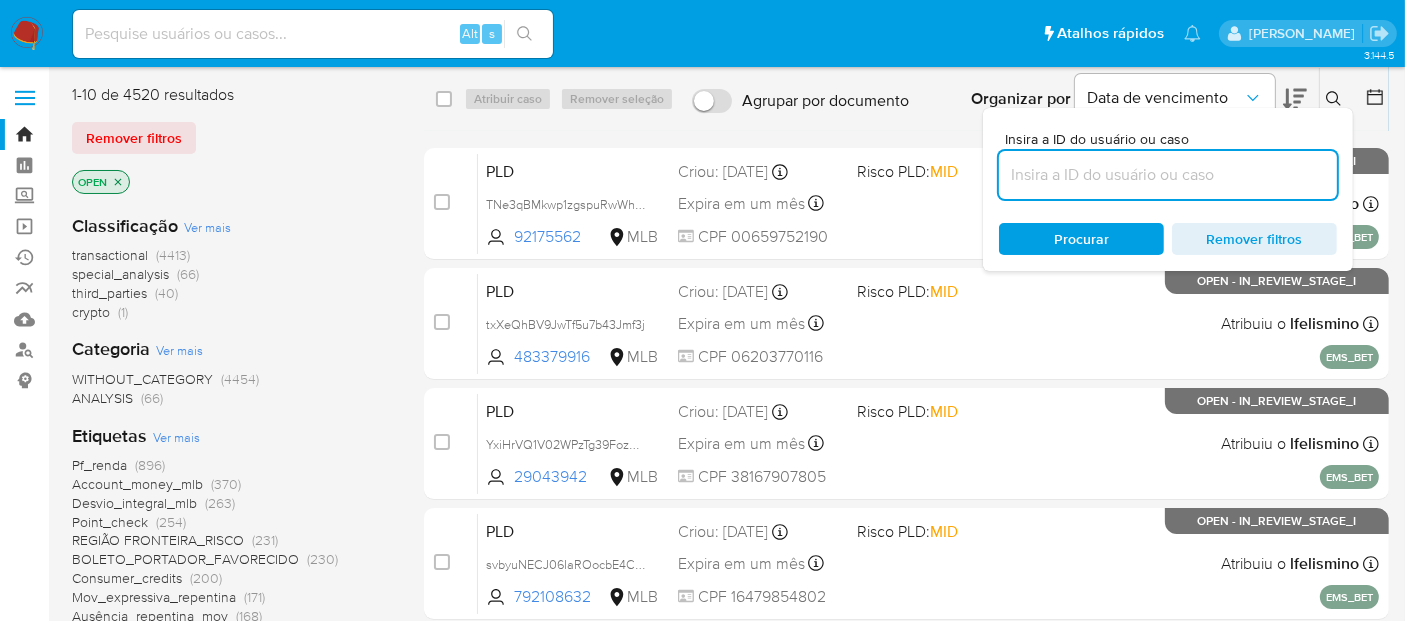 click at bounding box center (1168, 175) 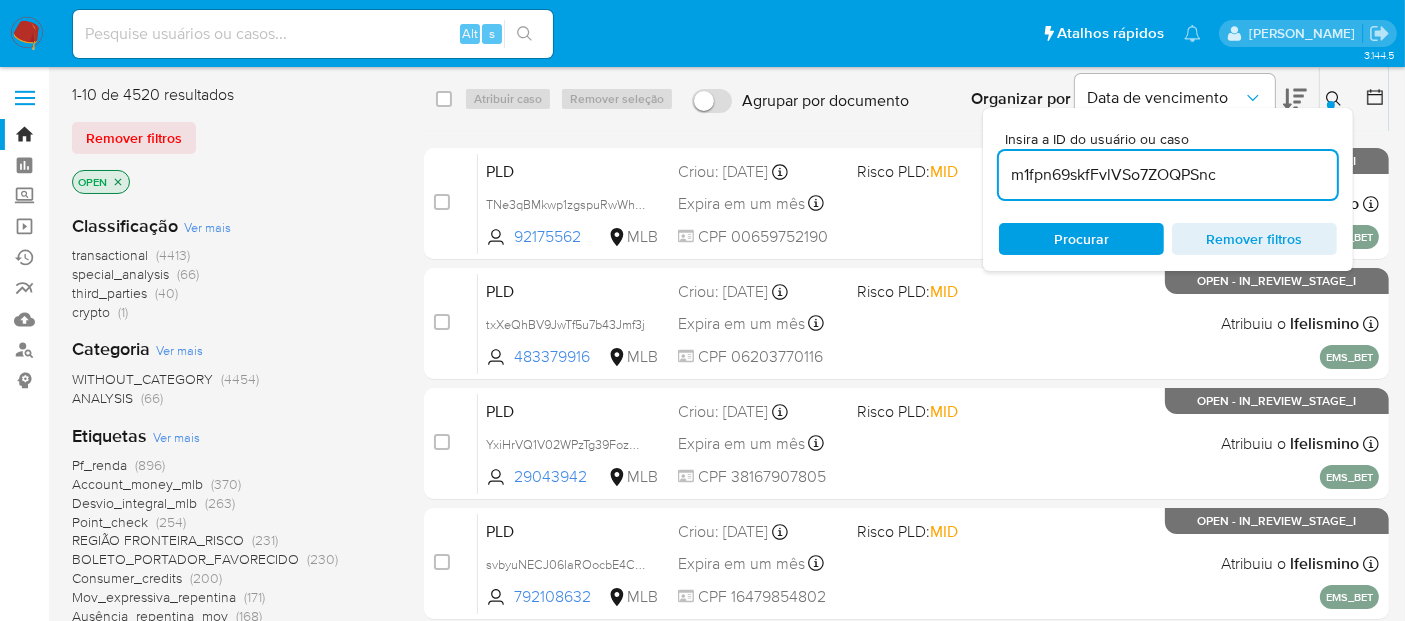type on "m1fpn69skfFvlVSo7ZOQPSnc" 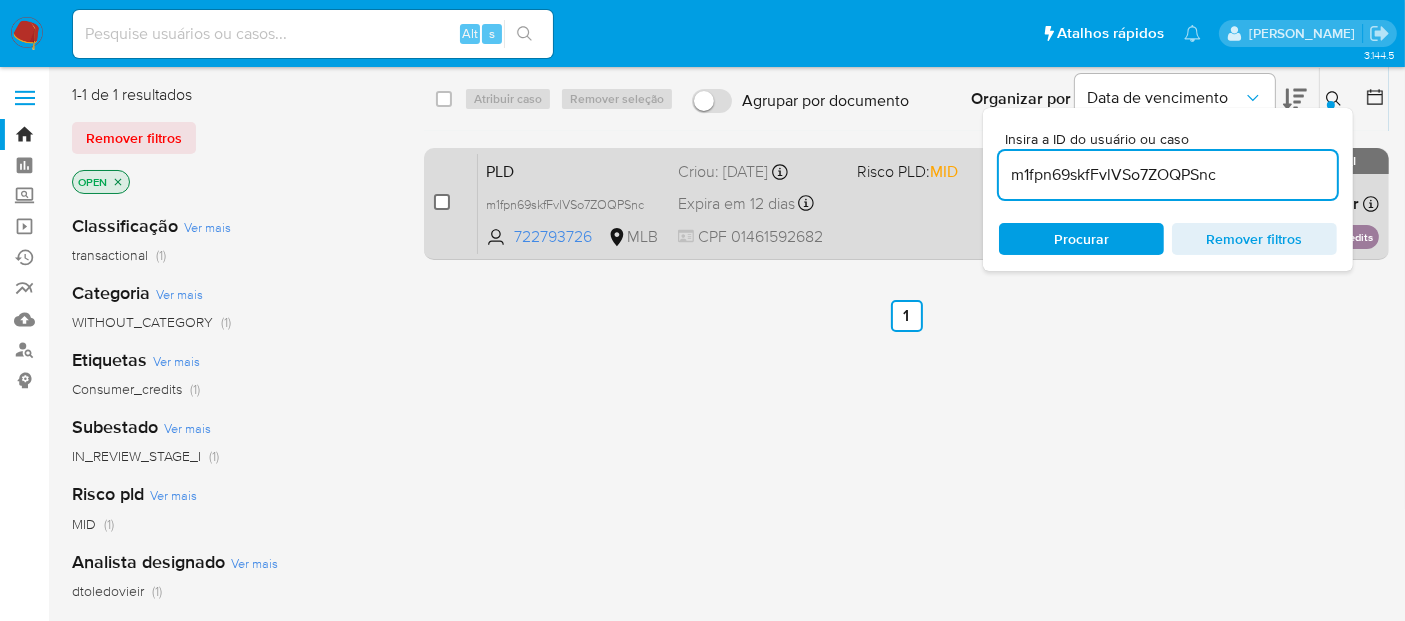 click at bounding box center [442, 202] 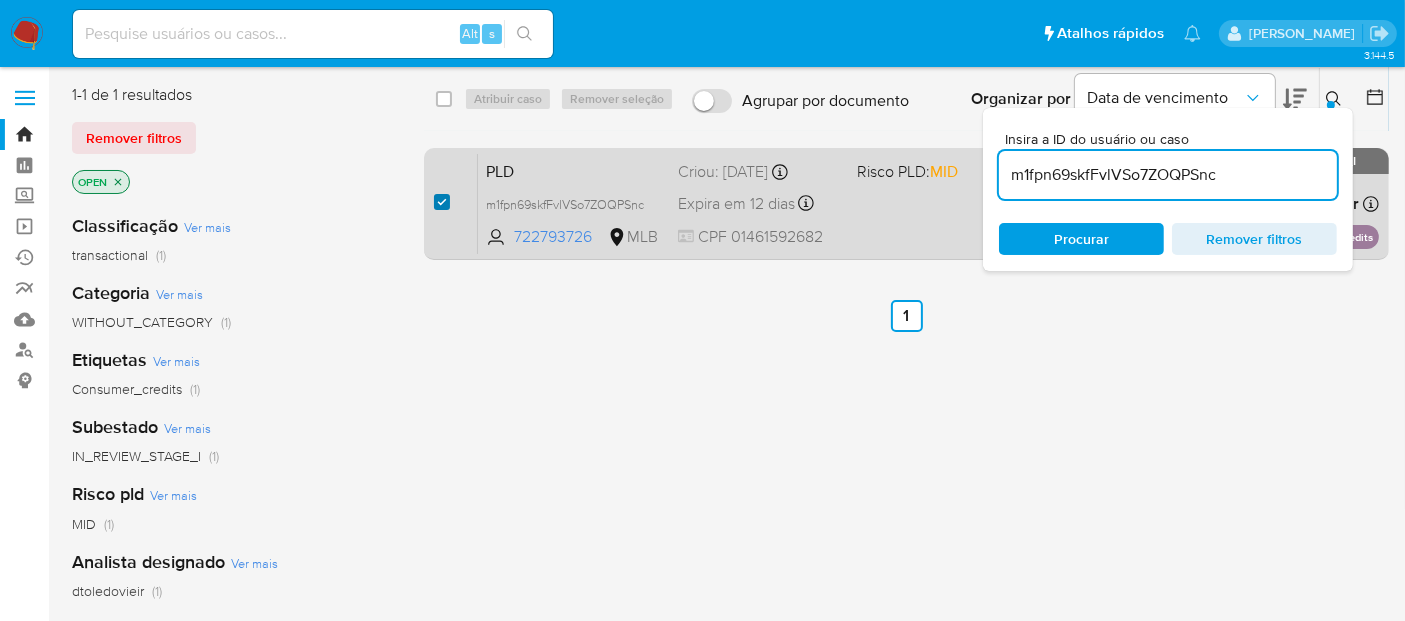 checkbox on "true" 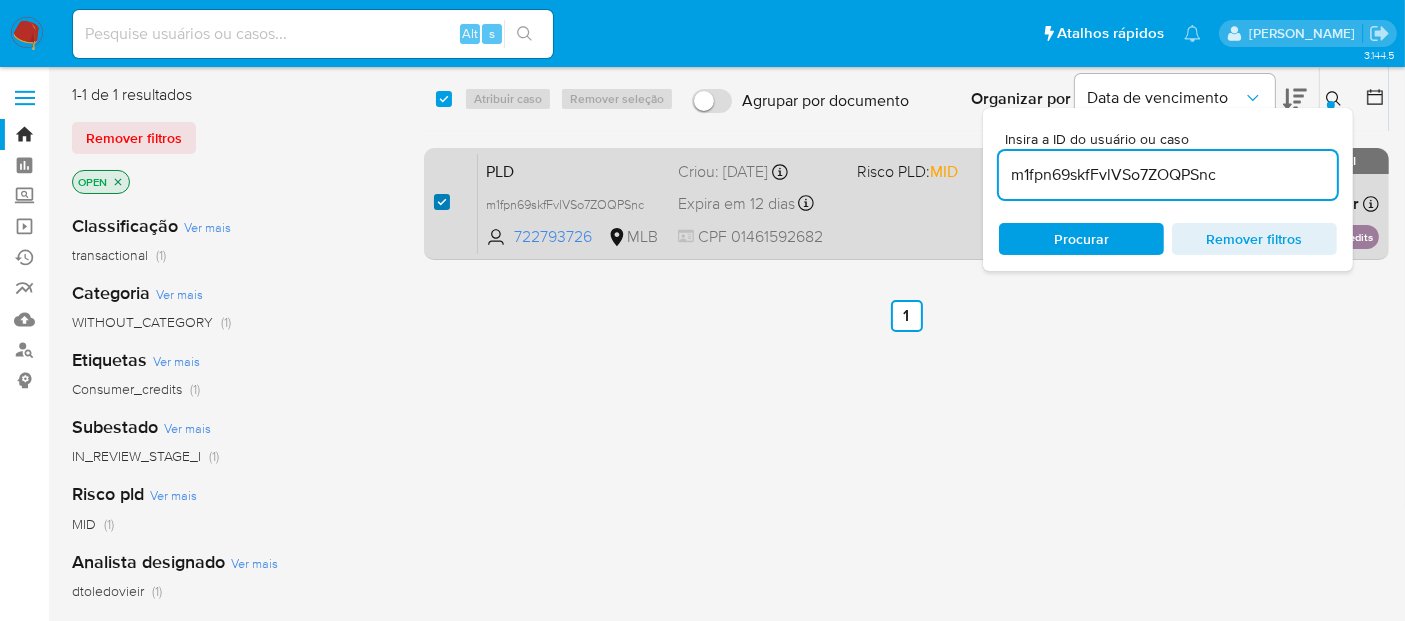 checkbox on "true" 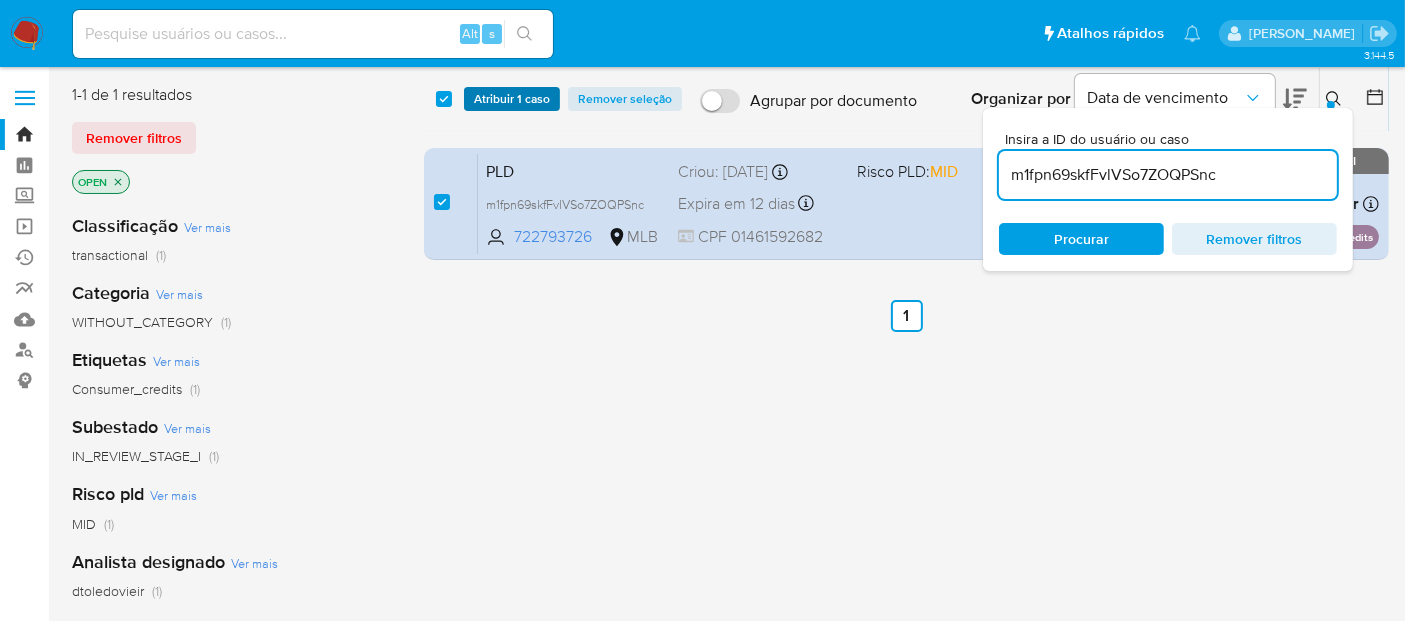 click on "Atribuir 1 caso" at bounding box center (512, 99) 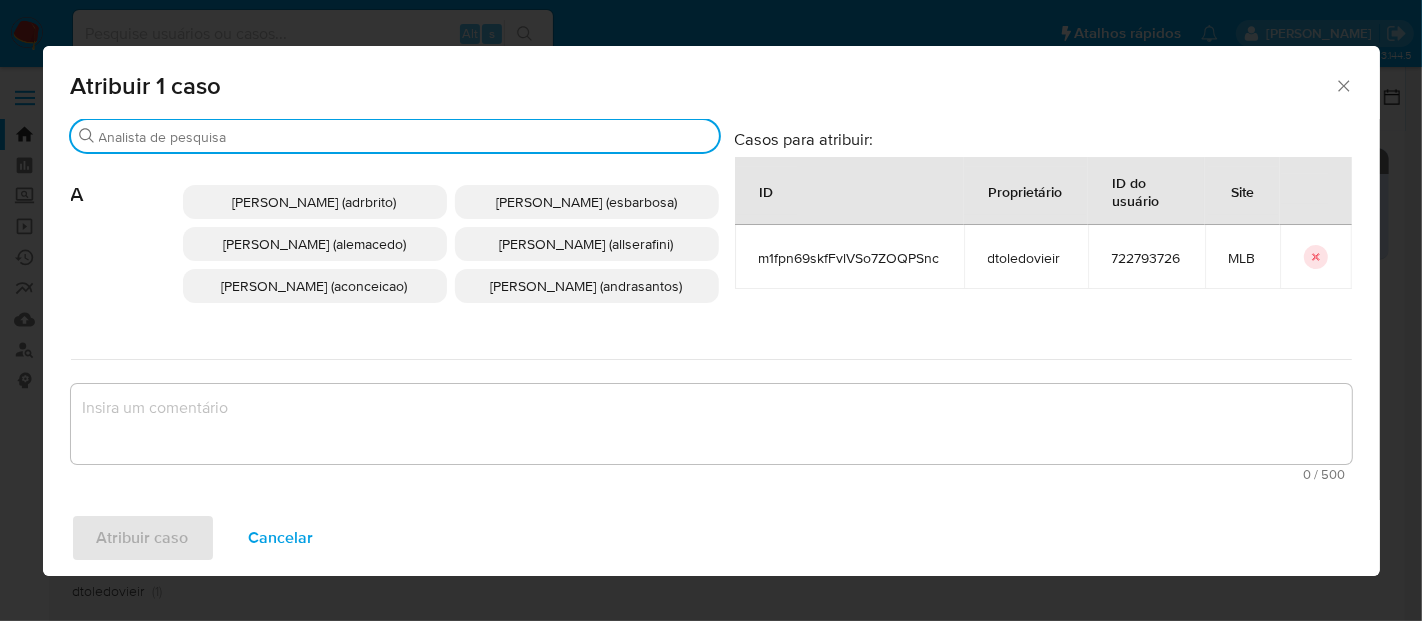 click on "Procurar" at bounding box center [405, 137] 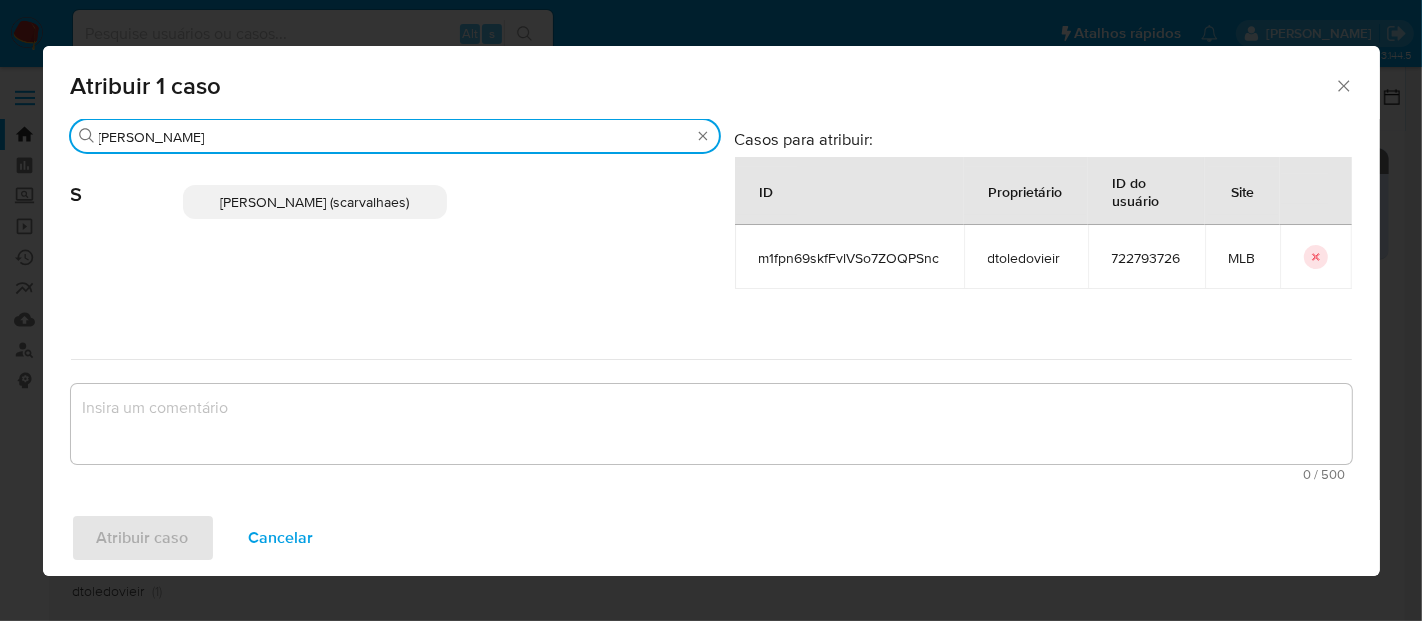 type on "[PERSON_NAME]" 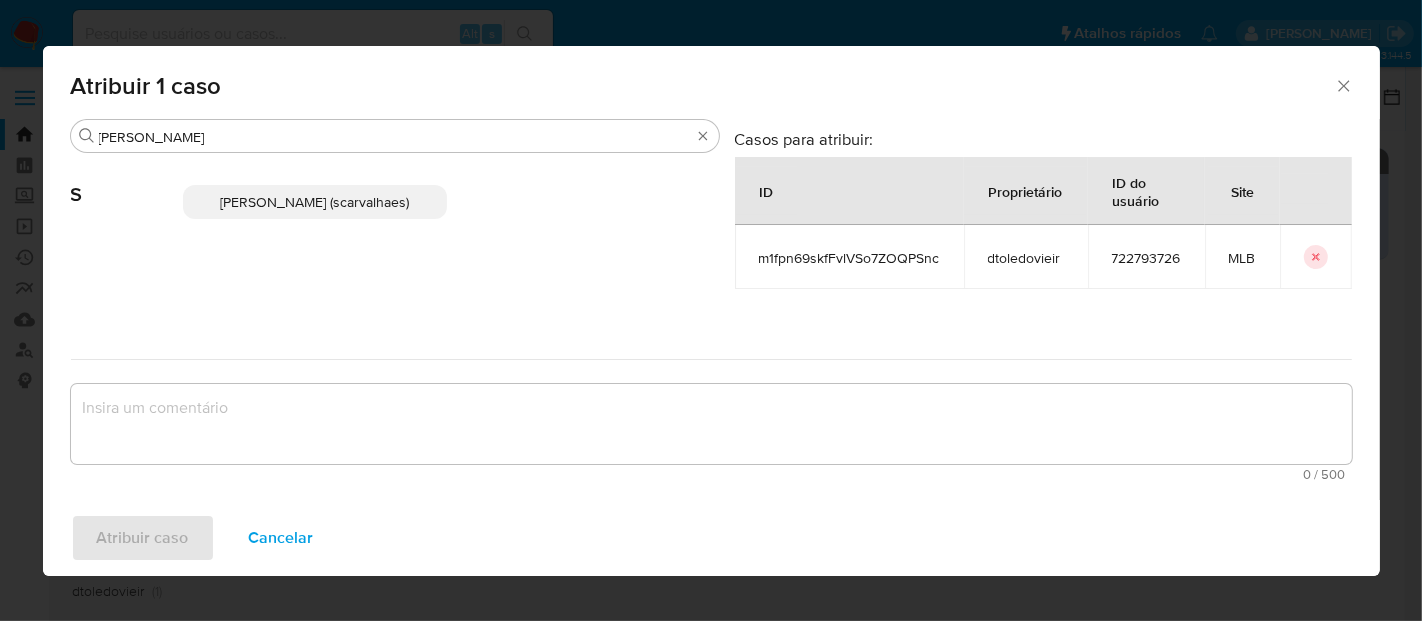 click on "[PERSON_NAME] (scarvalhaes)" at bounding box center [314, 202] 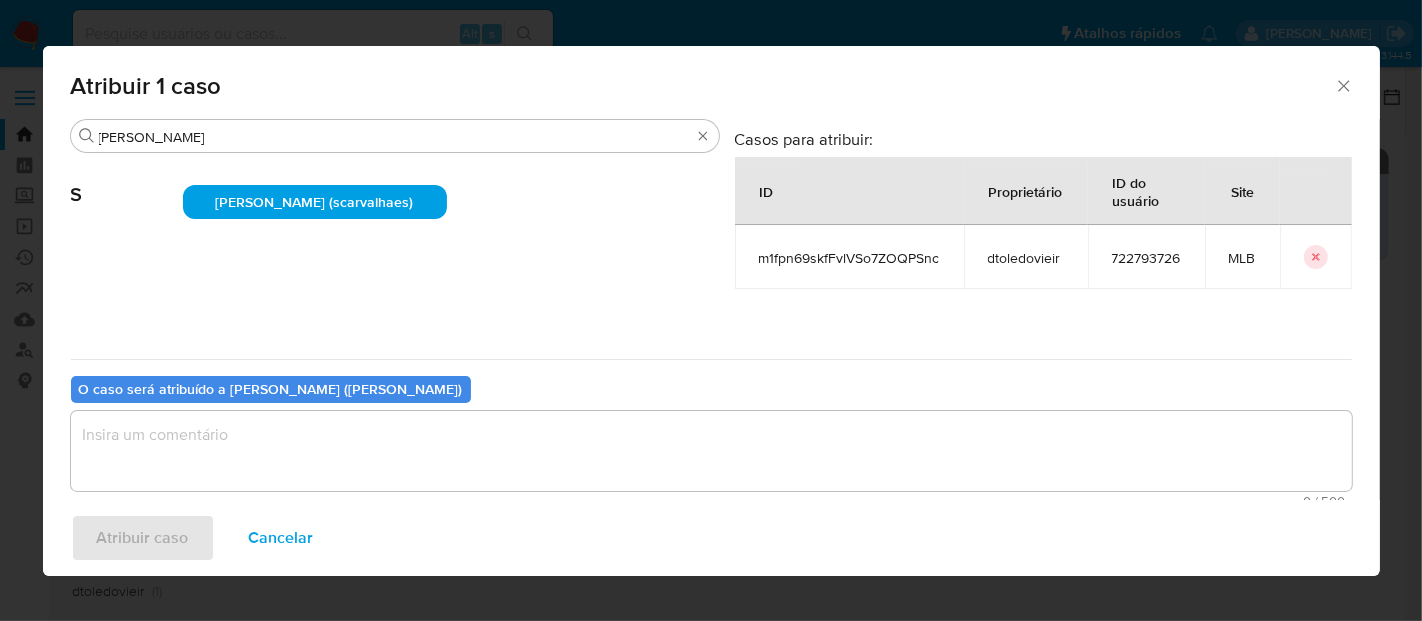 click at bounding box center [711, 451] 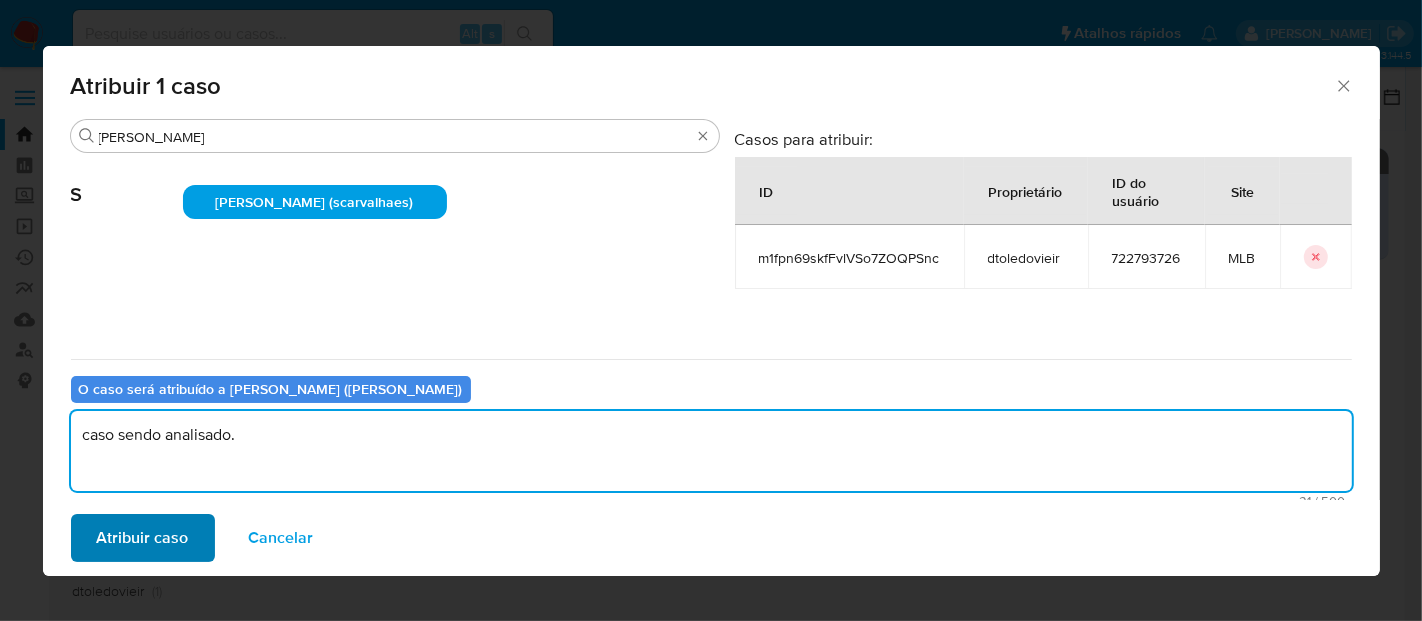 type on "caso sendo analisado." 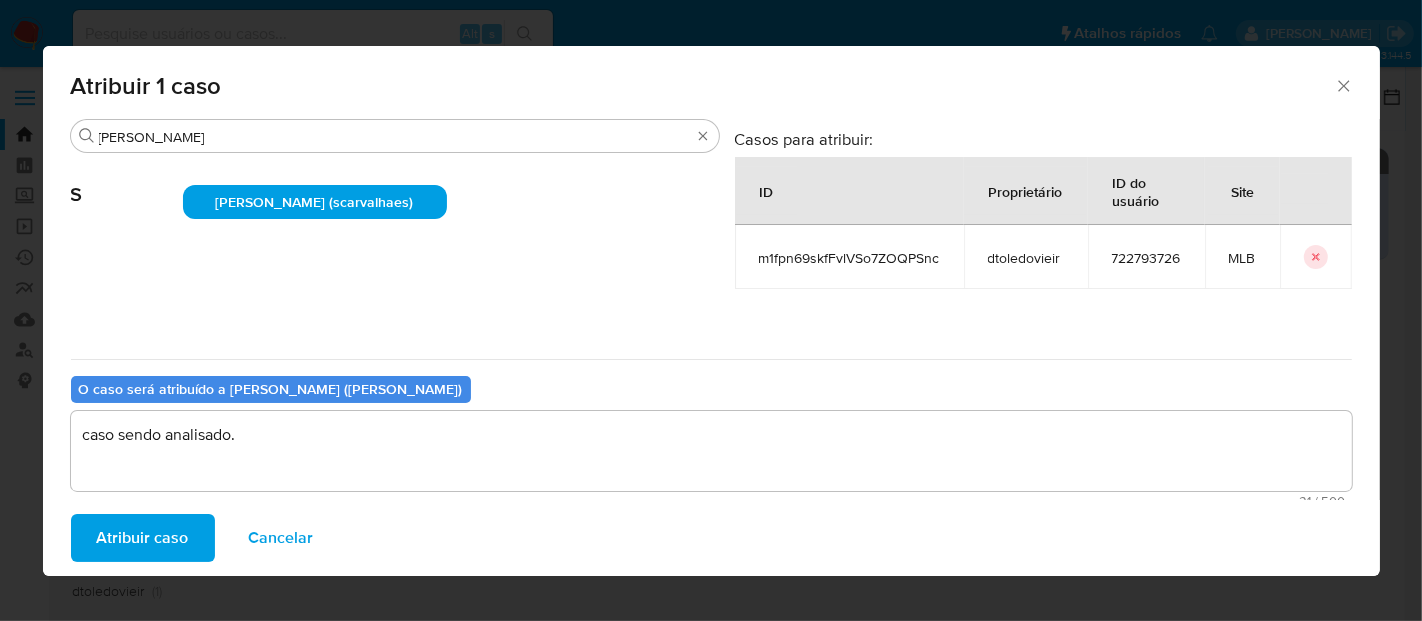 click on "Atribuir caso" at bounding box center [143, 538] 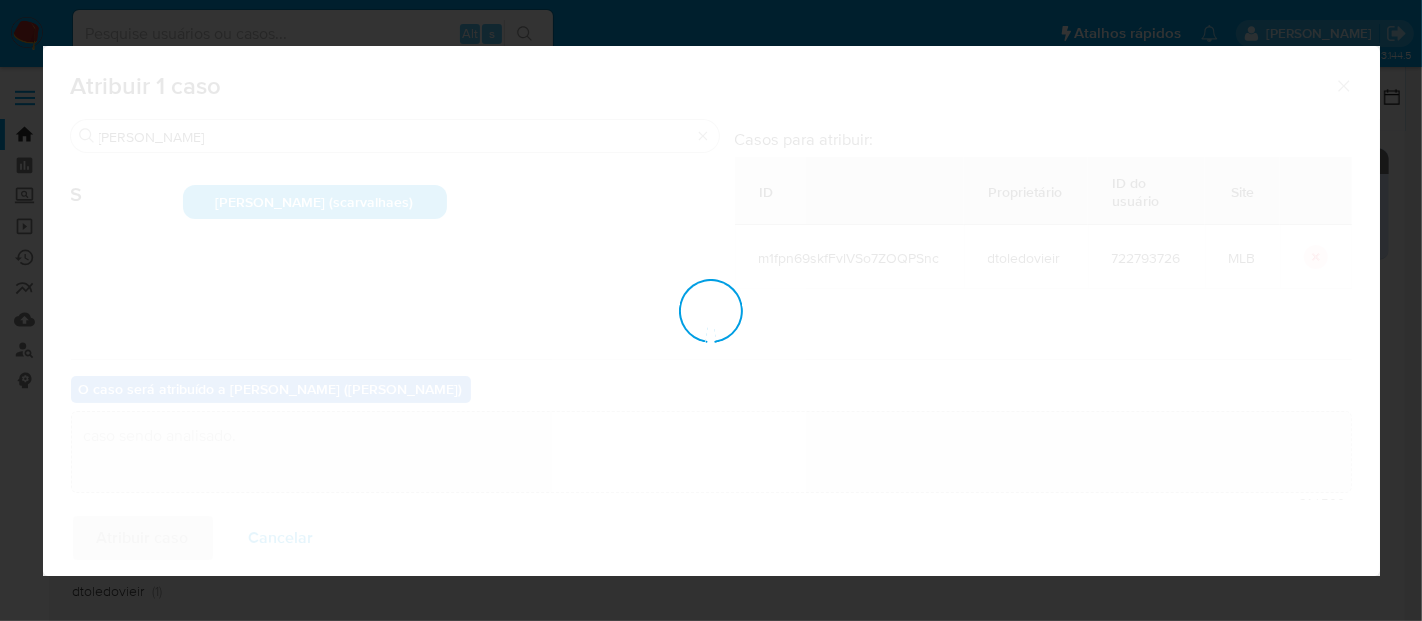 type 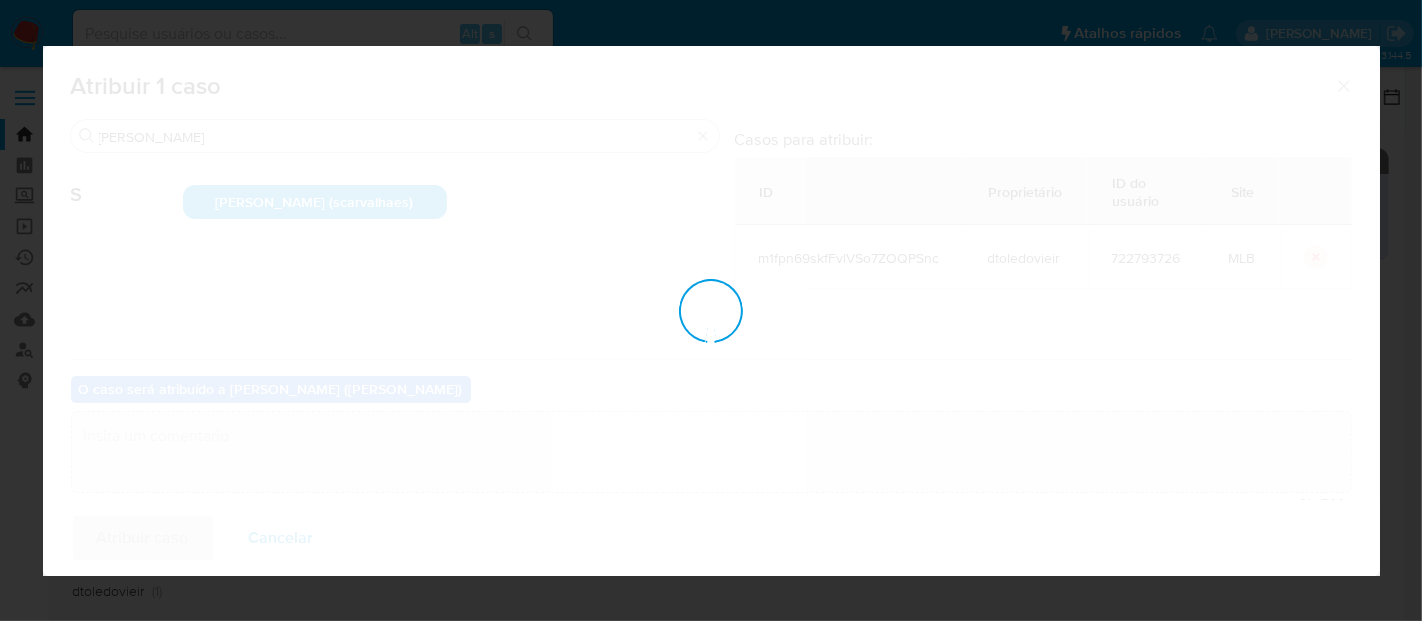 checkbox on "false" 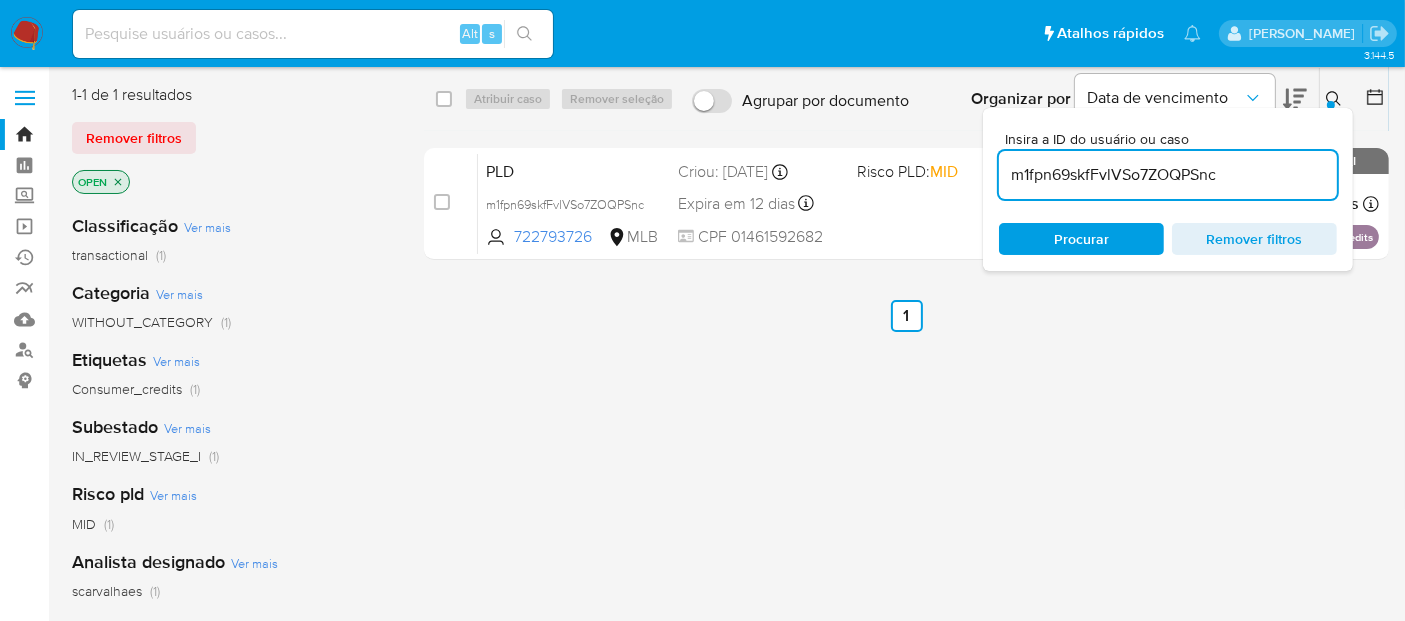 click at bounding box center (27, 34) 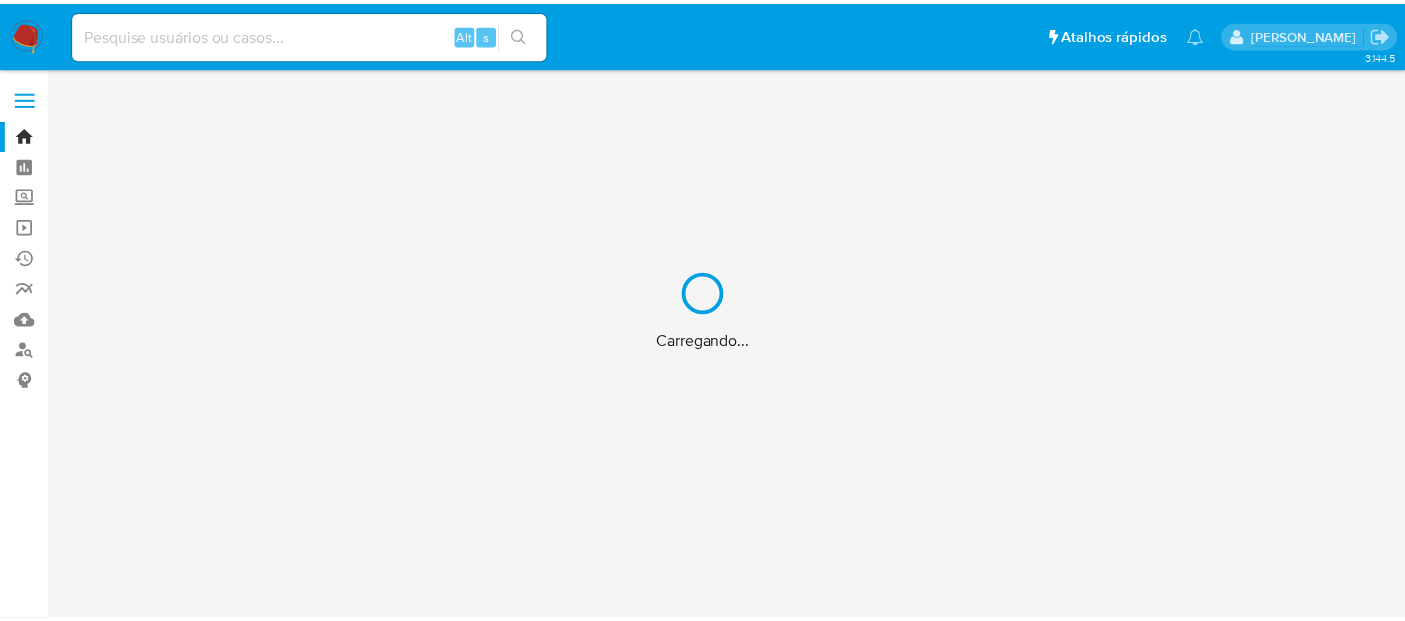scroll, scrollTop: 0, scrollLeft: 0, axis: both 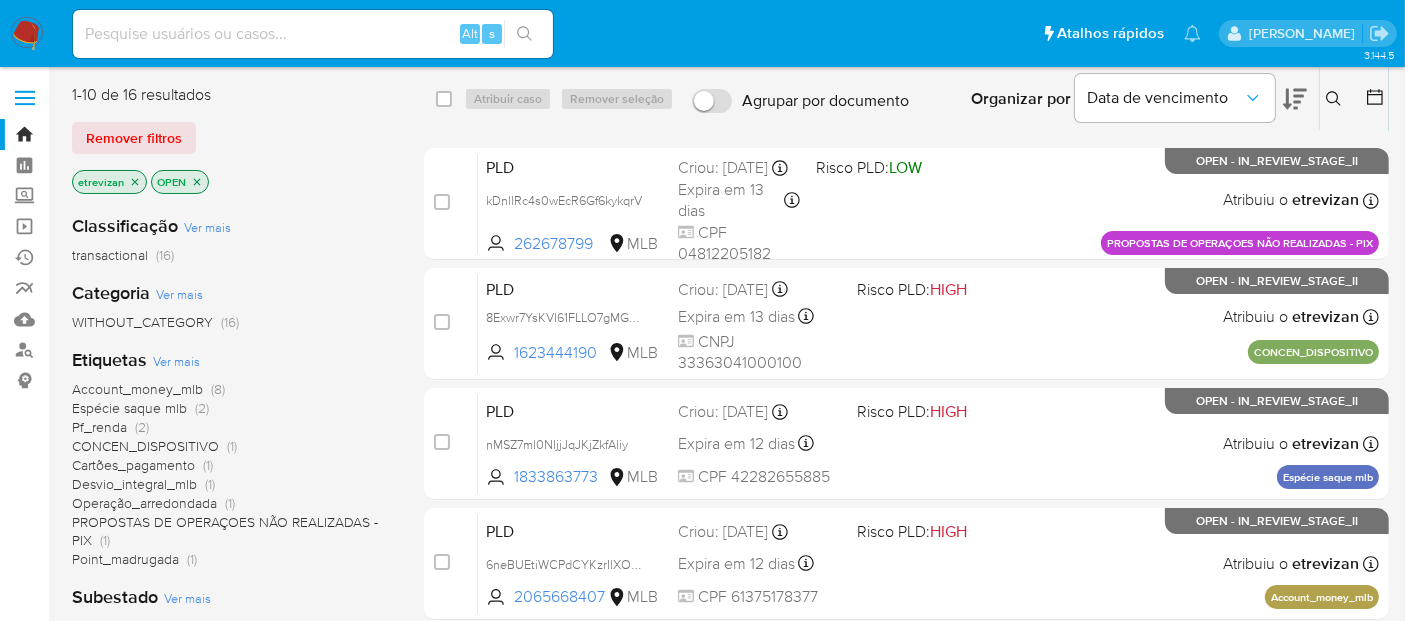 click at bounding box center (313, 34) 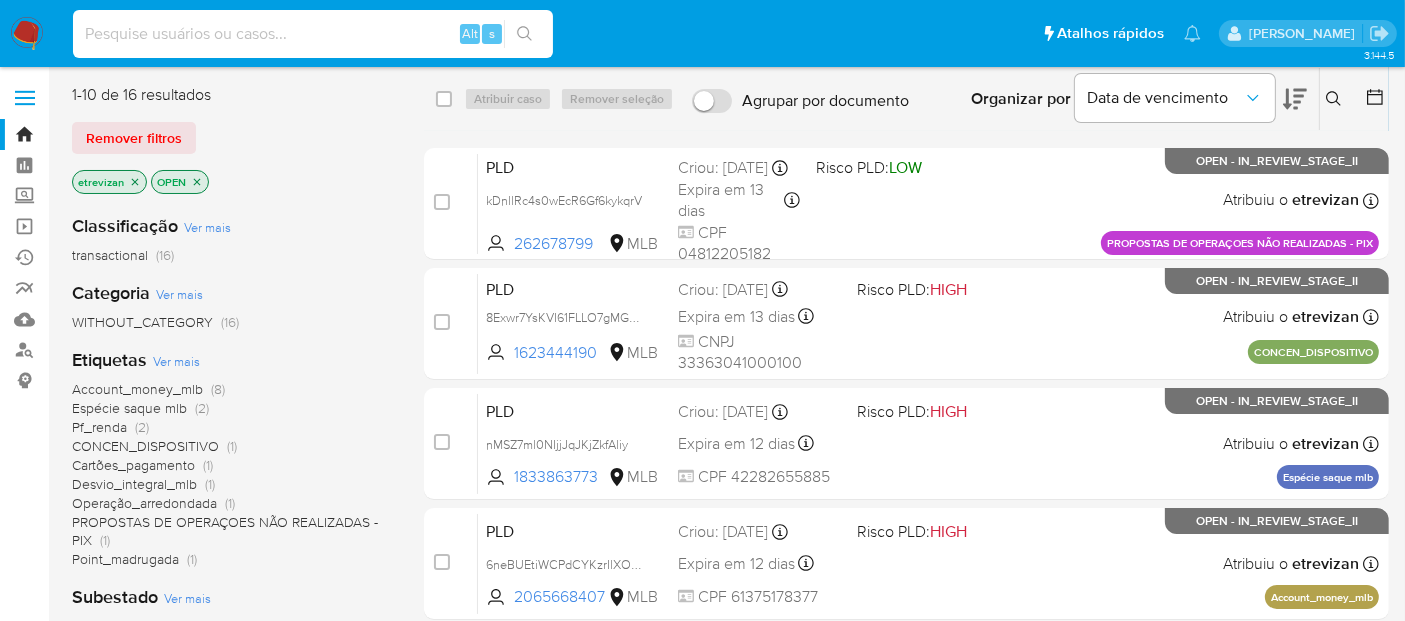 paste on "m1fpn69skfFvlVSo7ZOQPSnc" 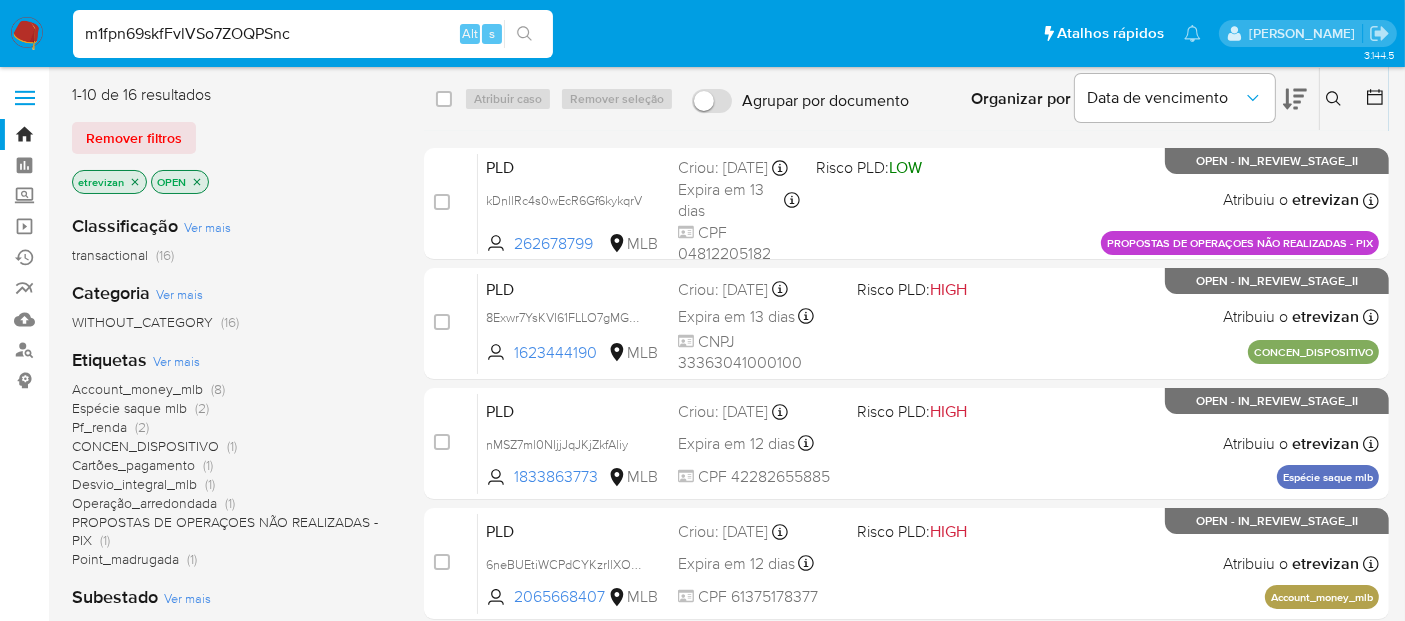 type on "m1fpn69skfFvlVSo7ZOQPSnc" 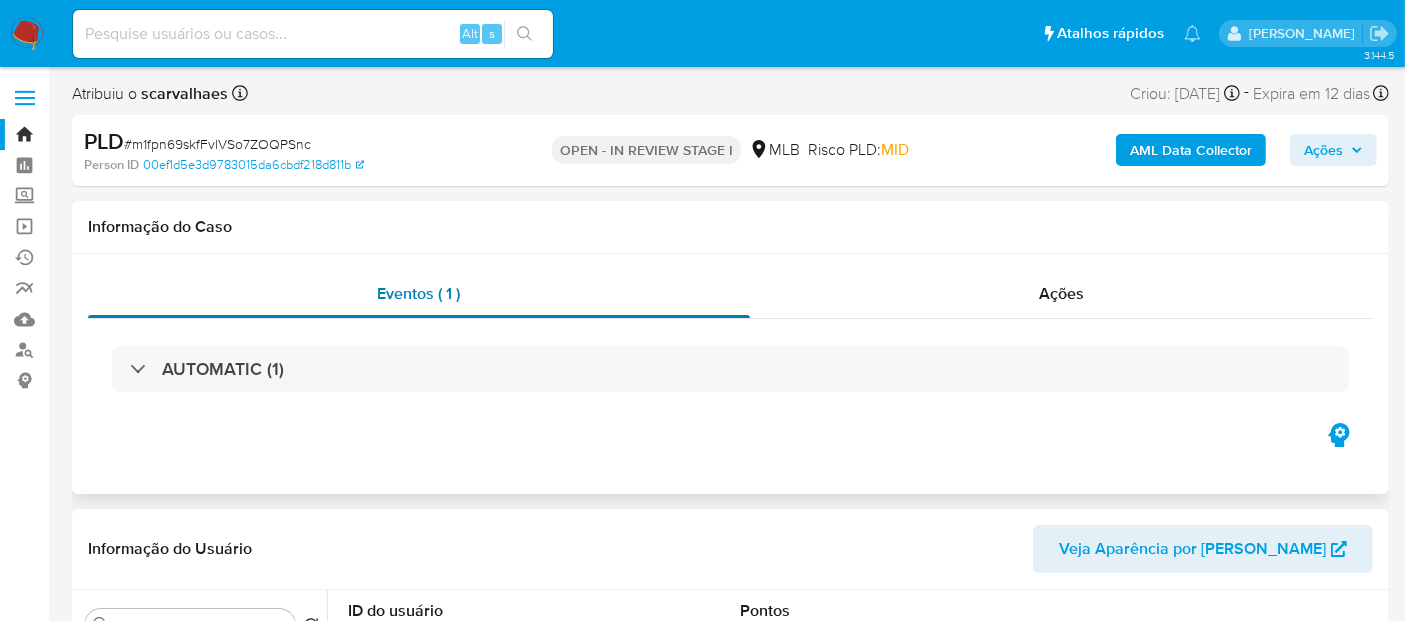 select on "10" 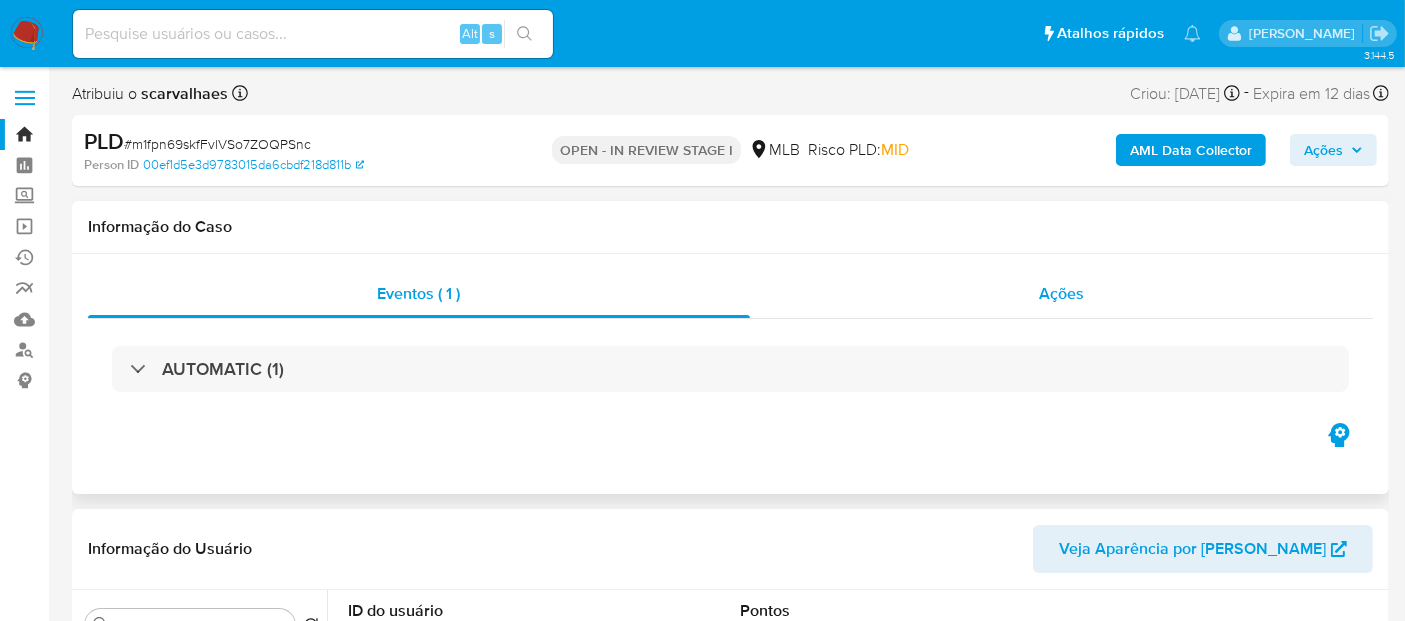 click on "Ações" at bounding box center (1062, 294) 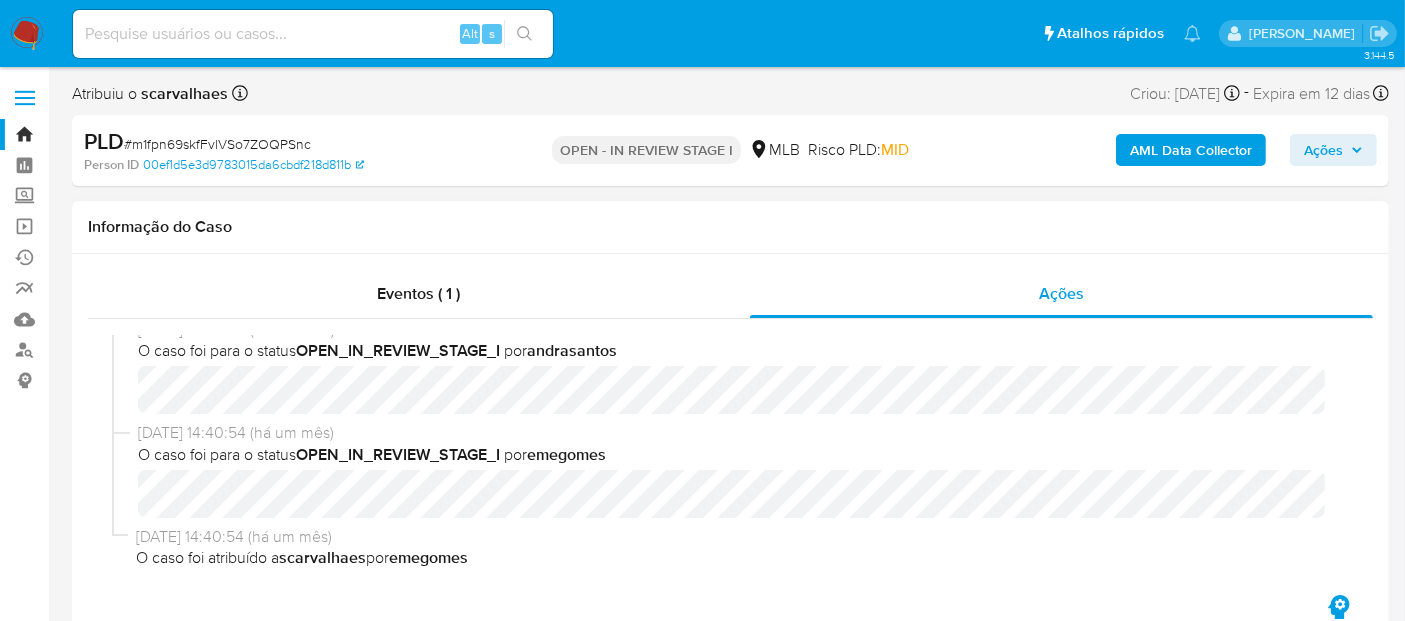 scroll, scrollTop: 223, scrollLeft: 0, axis: vertical 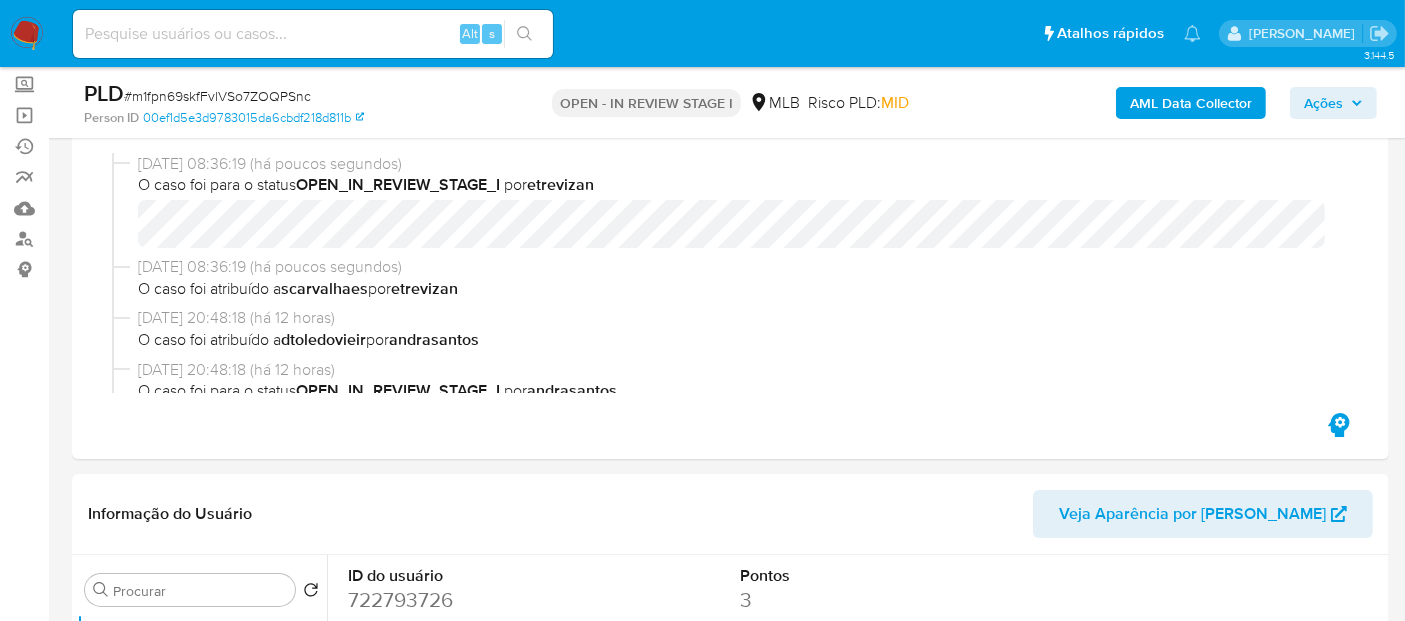 click at bounding box center (313, 34) 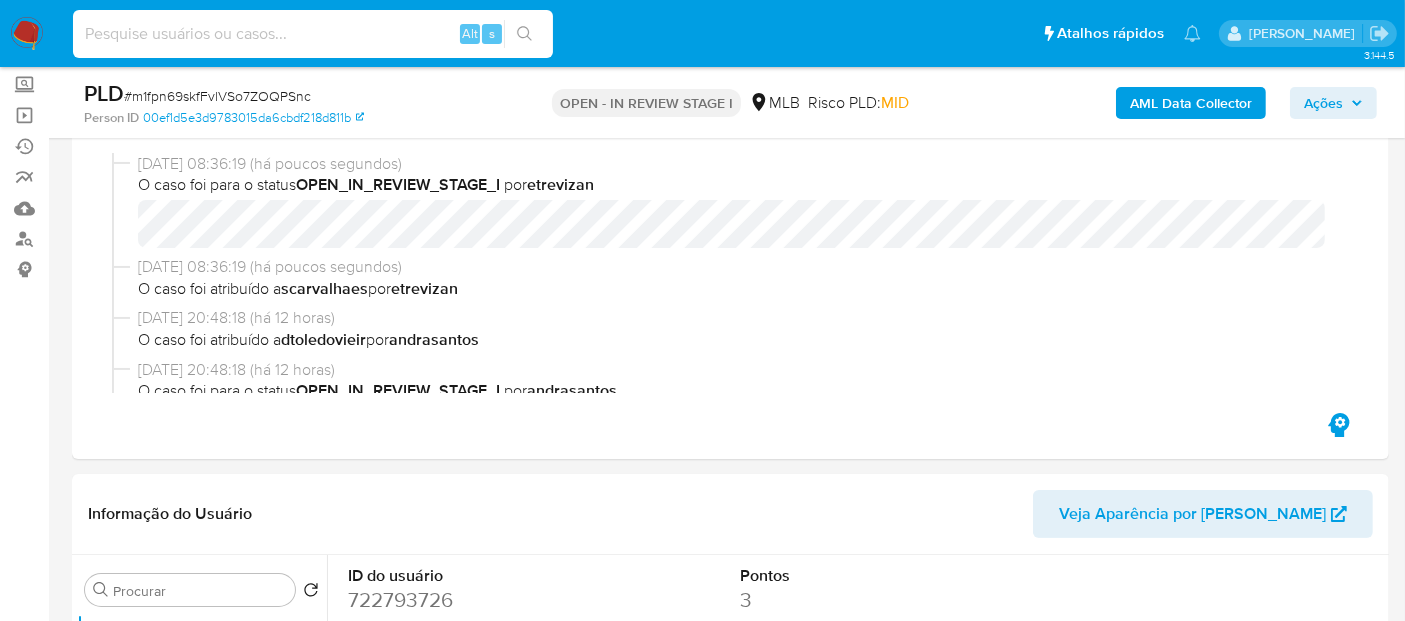paste on "sIZ8IJUhpdNBvMJjgeRQaHbv" 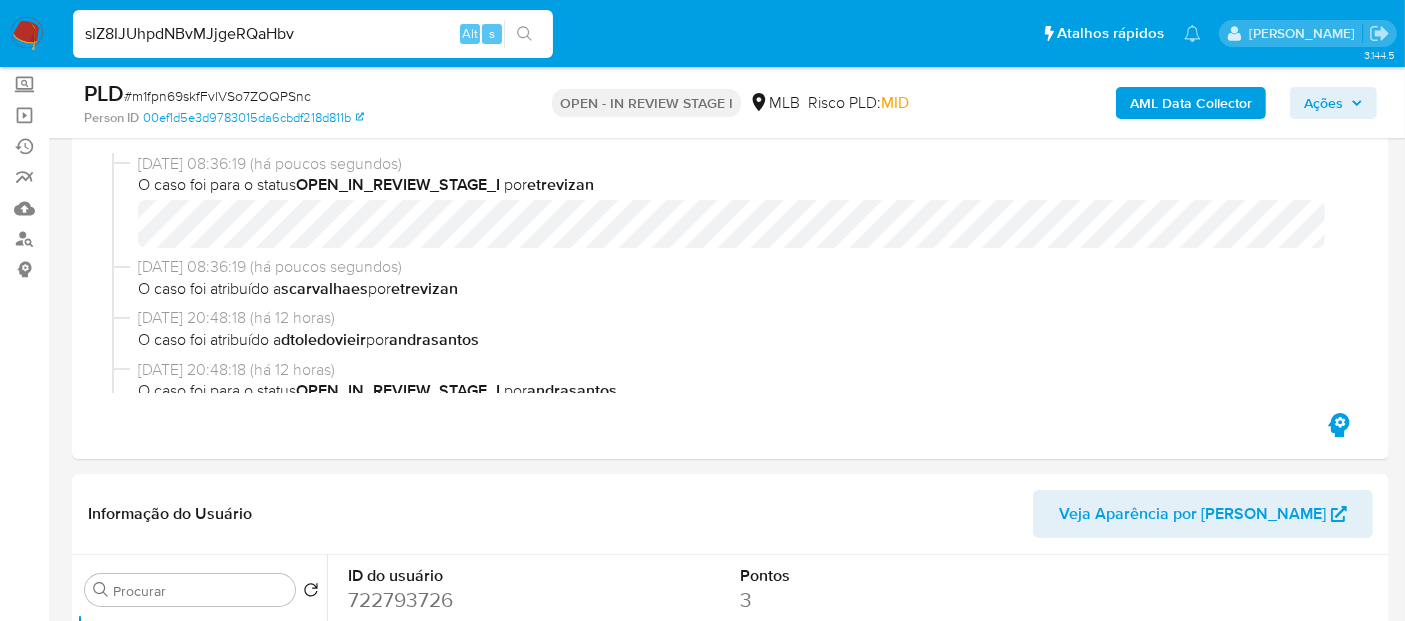 type on "sIZ8IJUhpdNBvMJjgeRQaHbv" 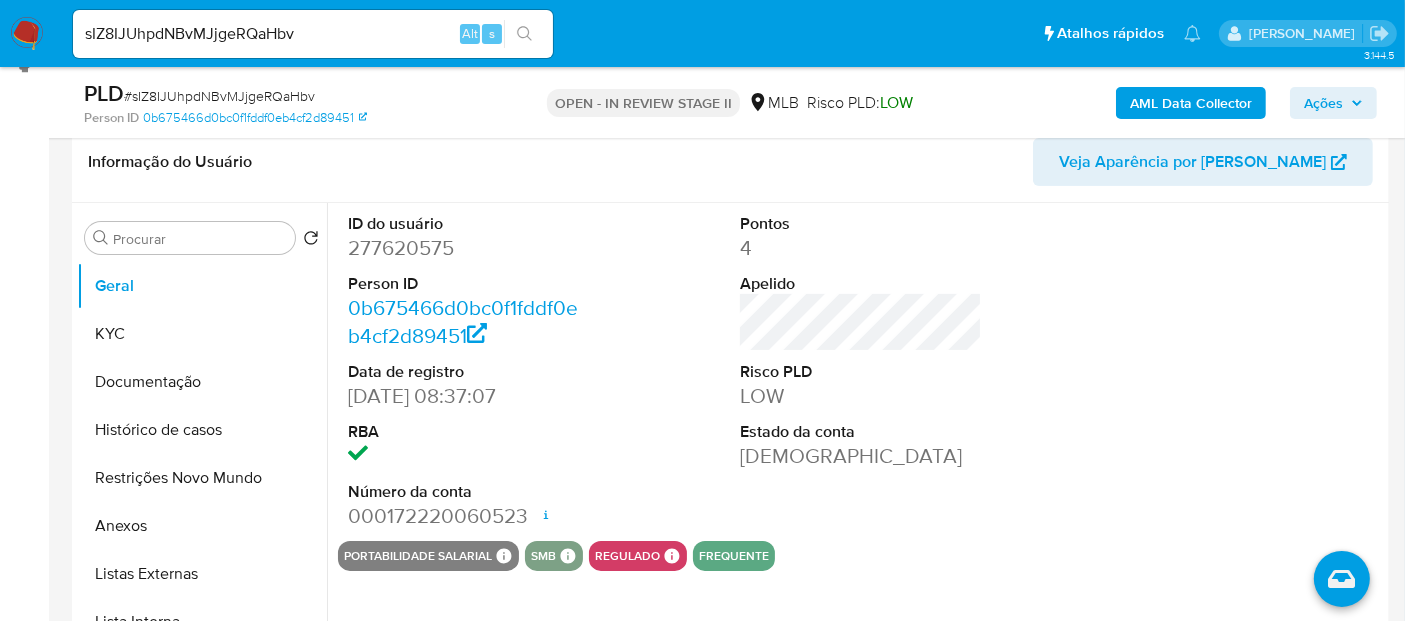 scroll, scrollTop: 333, scrollLeft: 0, axis: vertical 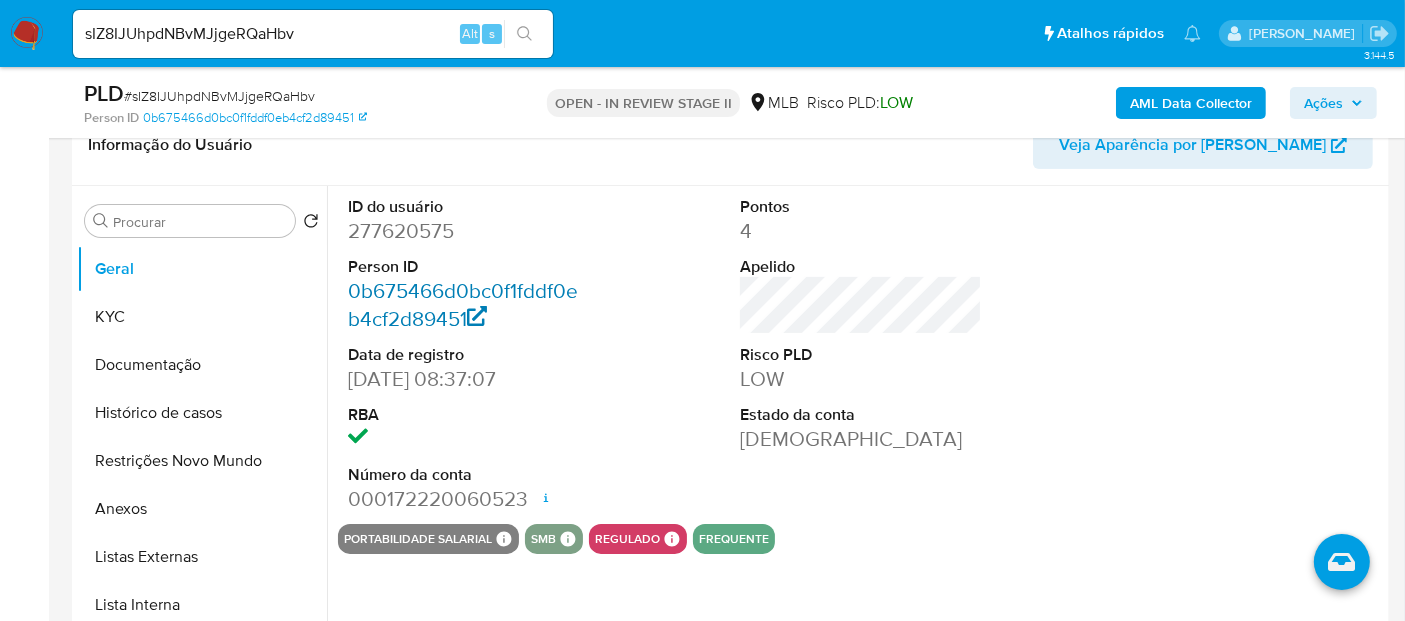 select on "10" 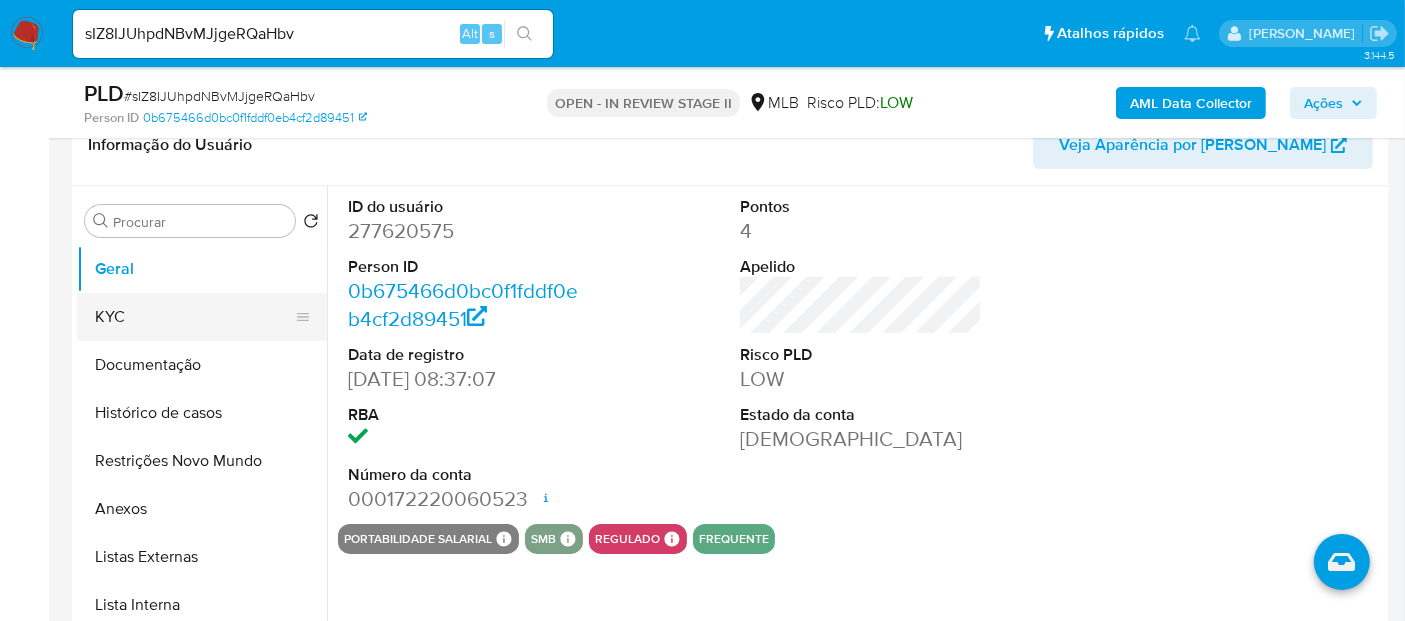 click on "KYC" at bounding box center [194, 317] 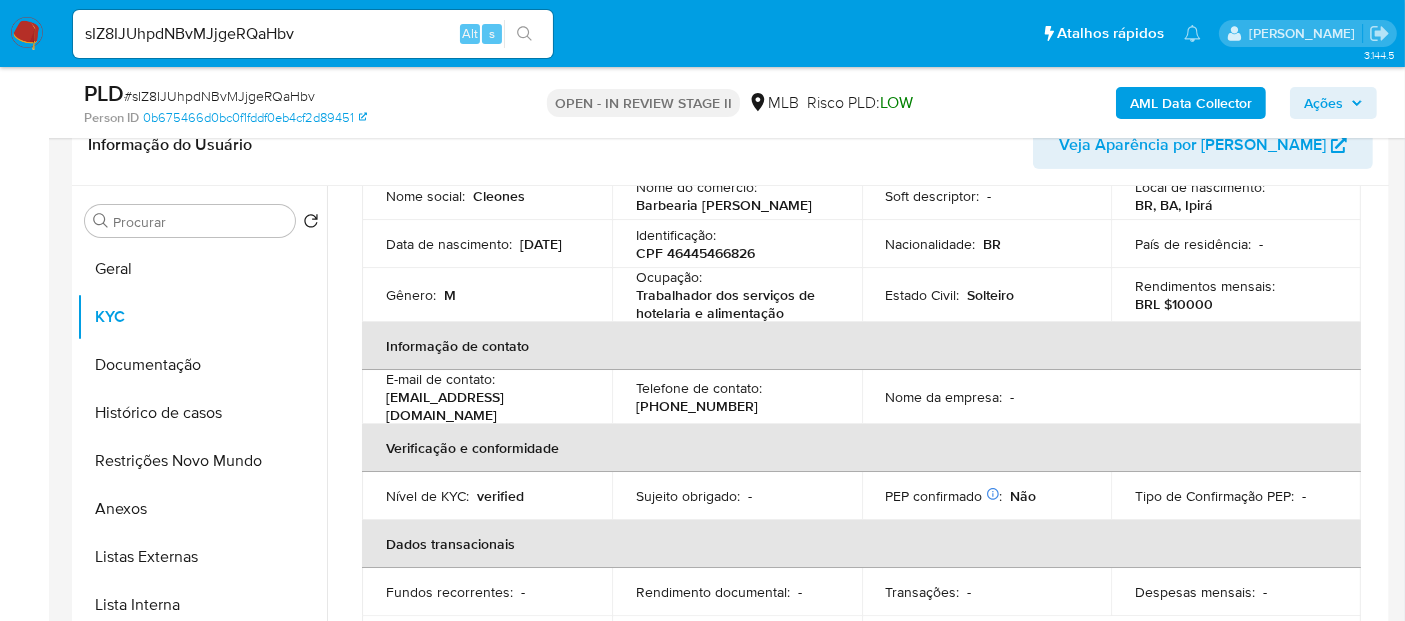 scroll, scrollTop: 111, scrollLeft: 0, axis: vertical 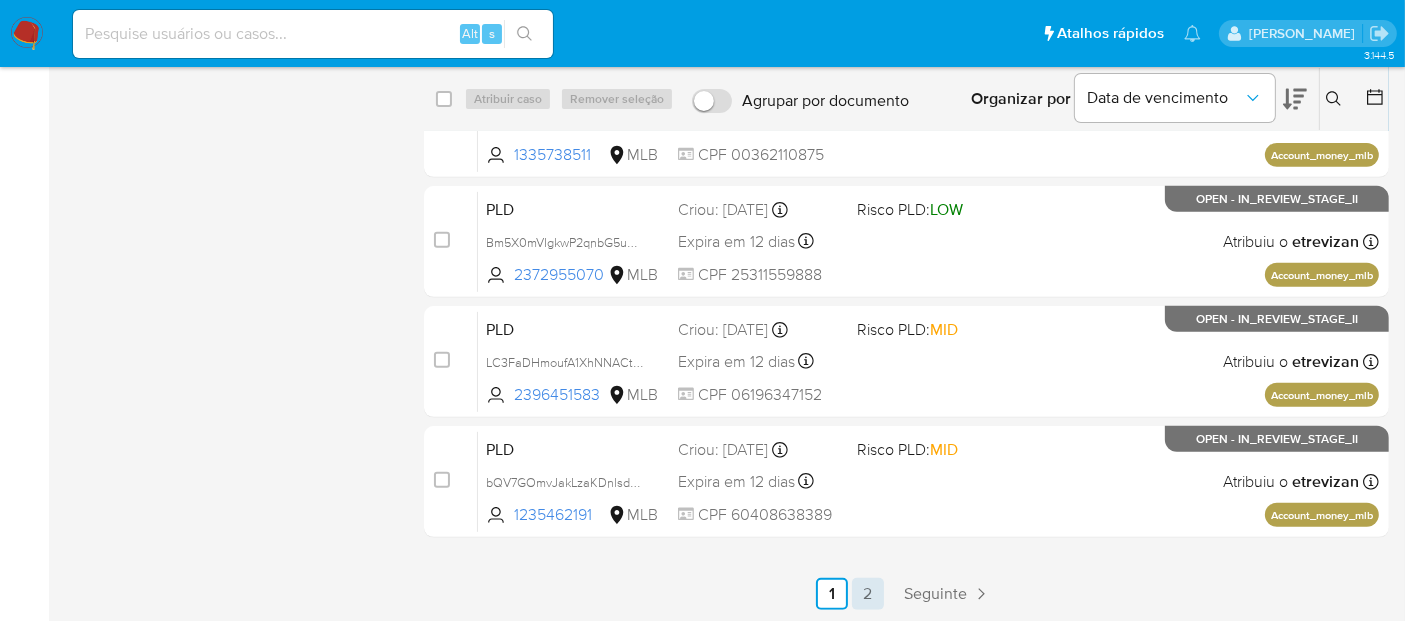 click on "2" at bounding box center (868, 594) 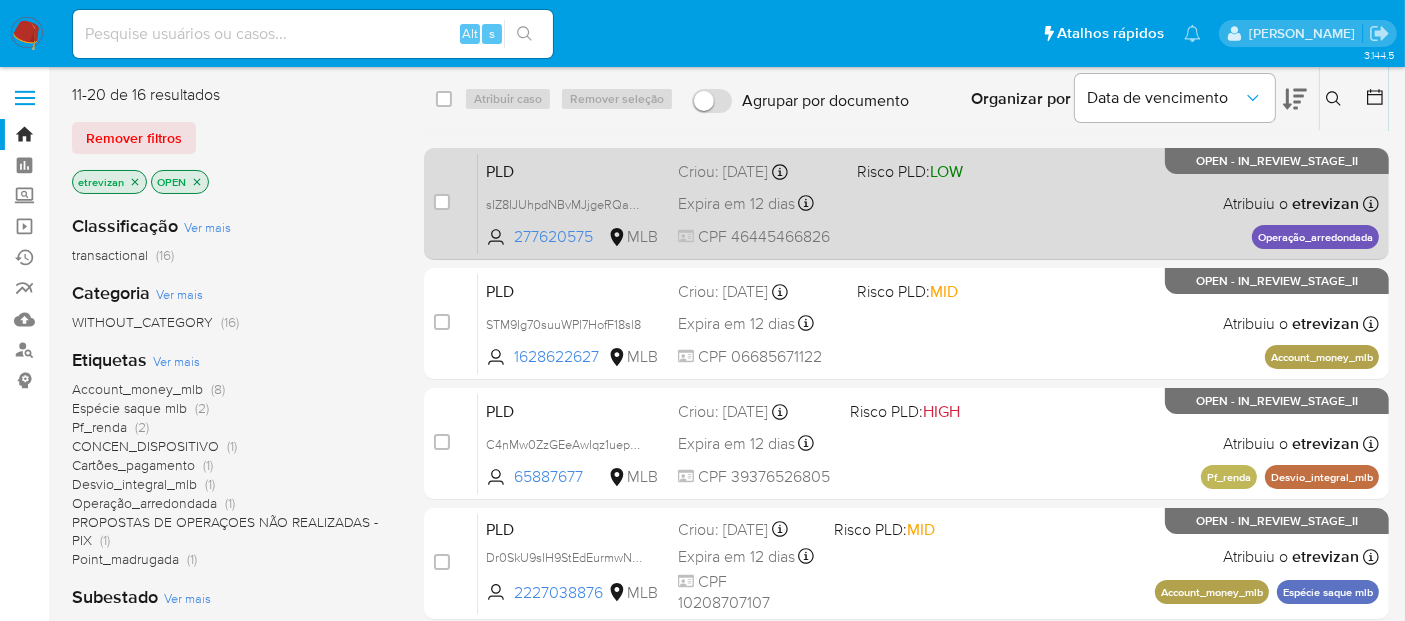 click on "PLD sIZ8IJUhpdNBvMJjgeRQaHbv 277620575 MLB Risco PLD:  LOW Criou: 12/06/2025   Criou: 12/06/2025 00:15:09 Expira em 12 dias   Expira em 27/07/2025 00:15:09 CPF   46445466826 Atribuiu o   etrevizan   Asignado el: 18/06/2025 14:23:48 Operação_arredondada OPEN - IN_REVIEW_STAGE_II" at bounding box center [928, 203] 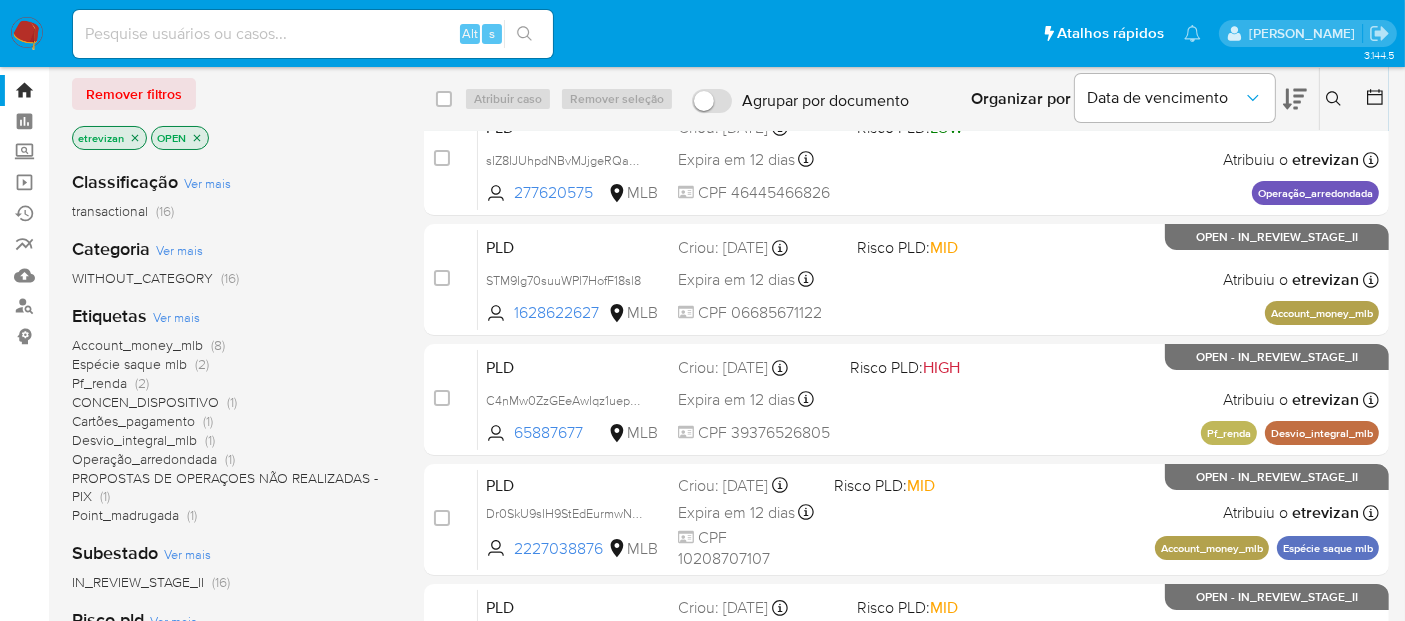 scroll, scrollTop: 0, scrollLeft: 0, axis: both 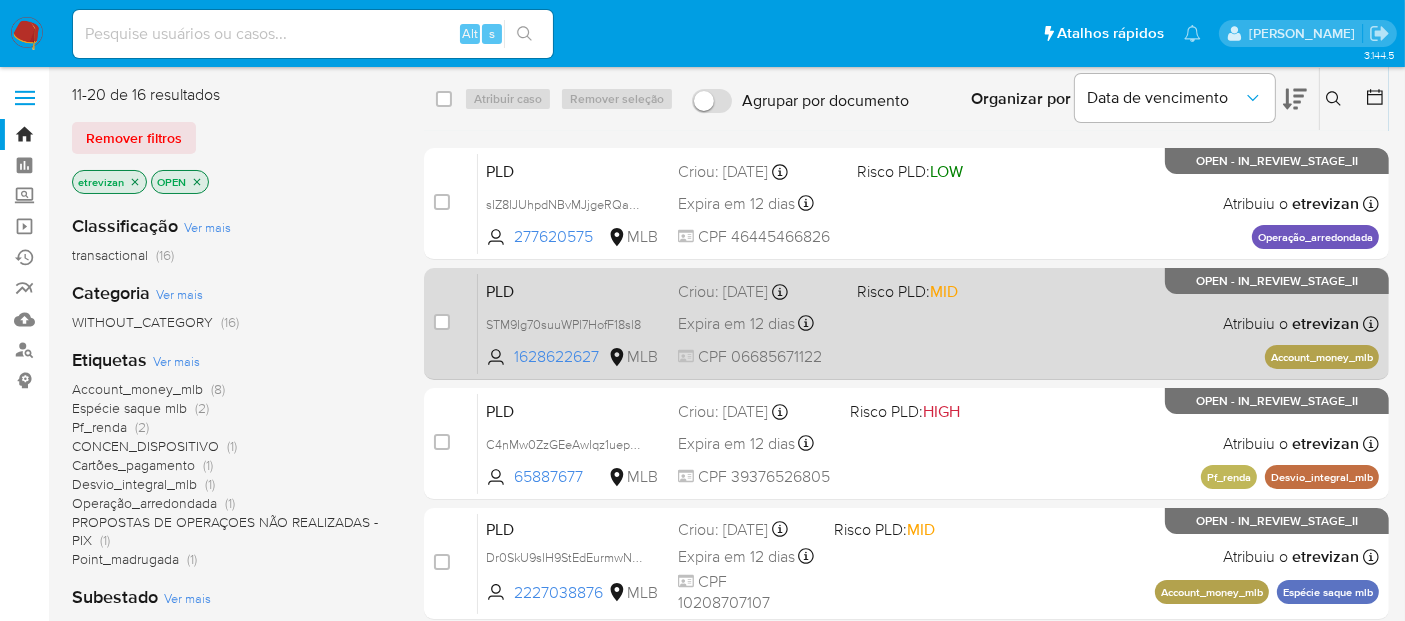 click on "PLD STM9Ig70suuWPl7HofF18sl8 1628622627 MLB Risco PLD:  MID Criou: 12/06/2025   Criou: 12/06/2025 00:10:06 Expira em 12 dias   Expira em 27/07/2025 00:10:06 CPF   06685671122 Atribuiu o   etrevizan   Asignado el: 18/06/2025 14:24:01 Account_money_mlb OPEN - IN_REVIEW_STAGE_II" at bounding box center (928, 323) 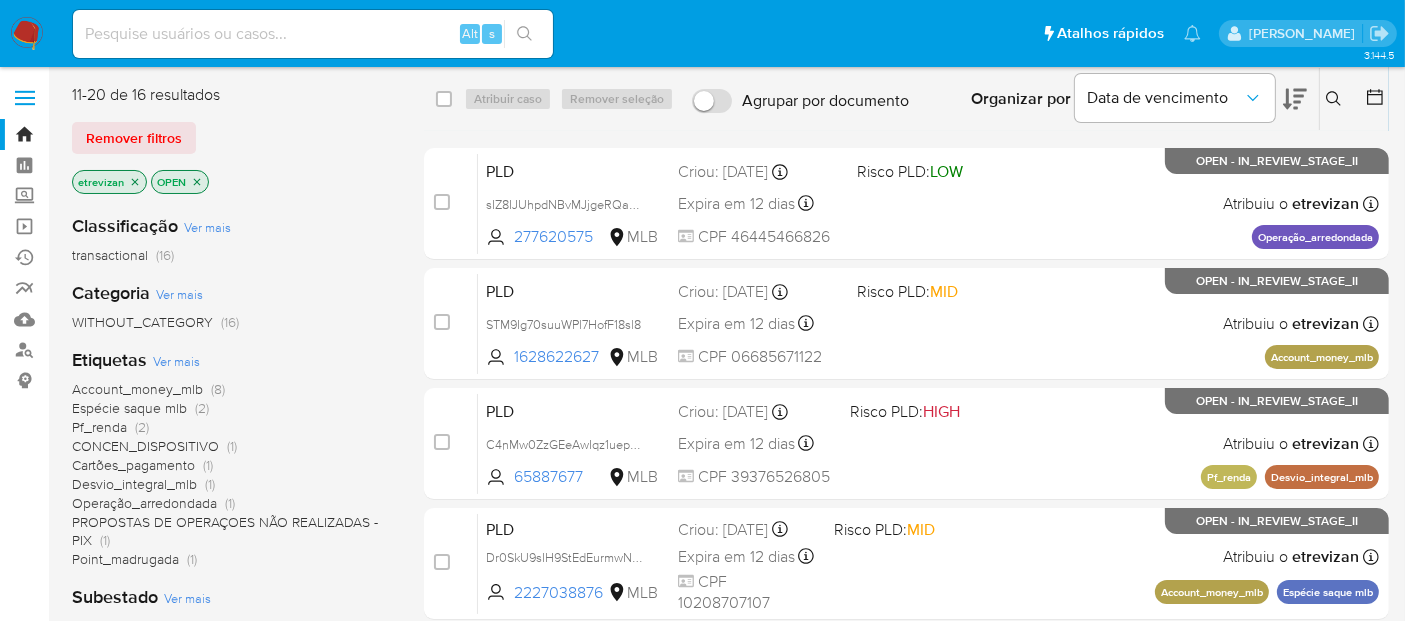 scroll, scrollTop: 111, scrollLeft: 0, axis: vertical 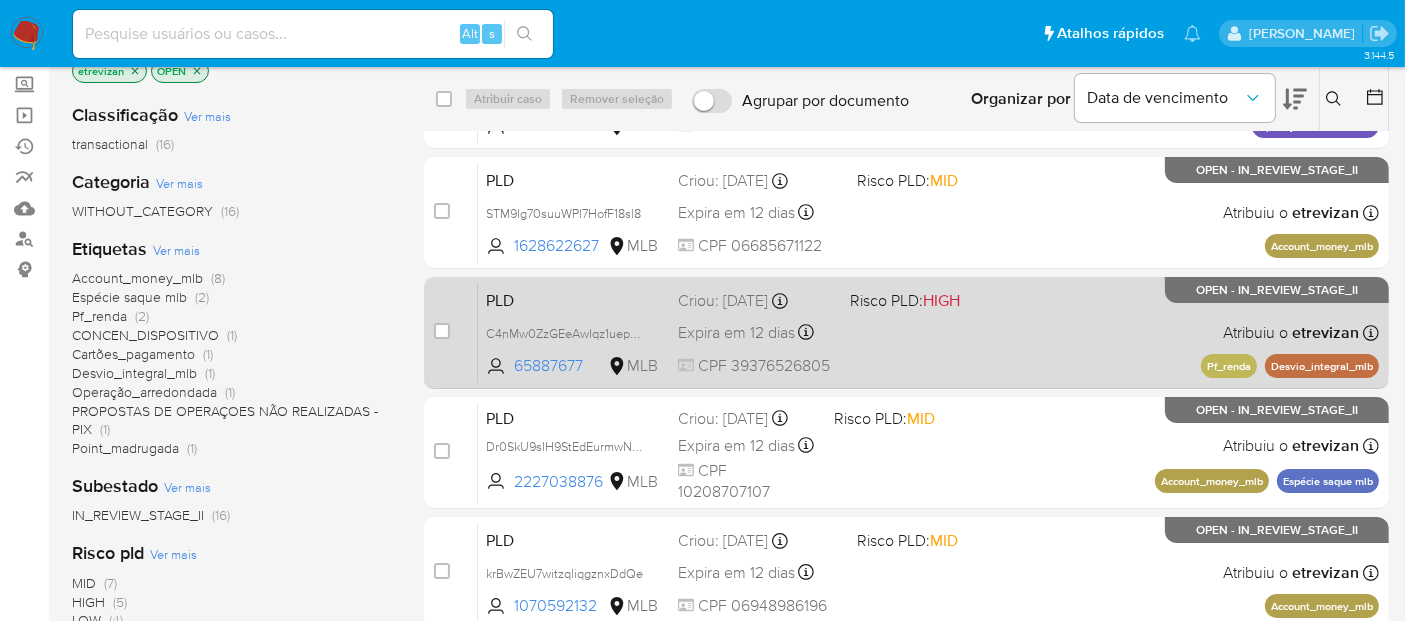 click on "PLD C4nMw0ZzGEeAwIqz1uep6rJe 65887677 MLB Risco PLD:  HIGH Criou: 12/06/2025   Criou: 12/06/2025 00:09:46 Expira em 12 dias   Expira em 27/07/2025 00:09:46 CPF   39376526805 Atribuiu o   etrevizan   Asignado el: 18/06/2025 14:25:23 Pf_renda Desvio_integral_mlb OPEN - IN_REVIEW_STAGE_II" at bounding box center (928, 332) 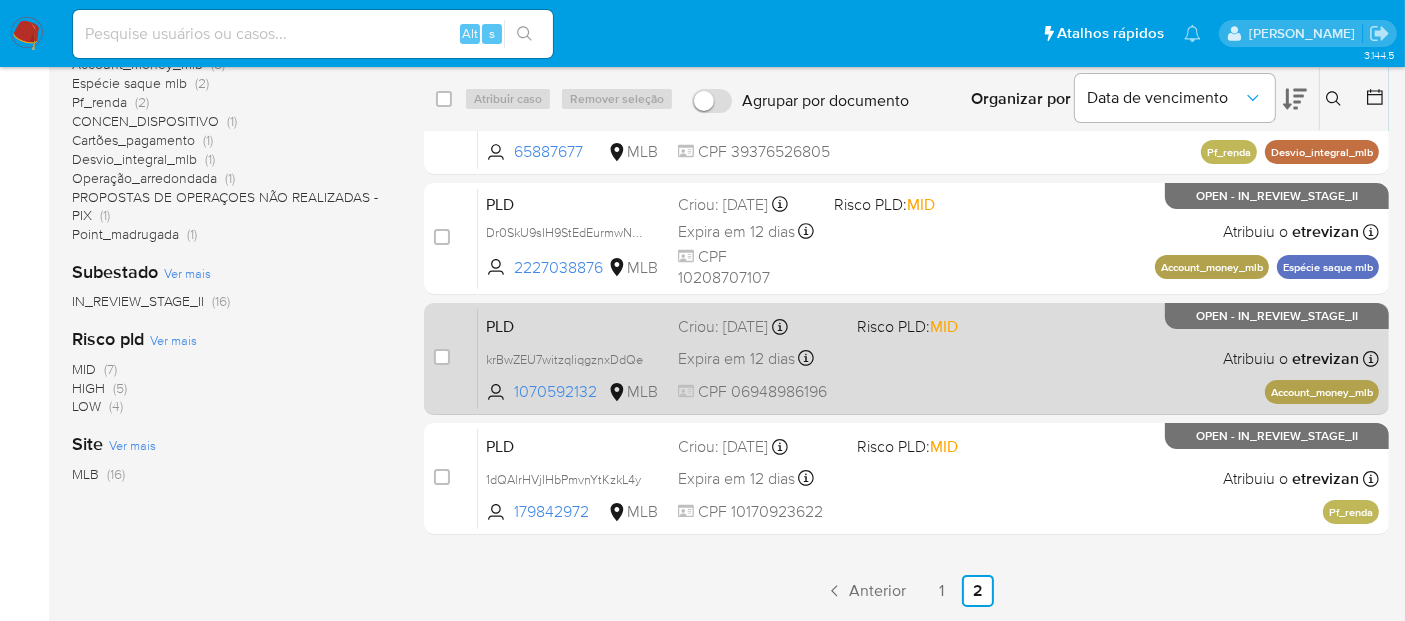 scroll, scrollTop: 365, scrollLeft: 0, axis: vertical 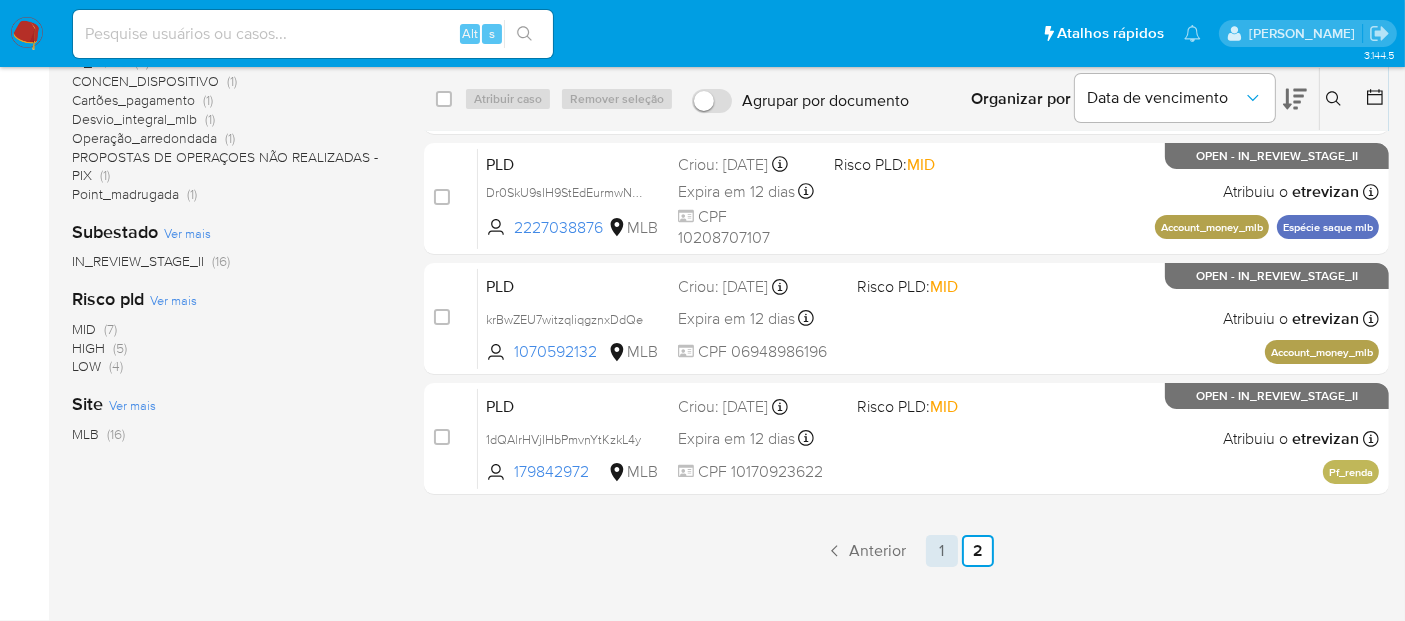 click on "1" at bounding box center [942, 551] 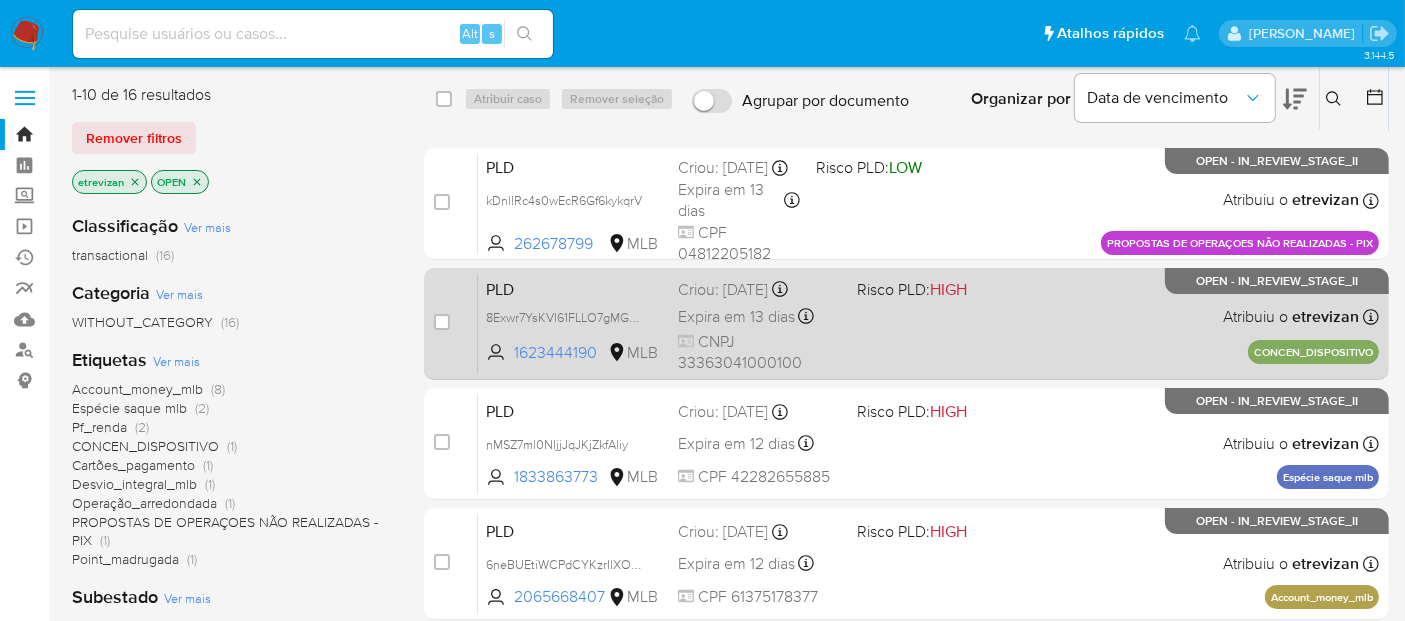 click on "PLD 8Exwr7YsKVI61FLLO7gMG9FM 1623444190 MLB Risco PLD:  HIGH Criou: 13/06/2025   Criou: 13/06/2025 14:30:28 Expira em 13 dias   Expira em 28/07/2025 14:30:28 CNPJ   33363041000100 Atribuiu o   etrevizan   Asignado el: 13/06/2025 14:30:28 CONCEN_DISPOSITIVO OPEN - IN_REVIEW_STAGE_II" at bounding box center (928, 323) 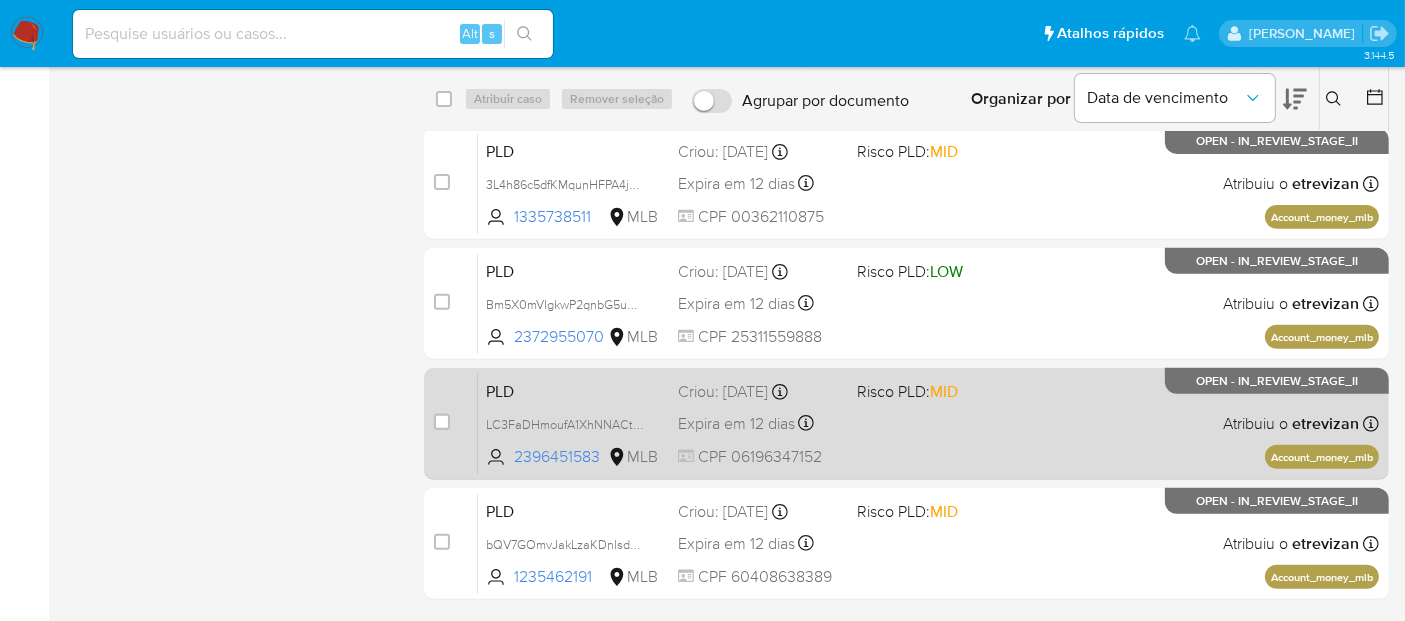 scroll, scrollTop: 802, scrollLeft: 0, axis: vertical 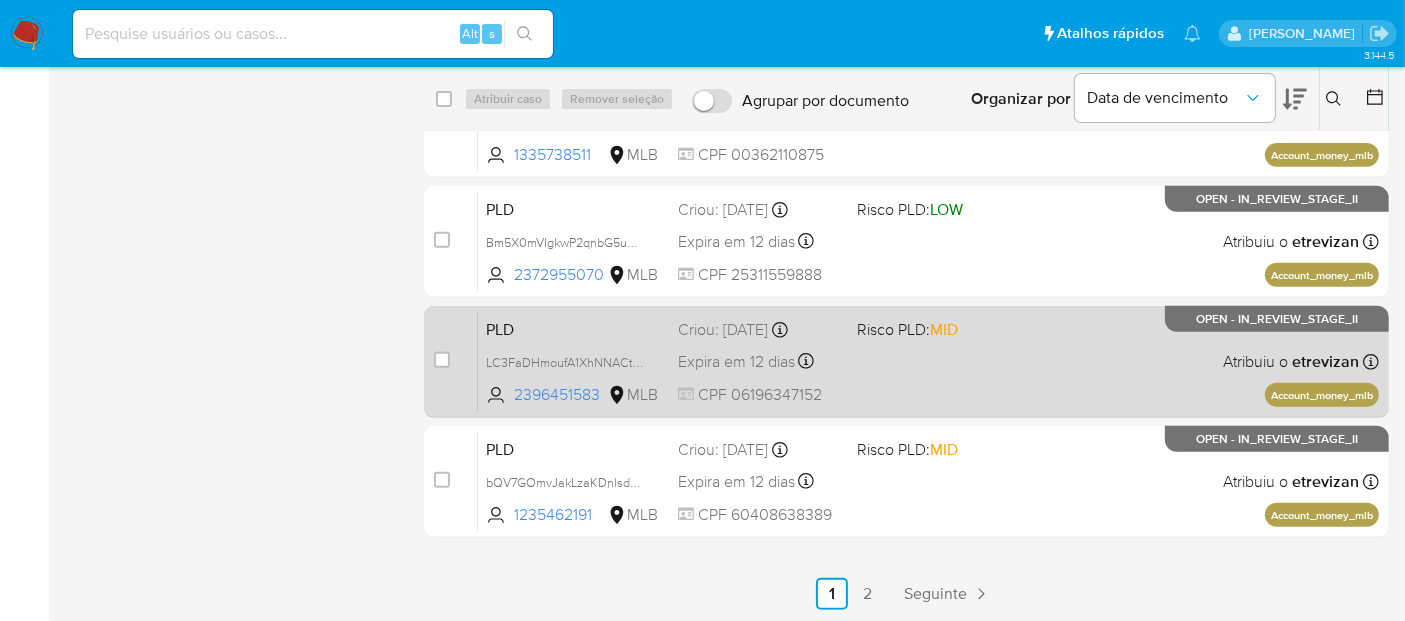 click on "PLD LC3FaDHmoufA1XhNNACto4KO 2396451583 MLB Risco PLD:  MID Criou: 12/06/2025   Criou: 12/06/2025 00:18:20 Expira em 12 dias   Expira em 27/07/2025 00:18:20 CPF   06196347152 Atribuiu o   etrevizan   Asignado el: 18/06/2025 14:24:01 Account_money_mlb OPEN - IN_REVIEW_STAGE_II" at bounding box center (928, 361) 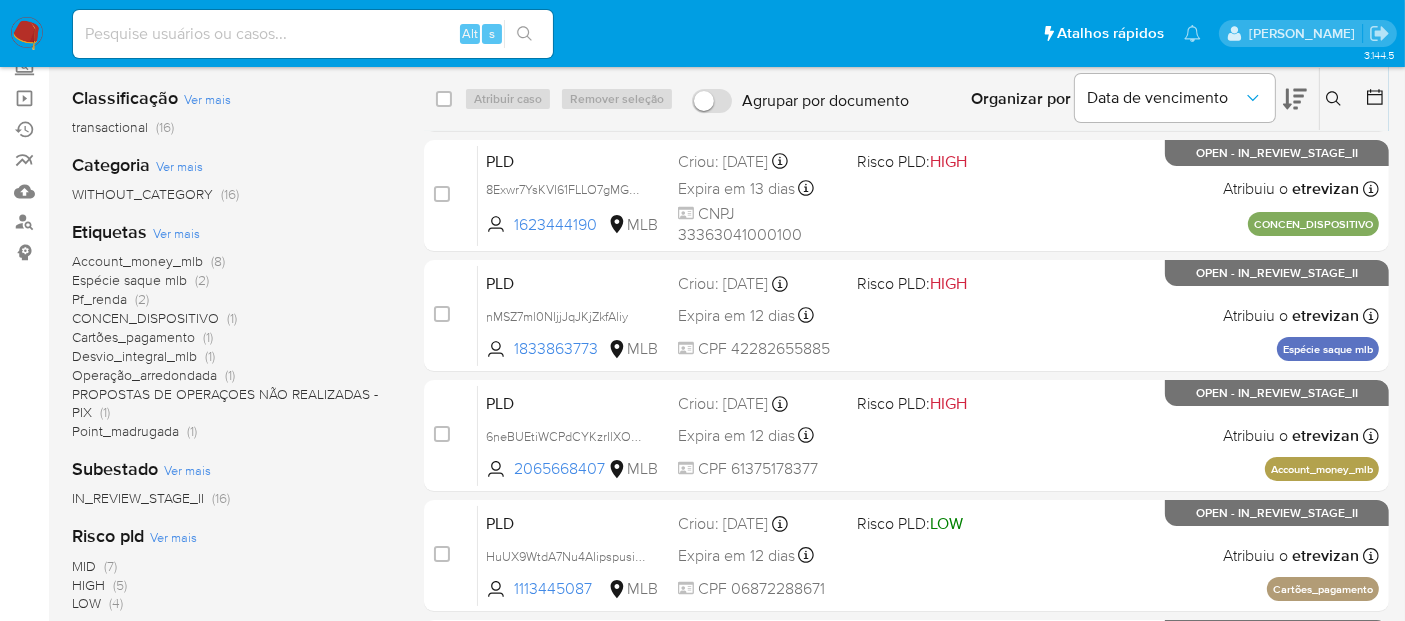 scroll, scrollTop: 0, scrollLeft: 0, axis: both 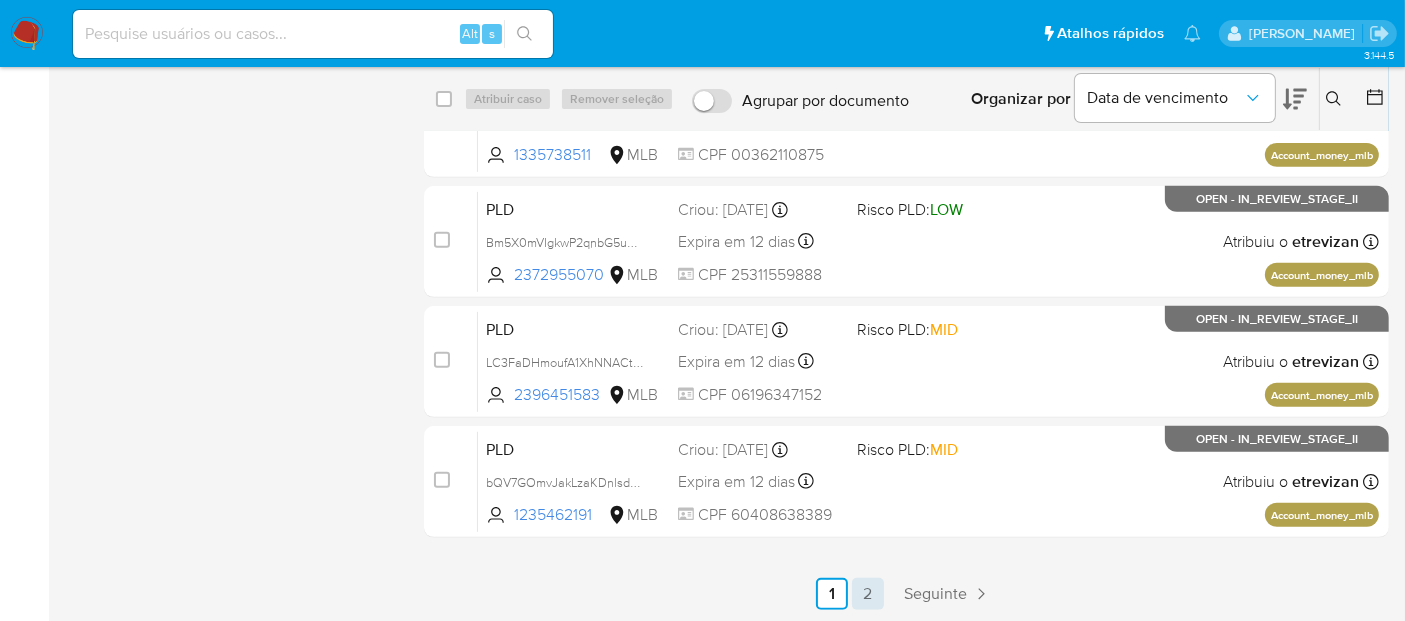 click on "2" at bounding box center [868, 594] 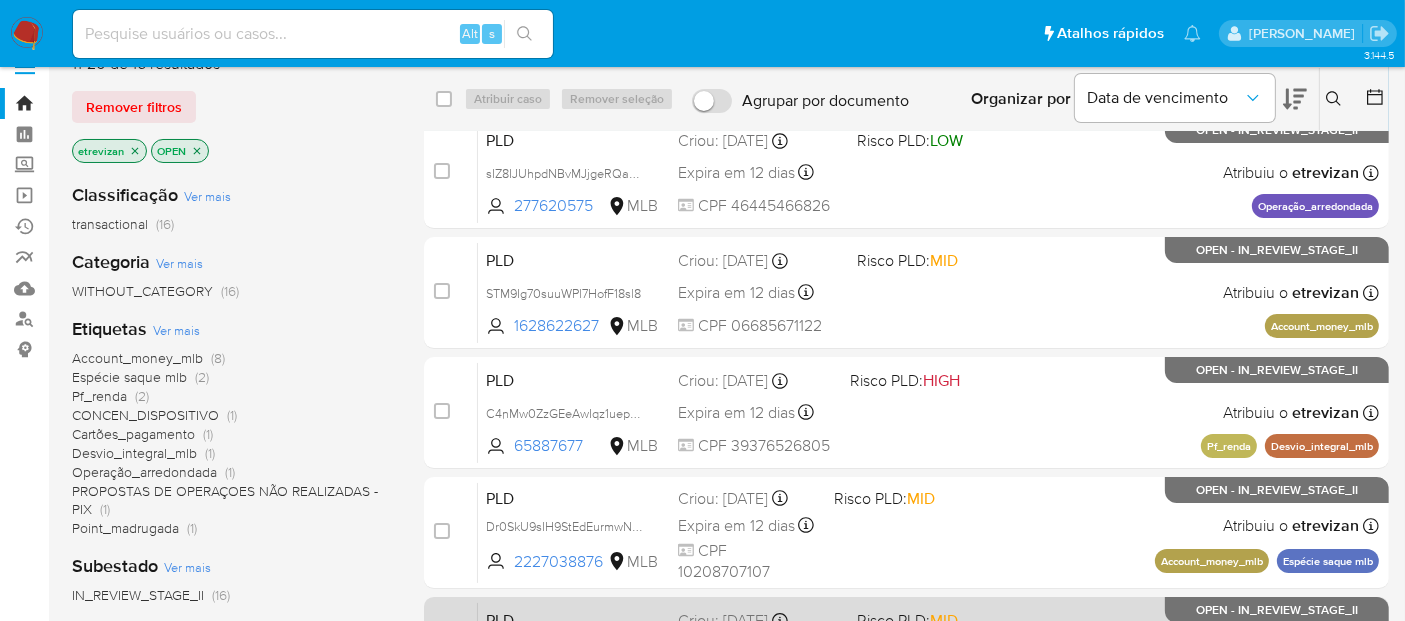 scroll, scrollTop: 365, scrollLeft: 0, axis: vertical 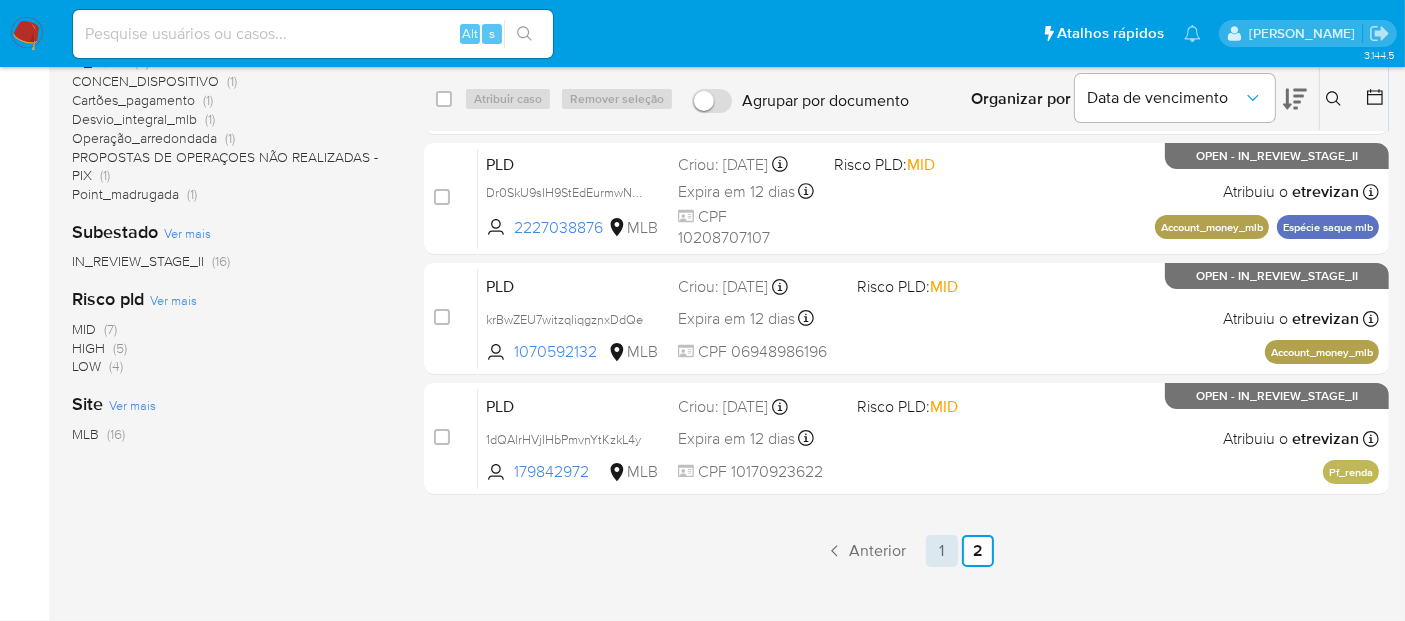 click on "1" at bounding box center (942, 551) 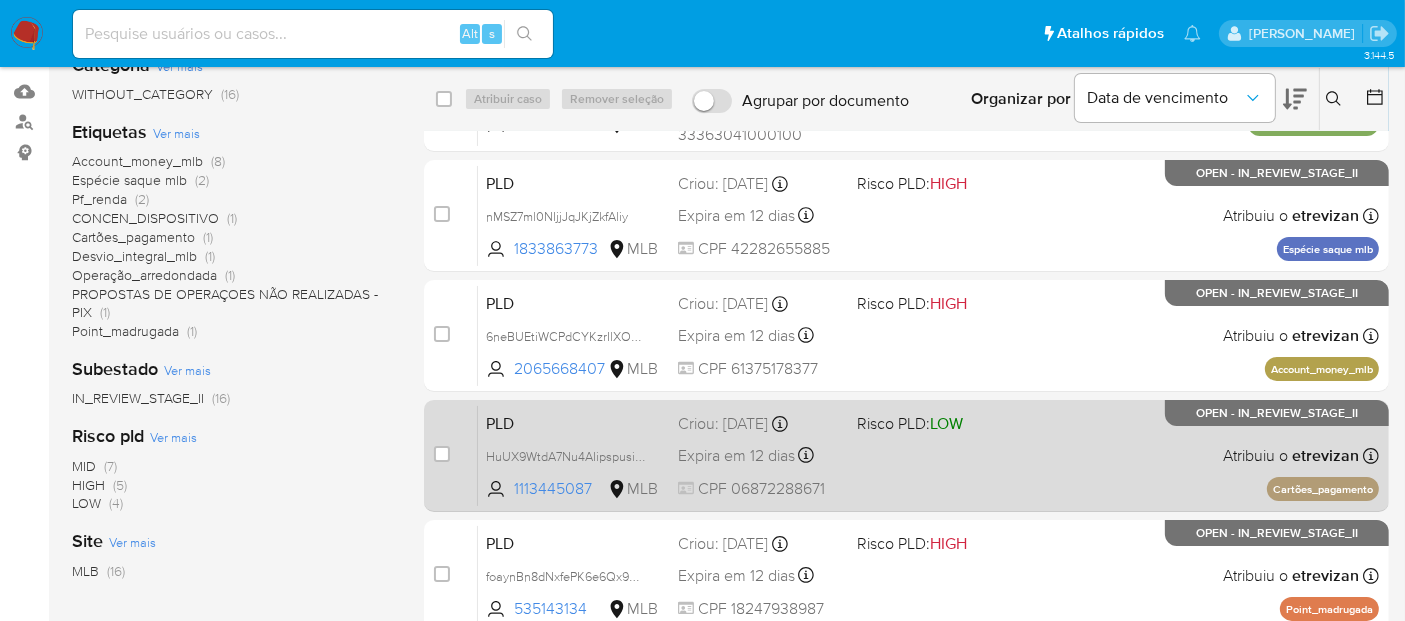 scroll, scrollTop: 333, scrollLeft: 0, axis: vertical 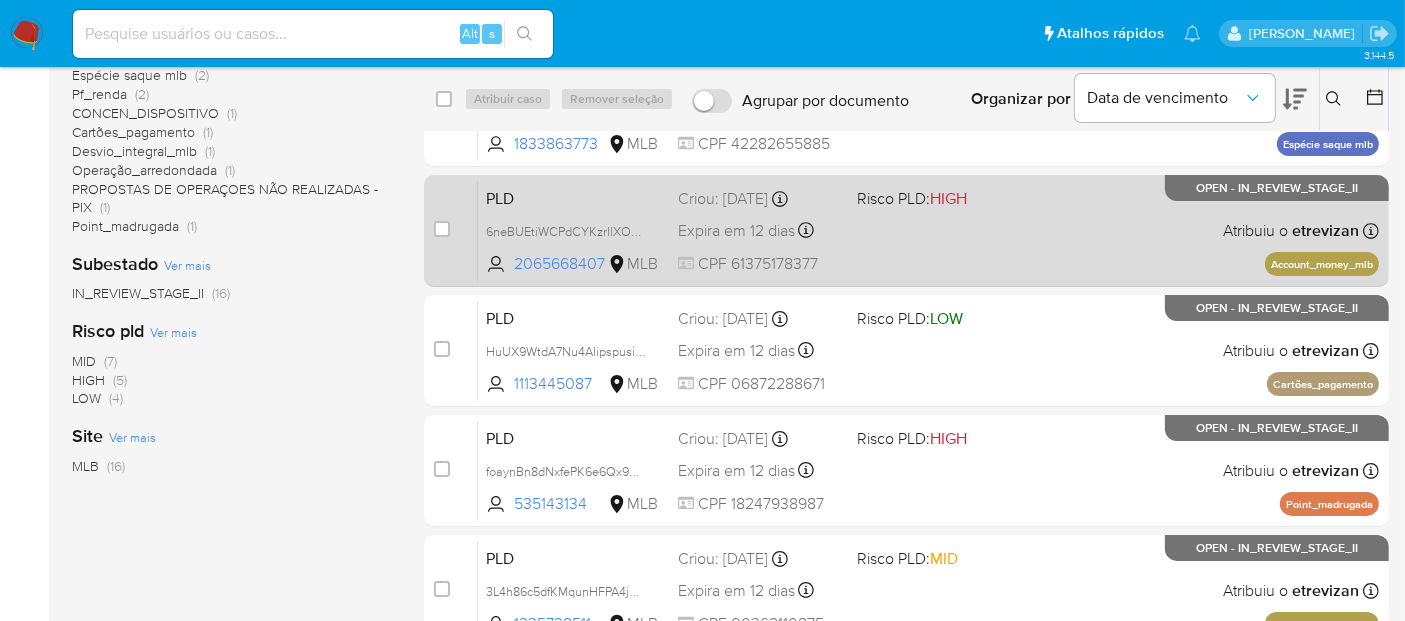 click on "PLD 6neBUEtiWCPdCYKzrIlXOS0R 2065668407 MLB Risco PLD:  HIGH Criou: 12/06/2025   Criou: 12/06/2025 00:29:43 Expira em 12 dias   Expira em 27/07/2025 00:29:44 CPF   61375178377 Atribuiu o   etrevizan   Asignado el: 18/06/2025 14:24:52 Account_money_mlb OPEN - IN_REVIEW_STAGE_II" at bounding box center (928, 230) 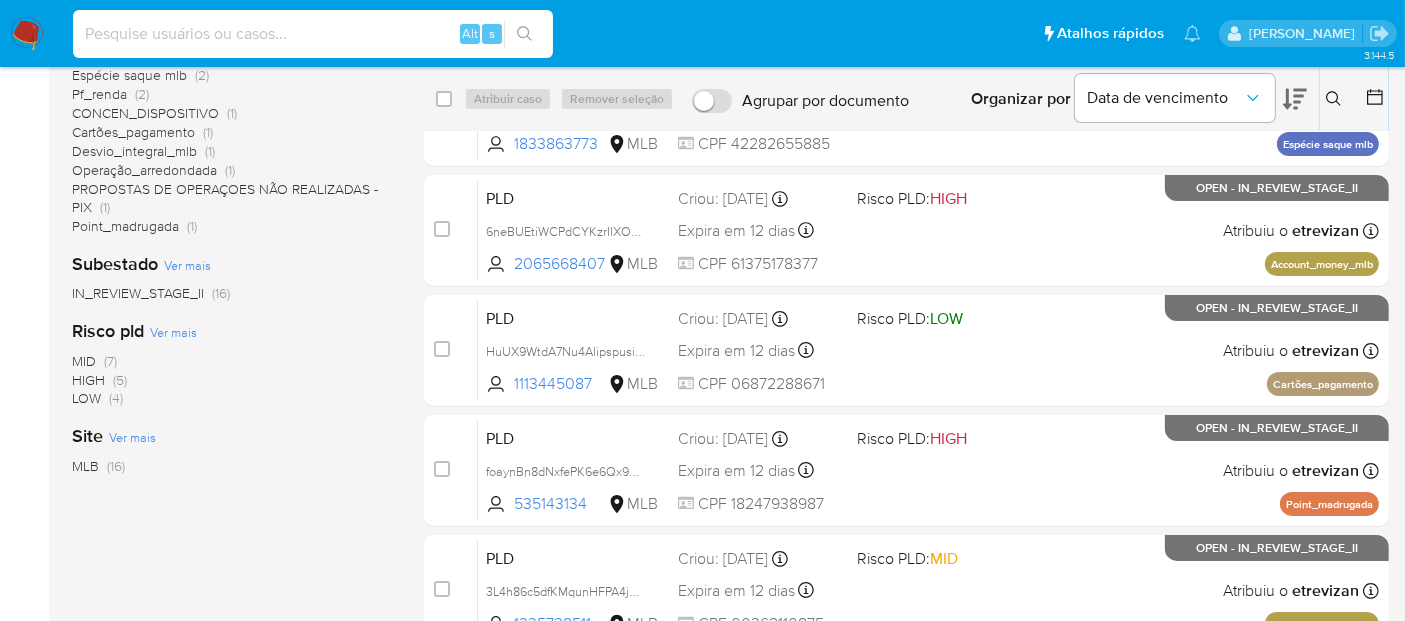 click at bounding box center (313, 34) 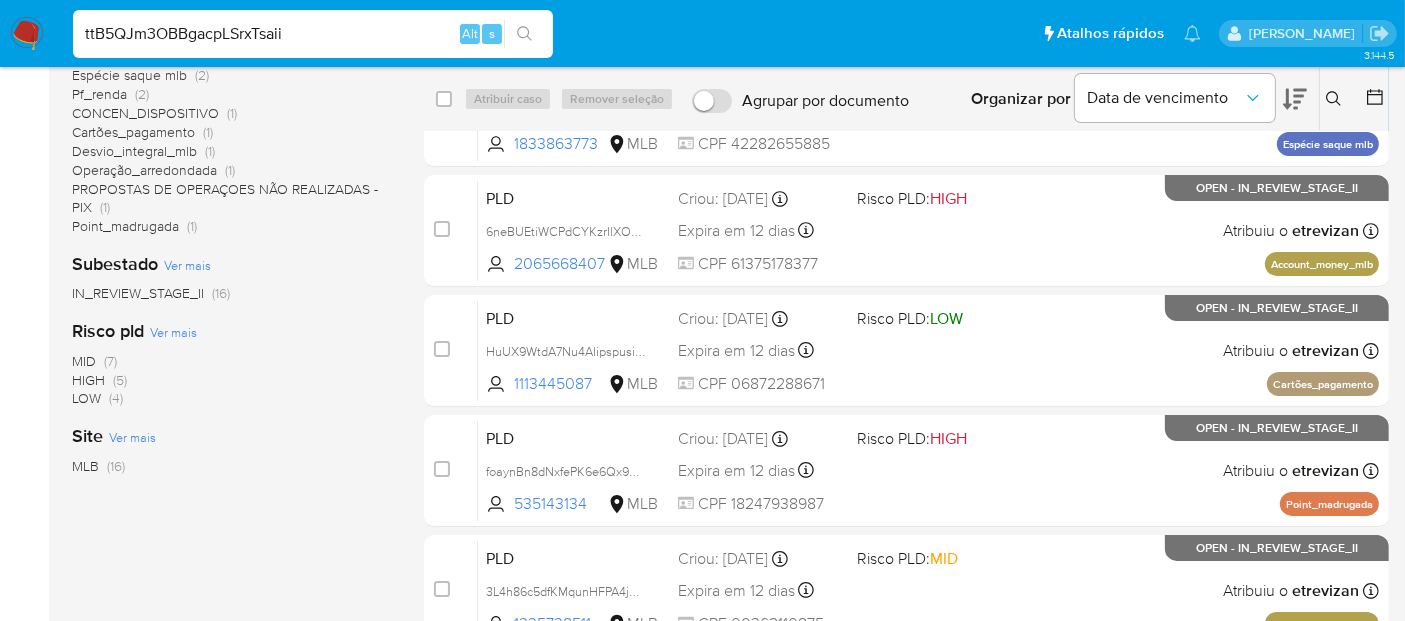 type on "ttB5QJm3OBBgacpLSrxTsaii" 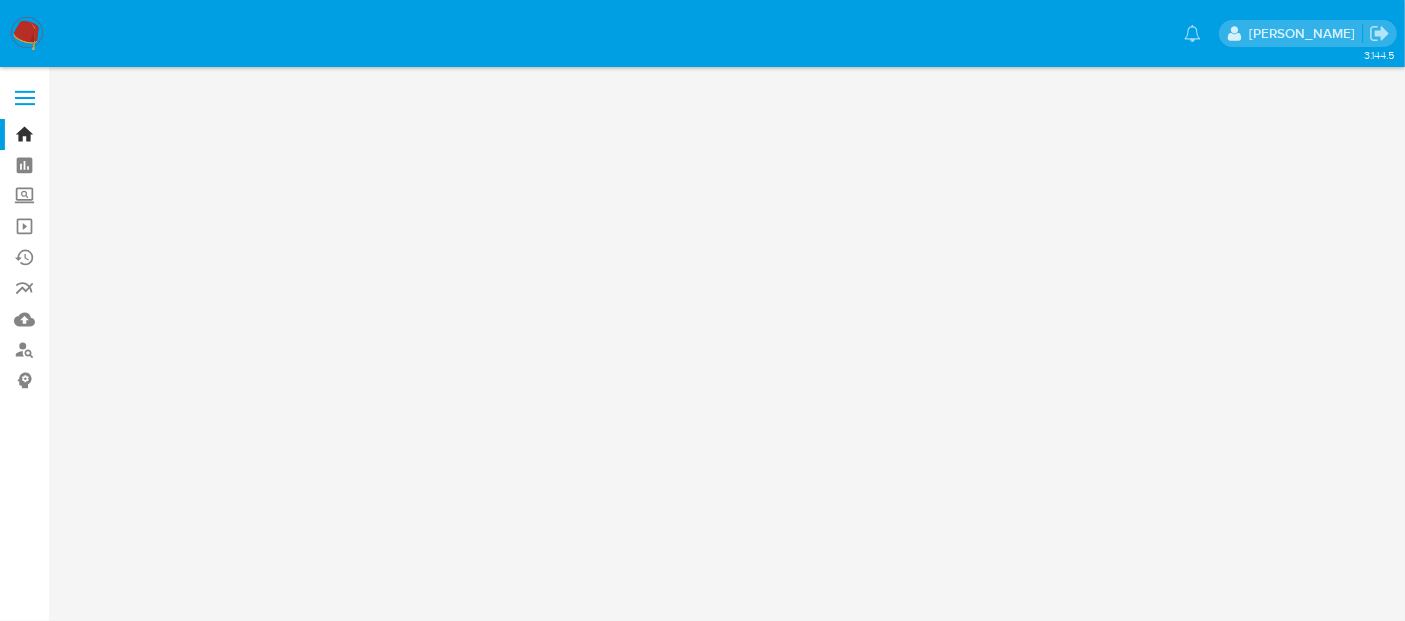 scroll, scrollTop: 0, scrollLeft: 0, axis: both 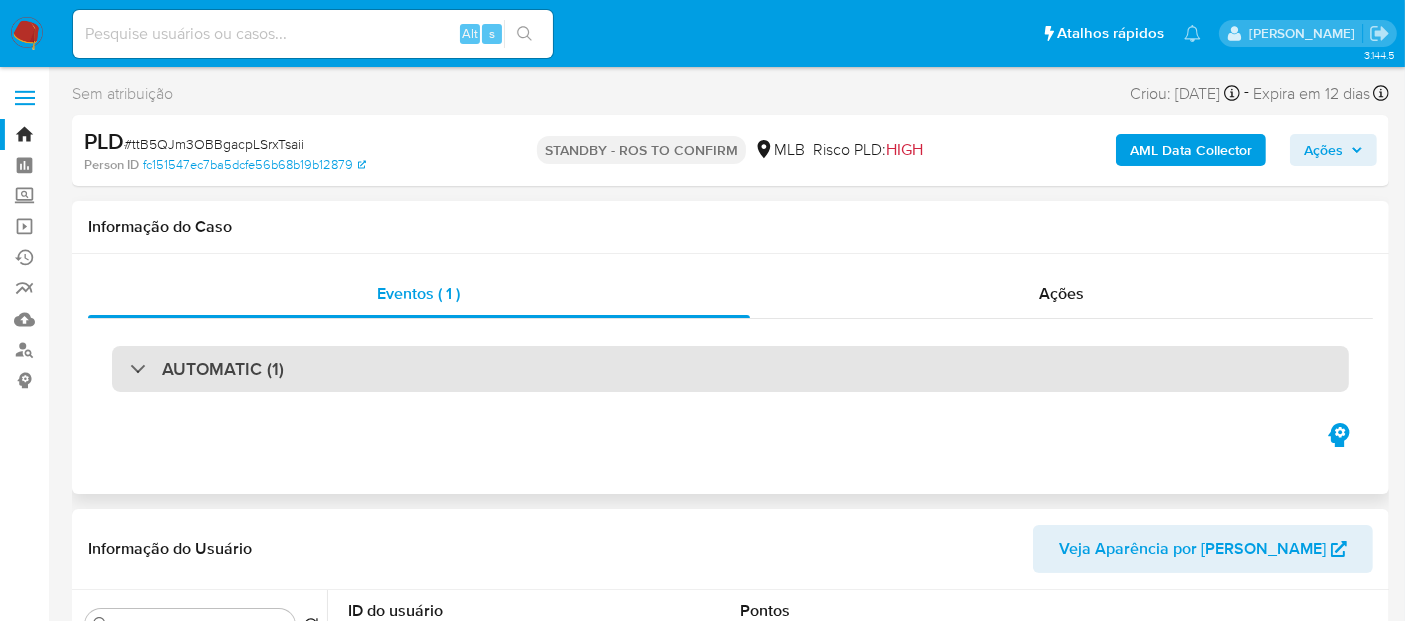 select on "10" 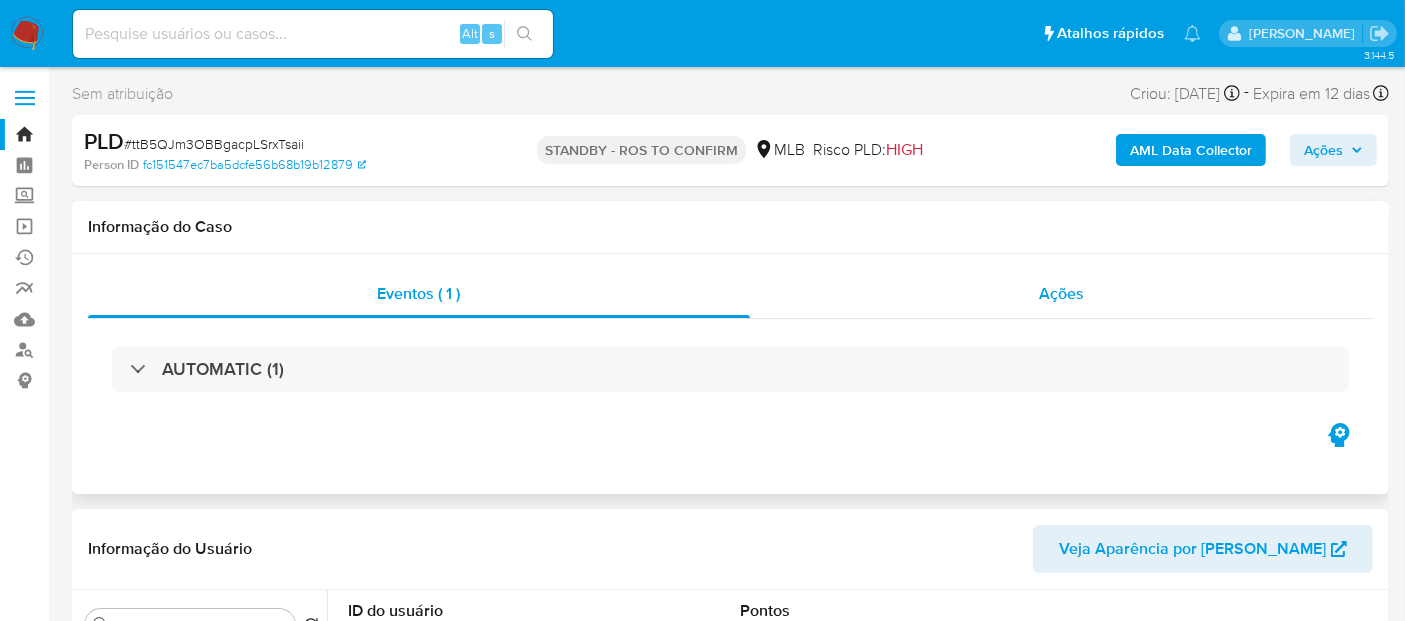 click on "Ações" at bounding box center (1061, 293) 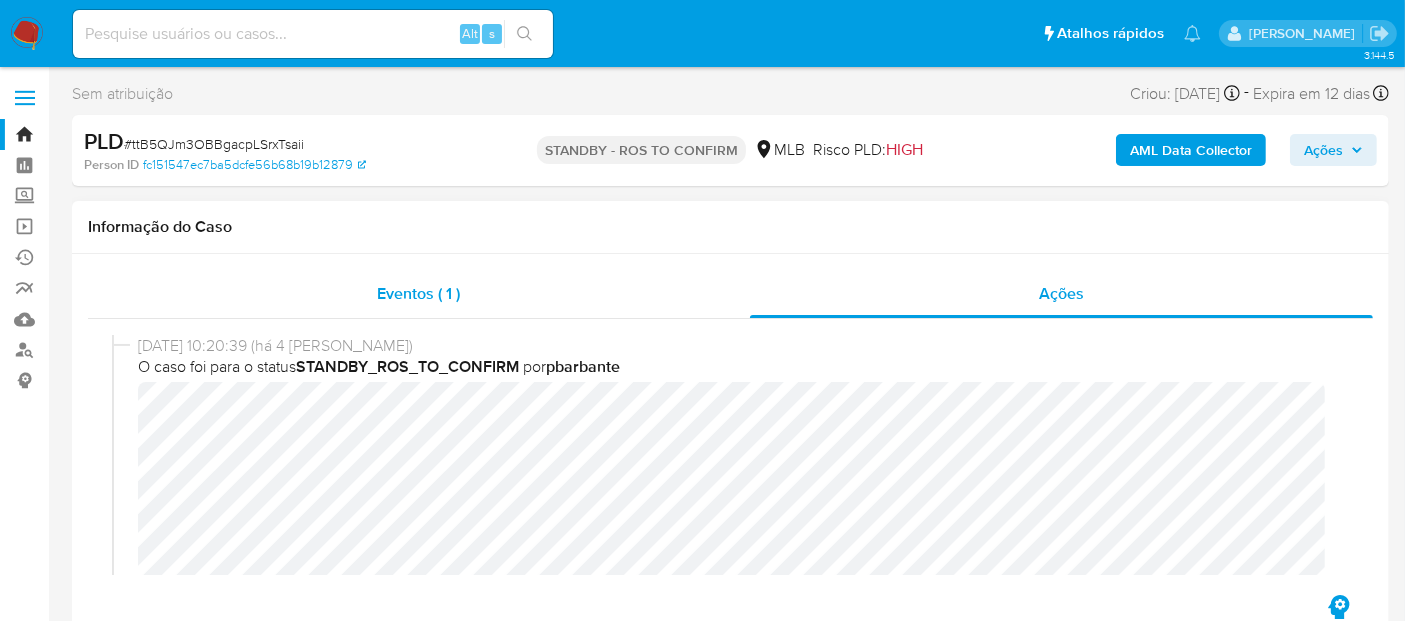 click on "Eventos ( 1 )" at bounding box center (418, 293) 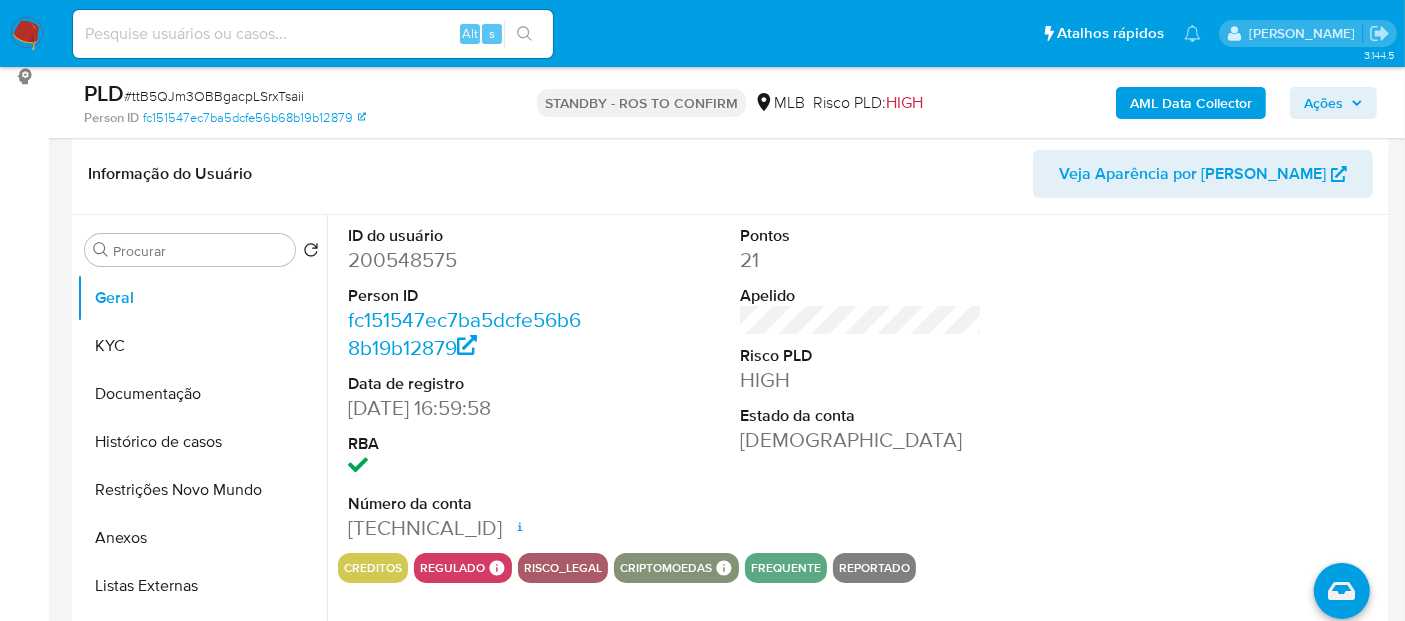 scroll, scrollTop: 333, scrollLeft: 0, axis: vertical 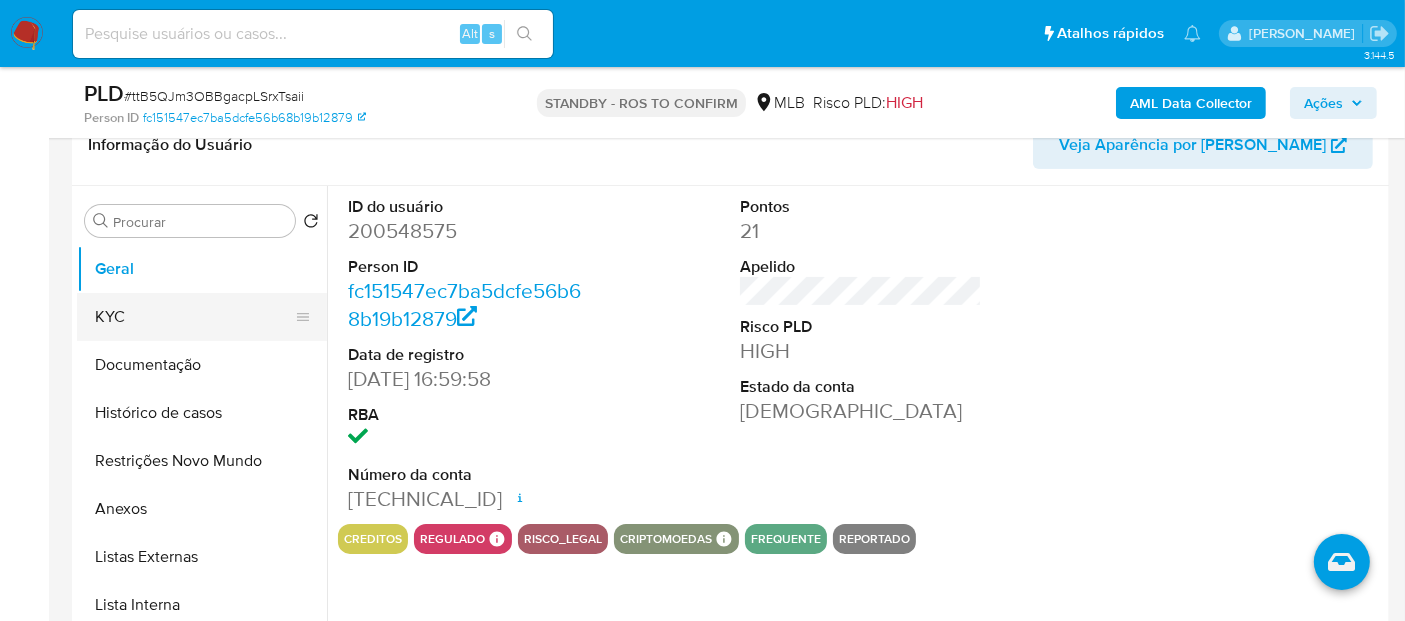 click on "KYC" at bounding box center [194, 317] 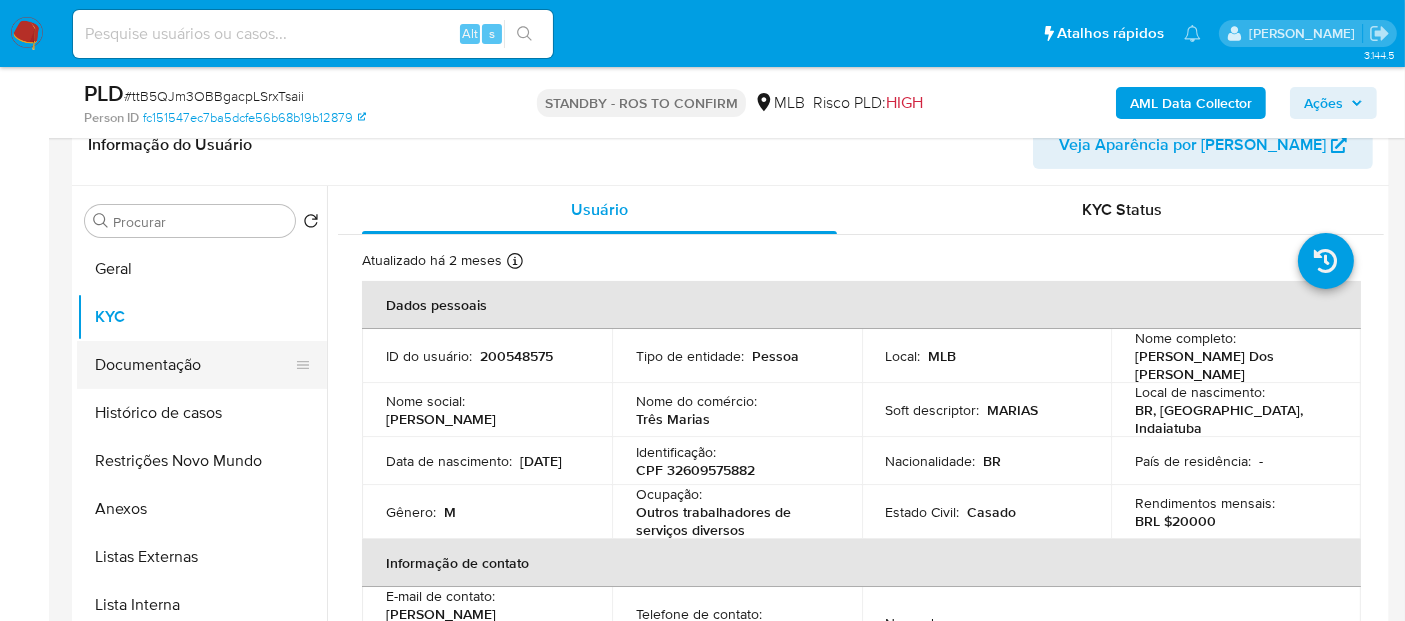 click on "Documentação" at bounding box center (194, 365) 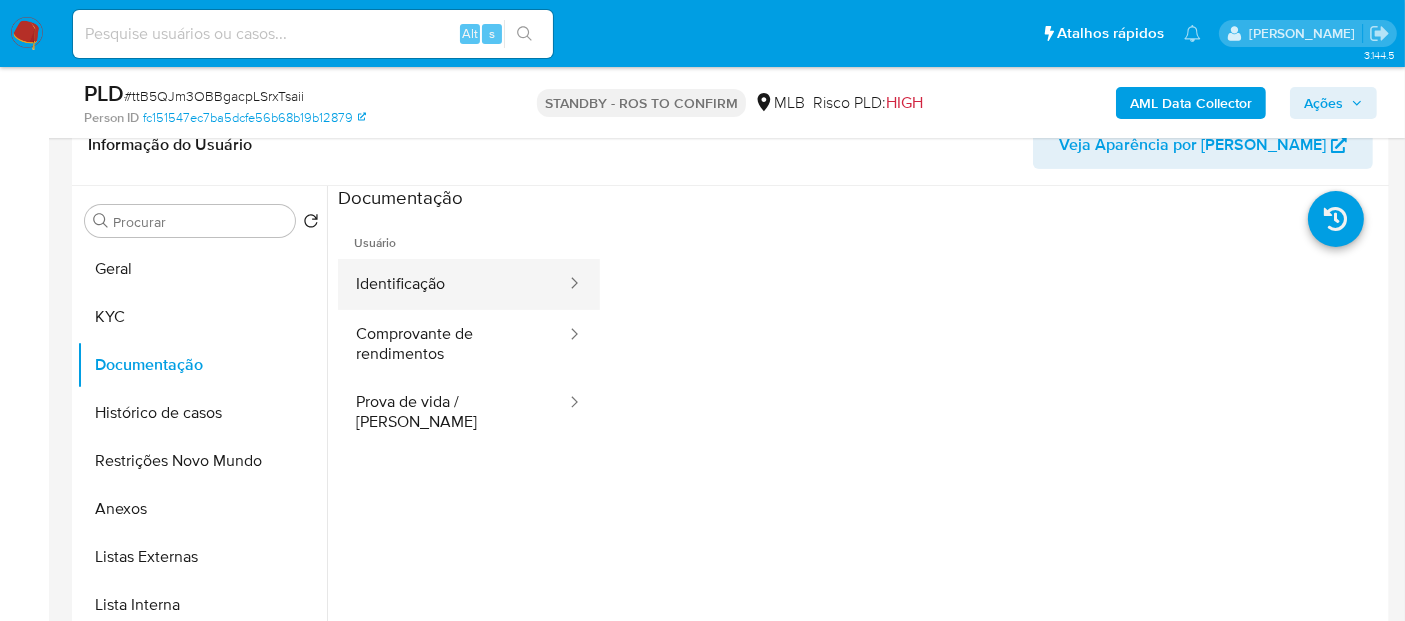 click on "Identificação" at bounding box center [453, 284] 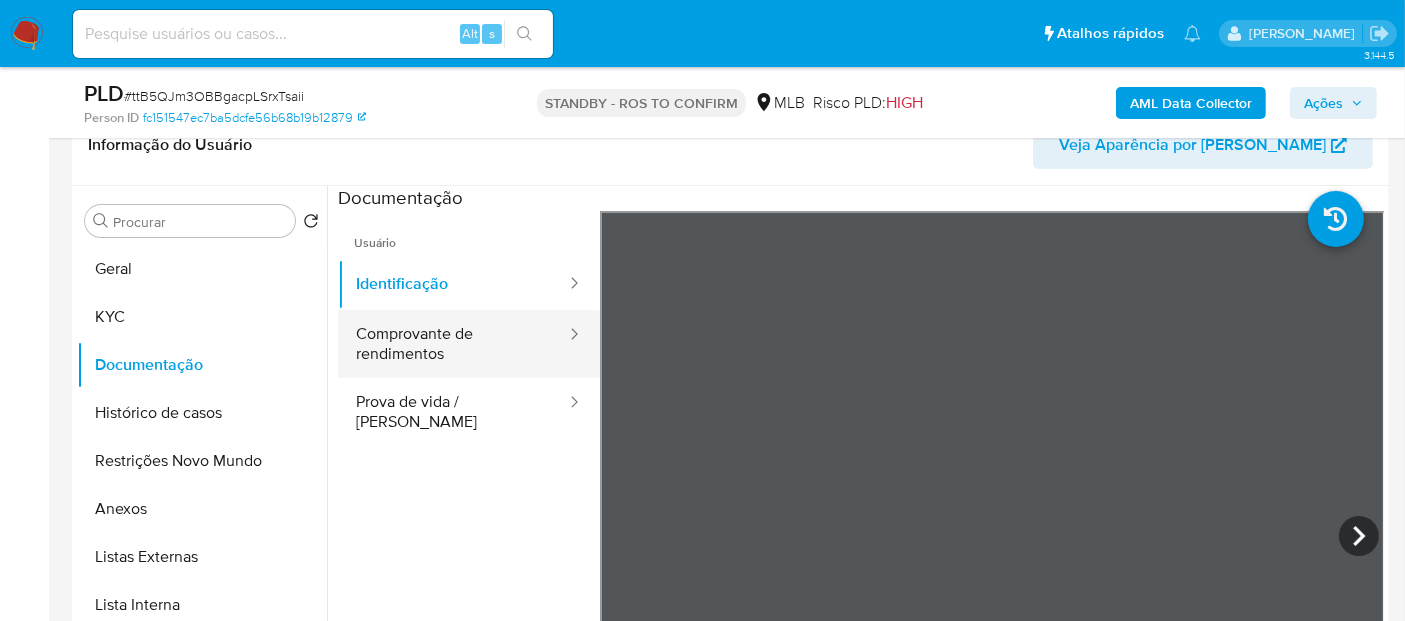 click on "Comprovante de rendimentos" at bounding box center (453, 344) 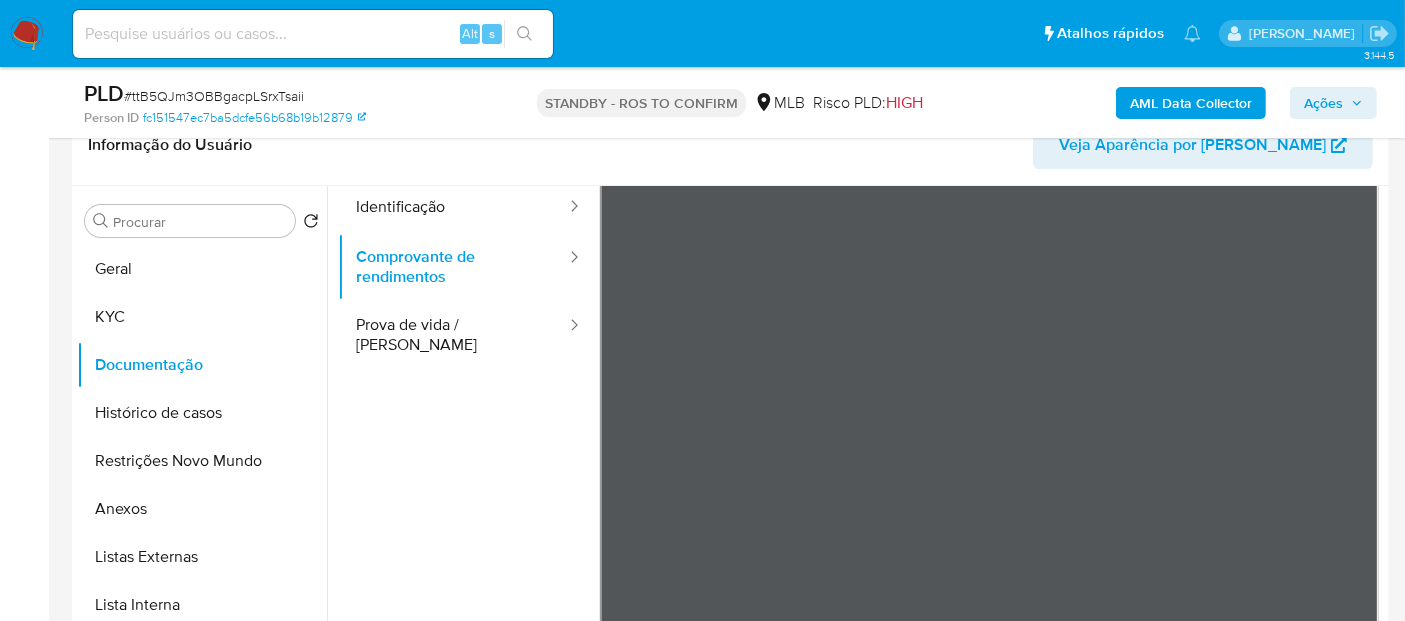 scroll, scrollTop: 111, scrollLeft: 0, axis: vertical 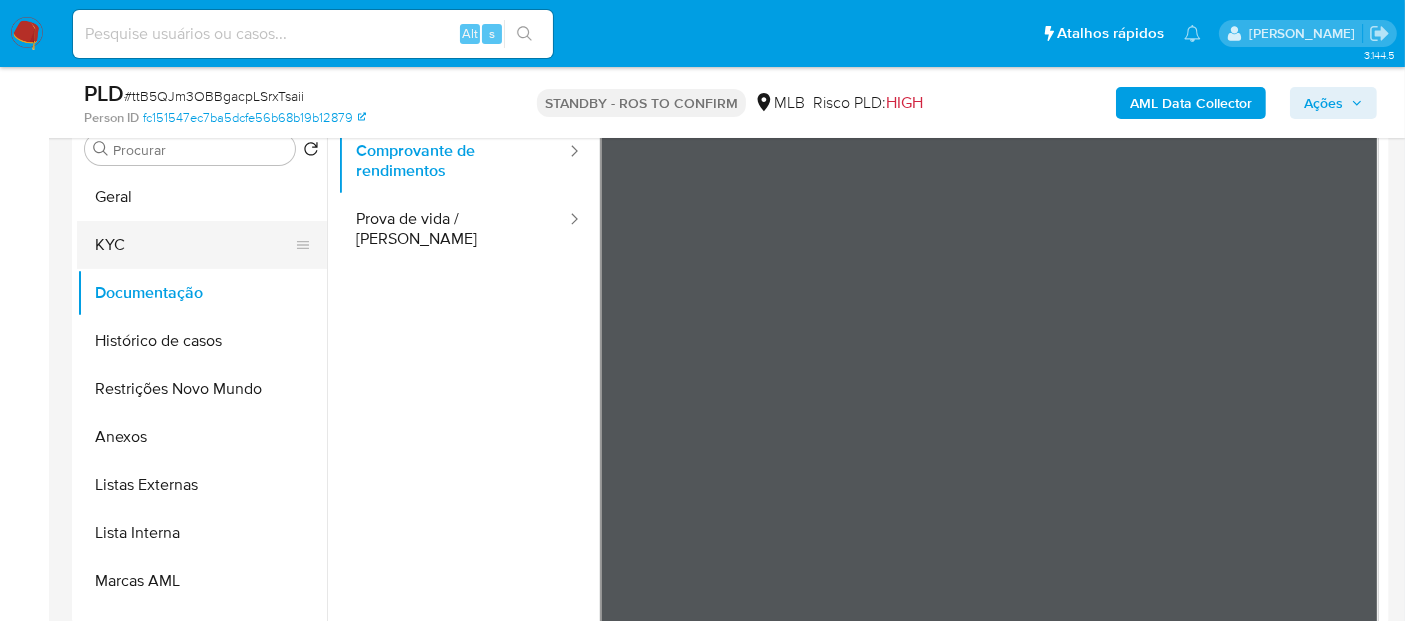 click on "KYC" at bounding box center (194, 245) 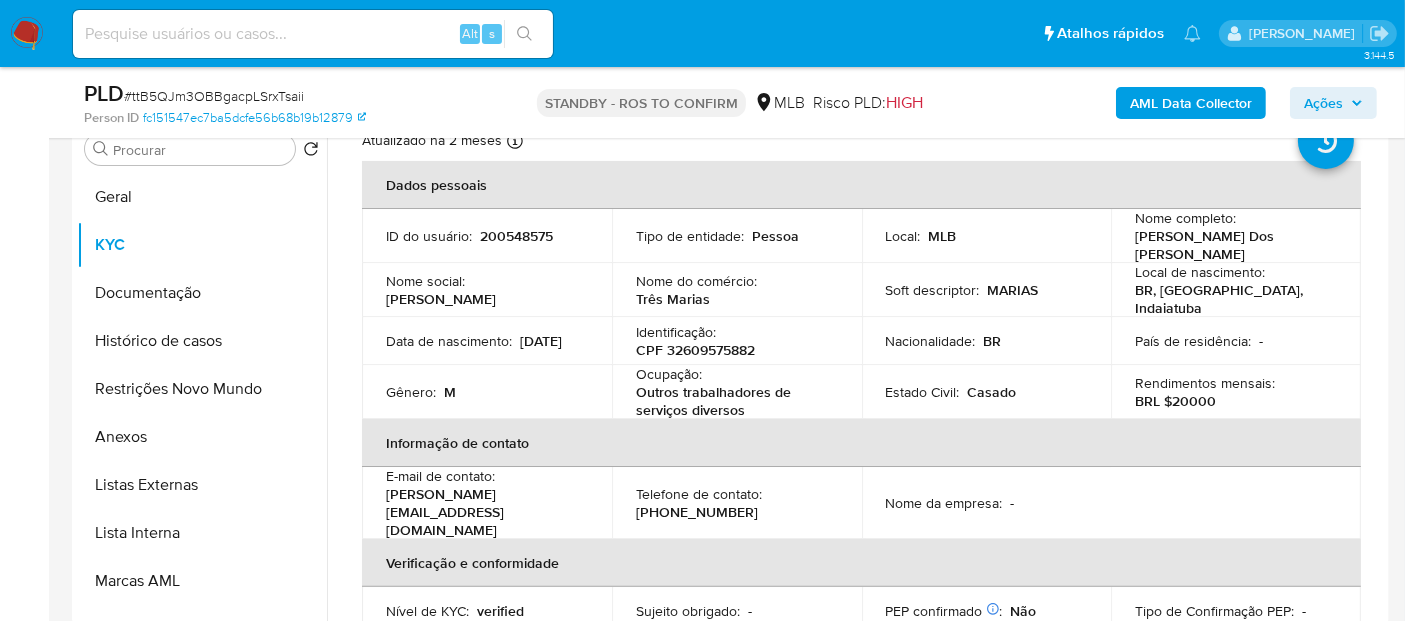 scroll, scrollTop: 0, scrollLeft: 0, axis: both 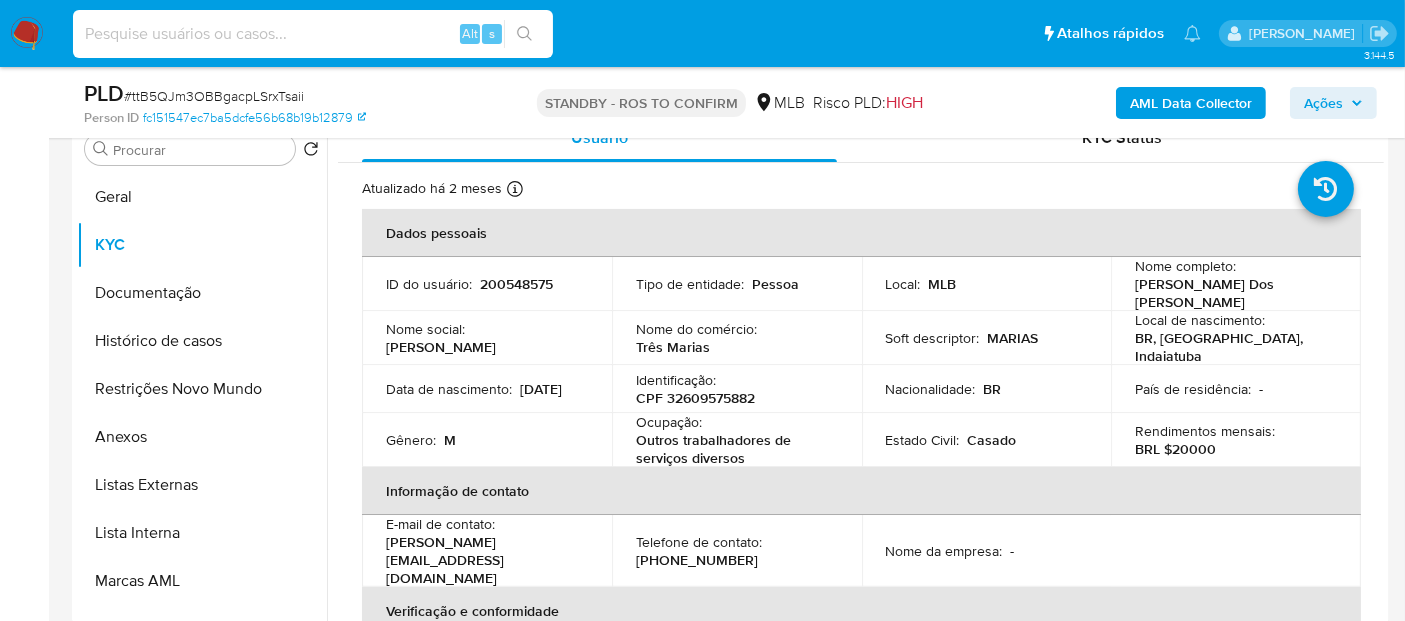 click at bounding box center [313, 34] 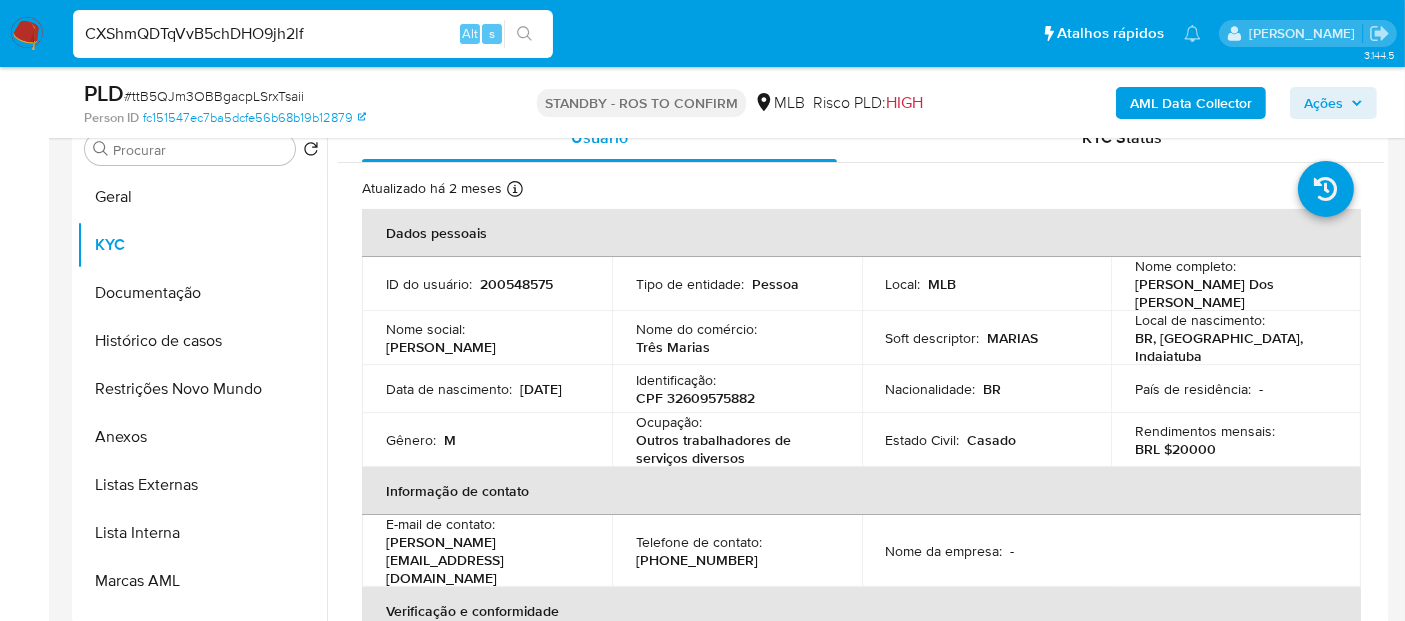 type on "CXShmQDTqVvB5chDHO9jh2lf" 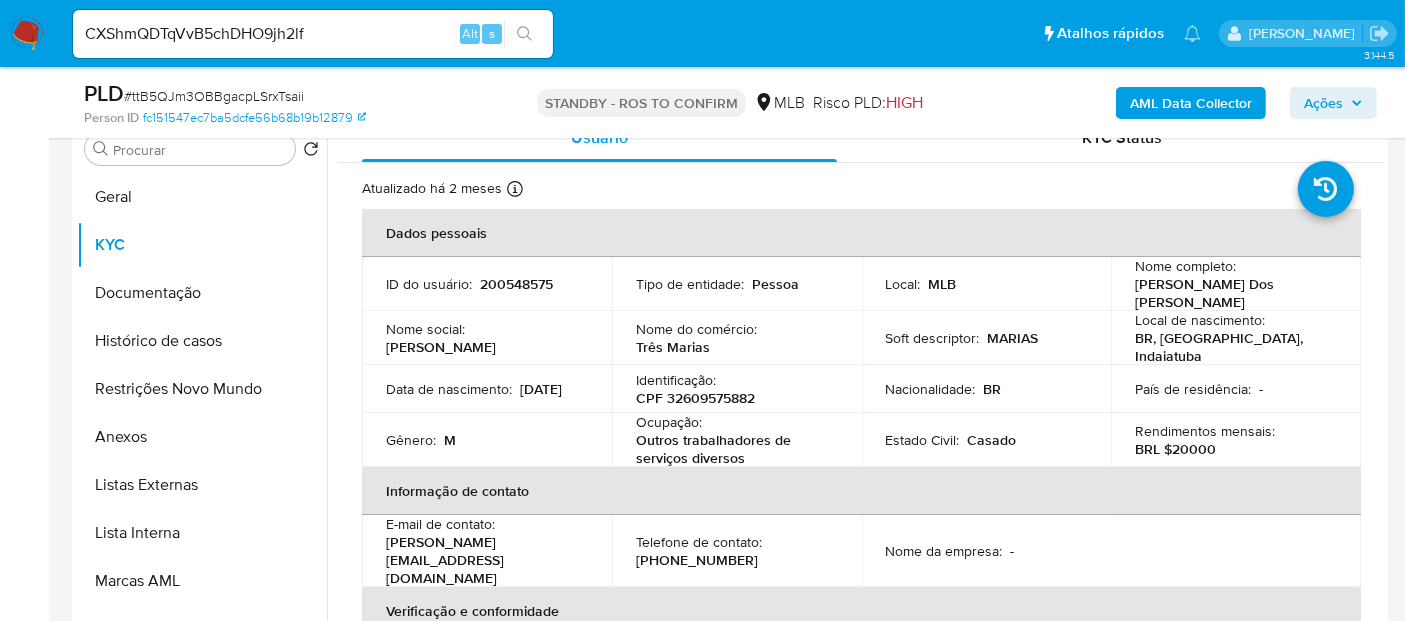 click at bounding box center [524, 34] 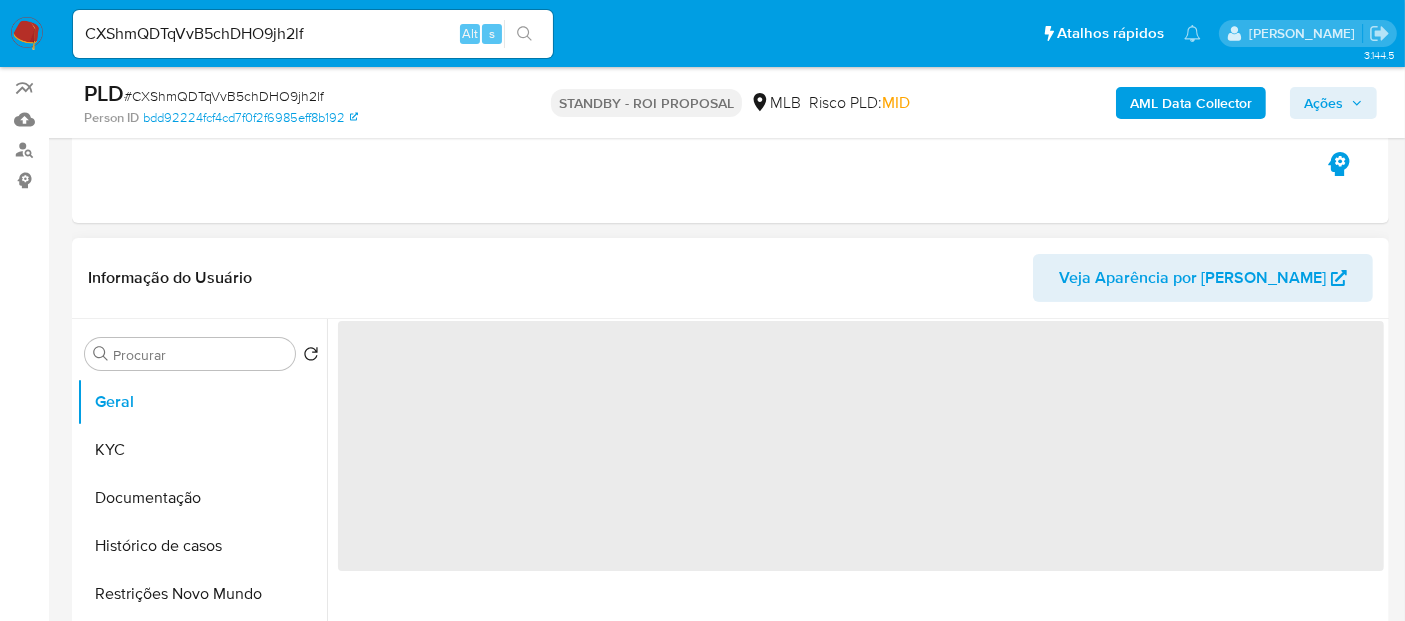 scroll, scrollTop: 222, scrollLeft: 0, axis: vertical 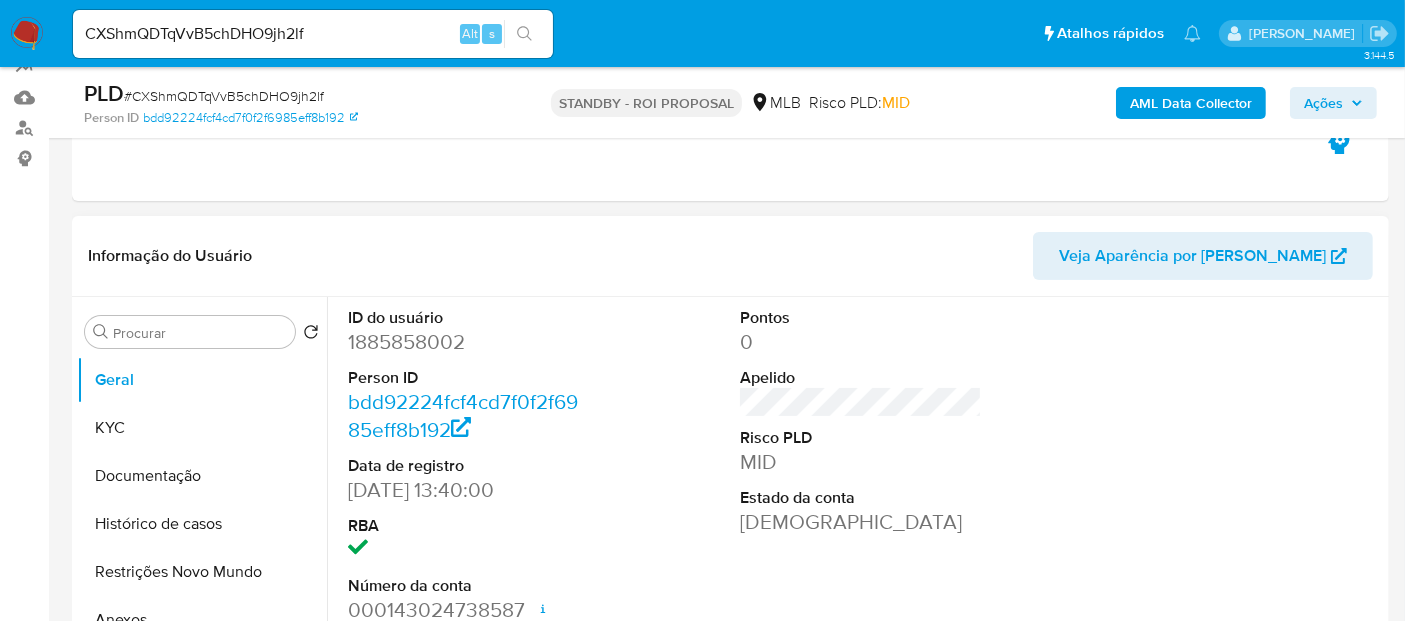 select on "10" 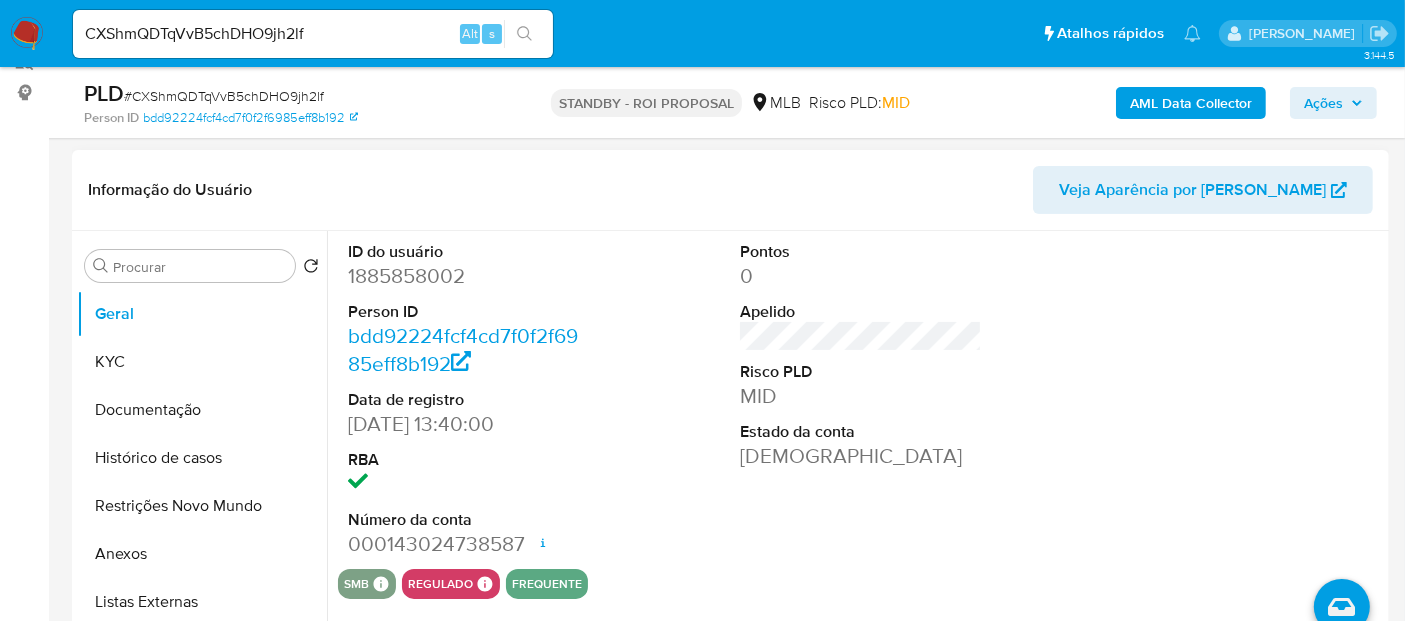 scroll, scrollTop: 333, scrollLeft: 0, axis: vertical 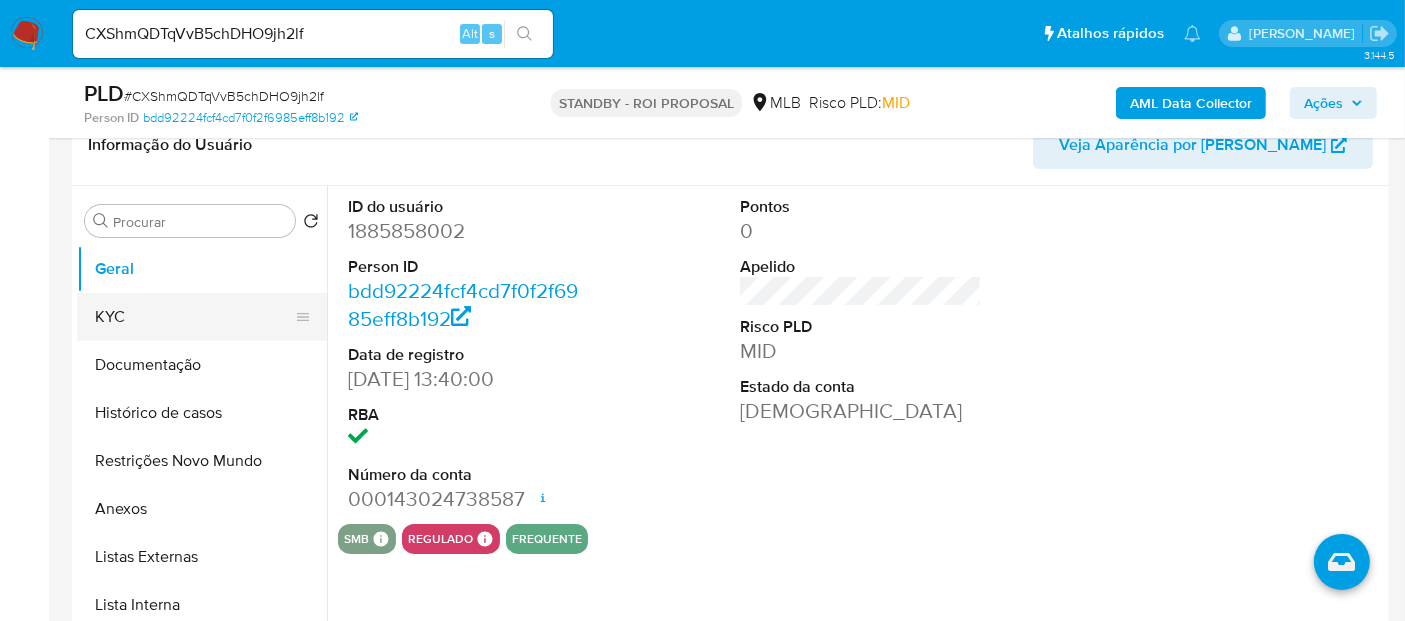 click on "KYC" at bounding box center (194, 317) 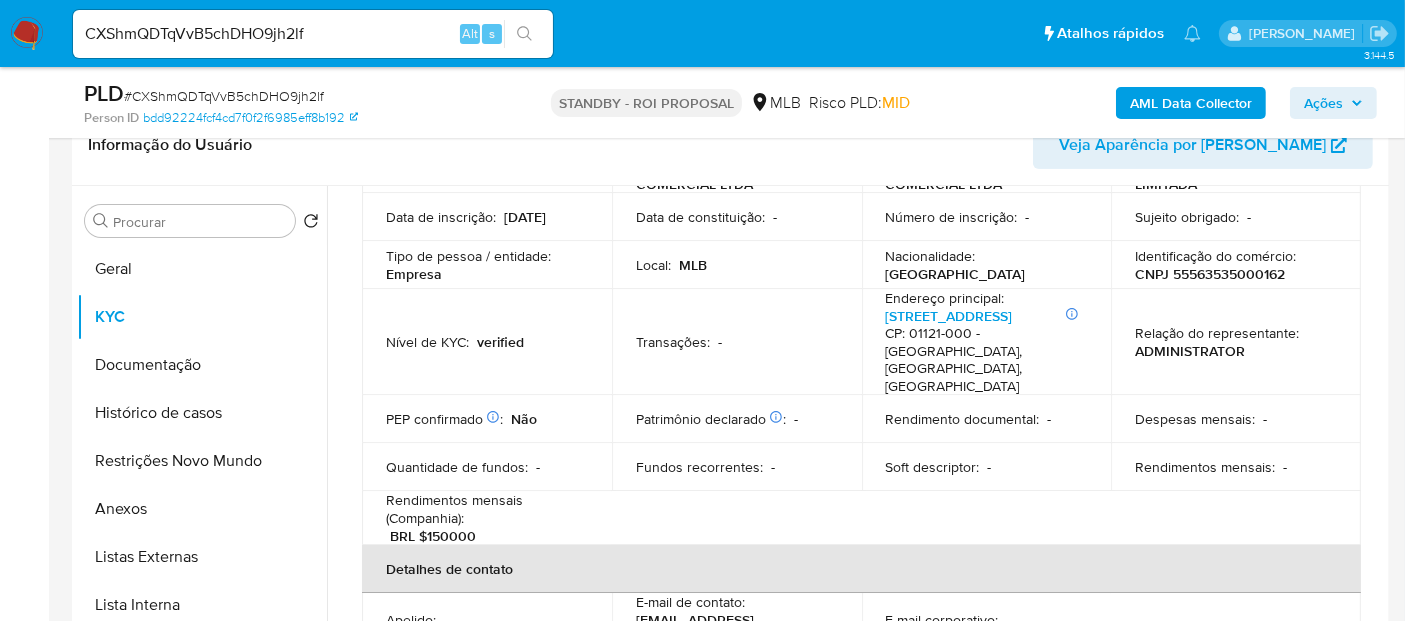 scroll, scrollTop: 222, scrollLeft: 0, axis: vertical 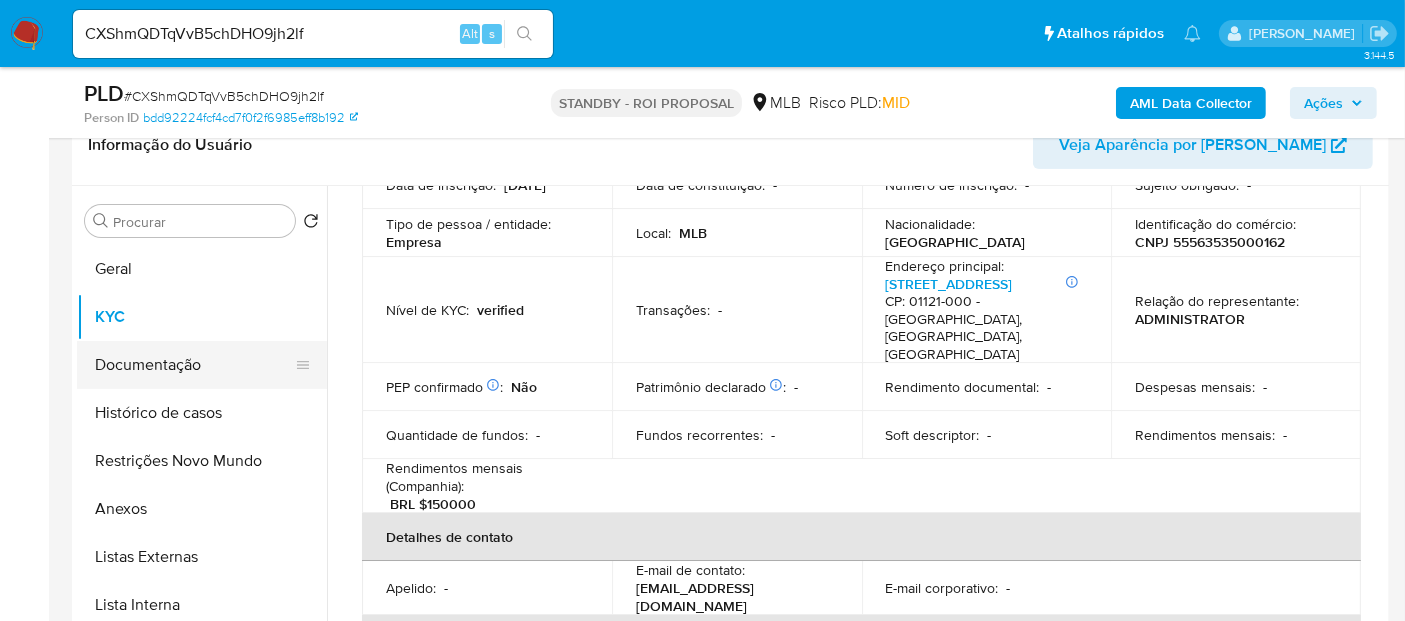 click on "Documentação" at bounding box center (194, 365) 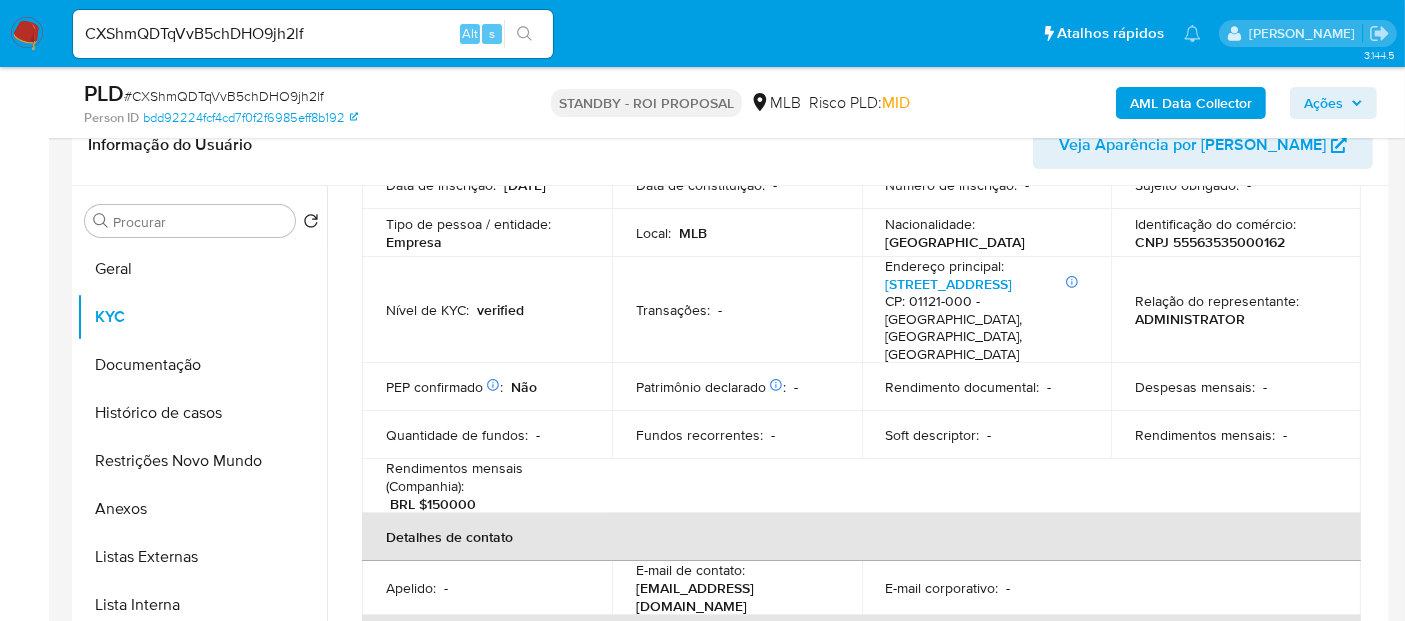 scroll, scrollTop: 0, scrollLeft: 0, axis: both 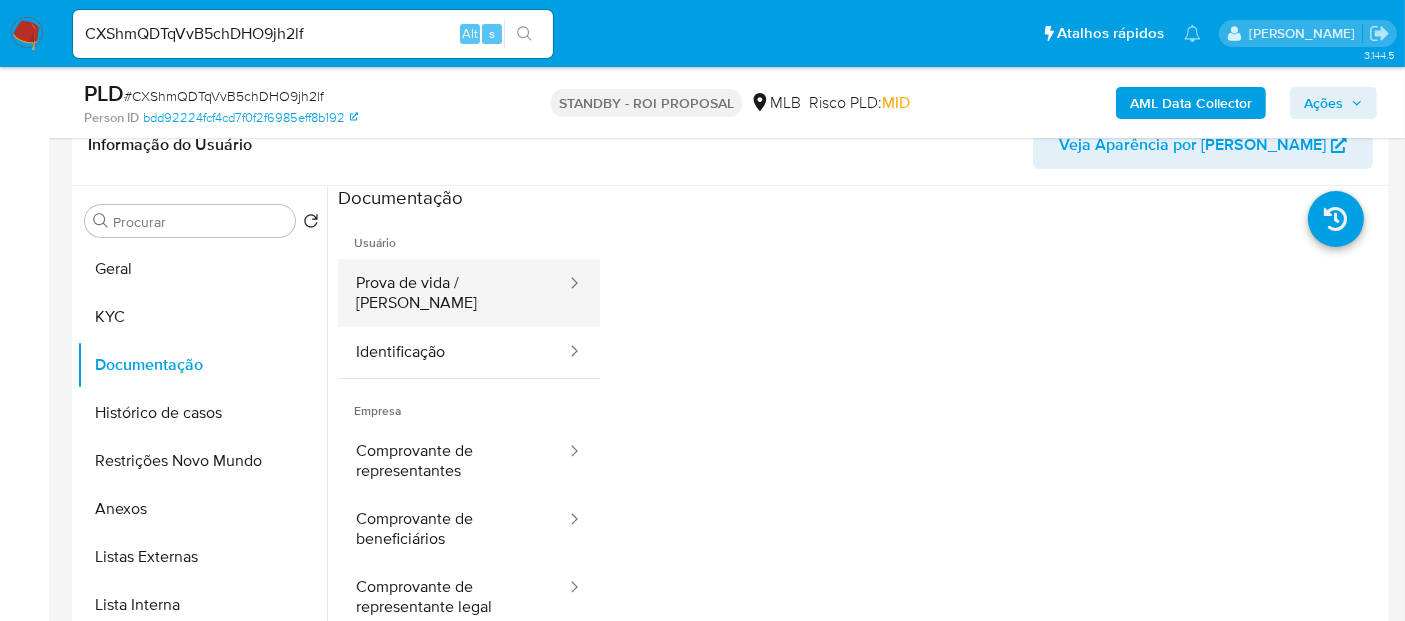 click on "Prova de vida / Selfie" at bounding box center [453, 293] 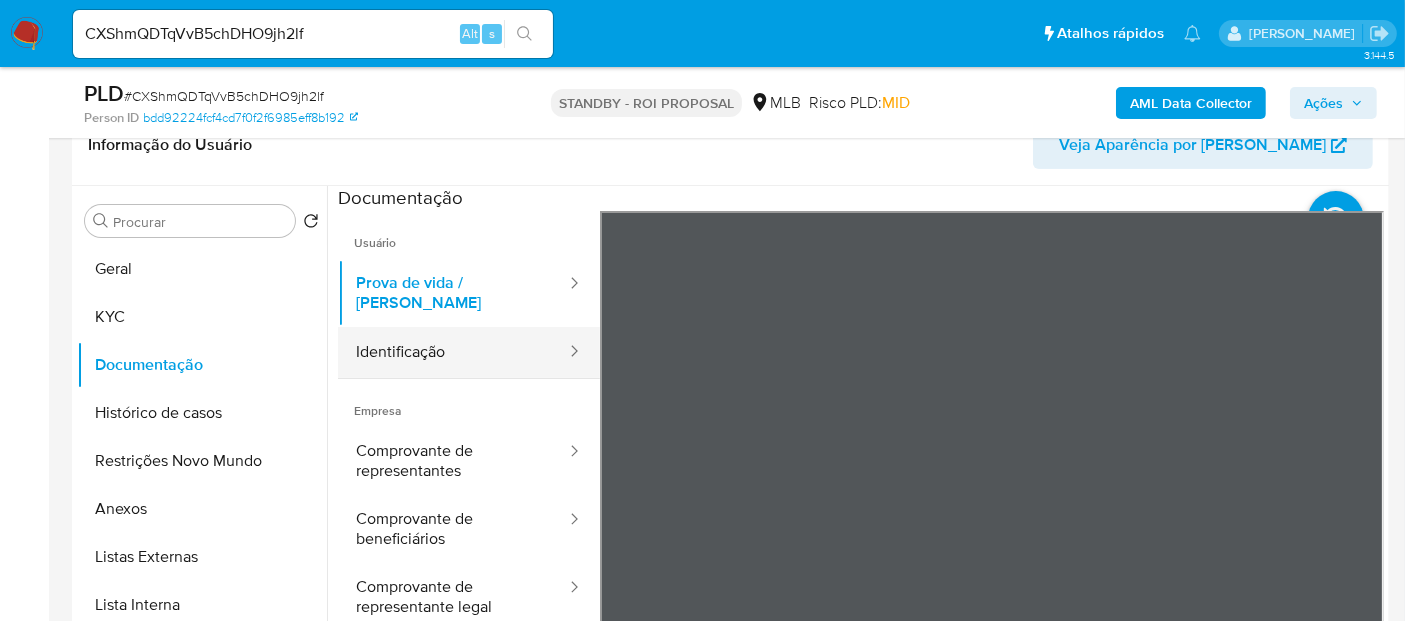 click on "Identificação" at bounding box center (453, 352) 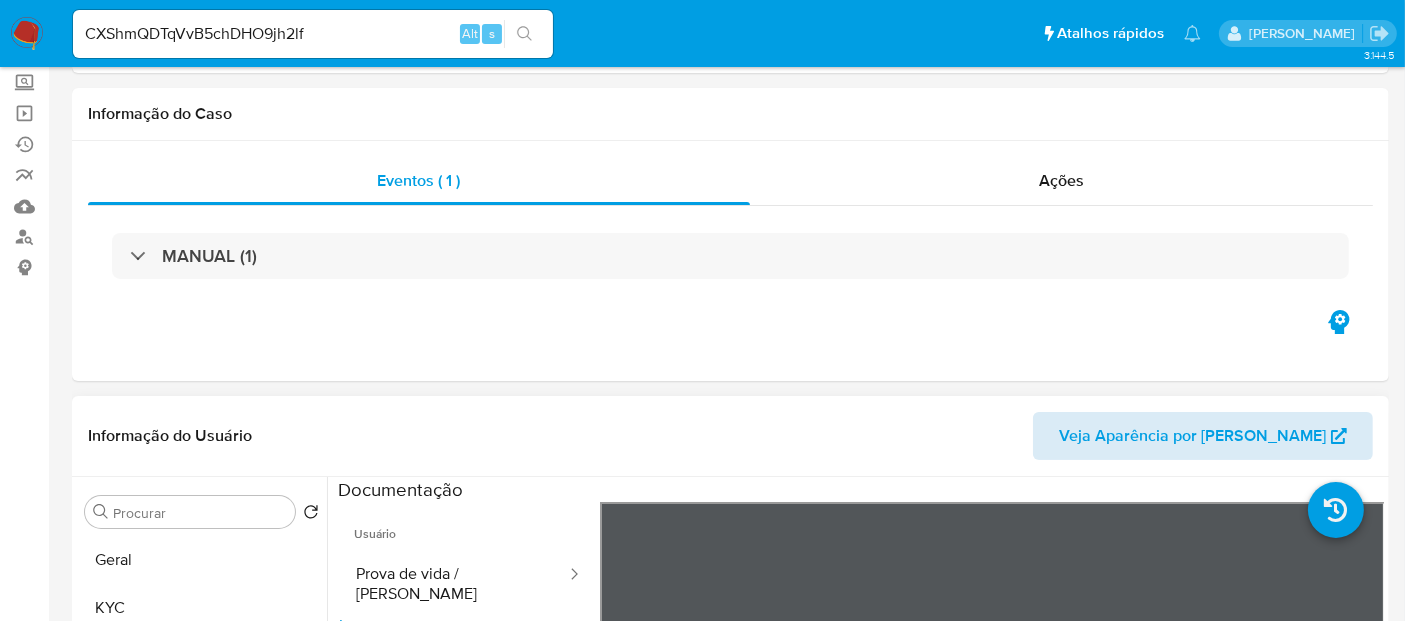 scroll, scrollTop: 222, scrollLeft: 0, axis: vertical 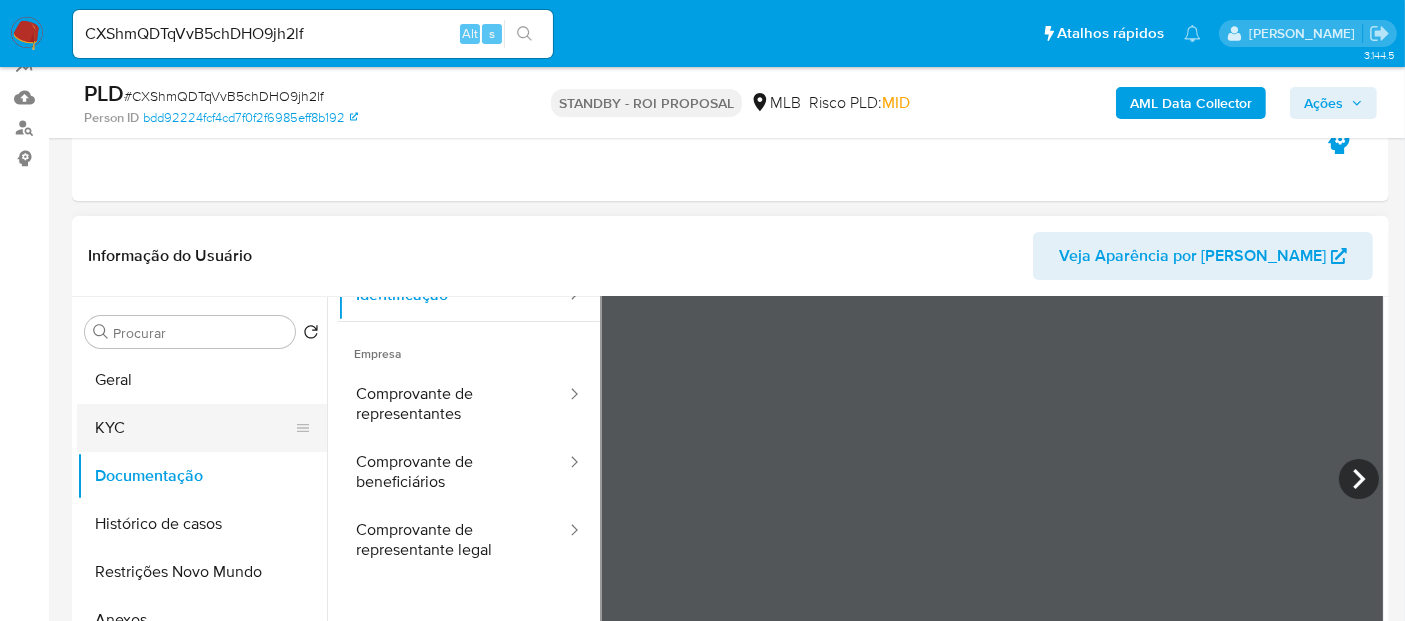 click on "KYC" at bounding box center (194, 428) 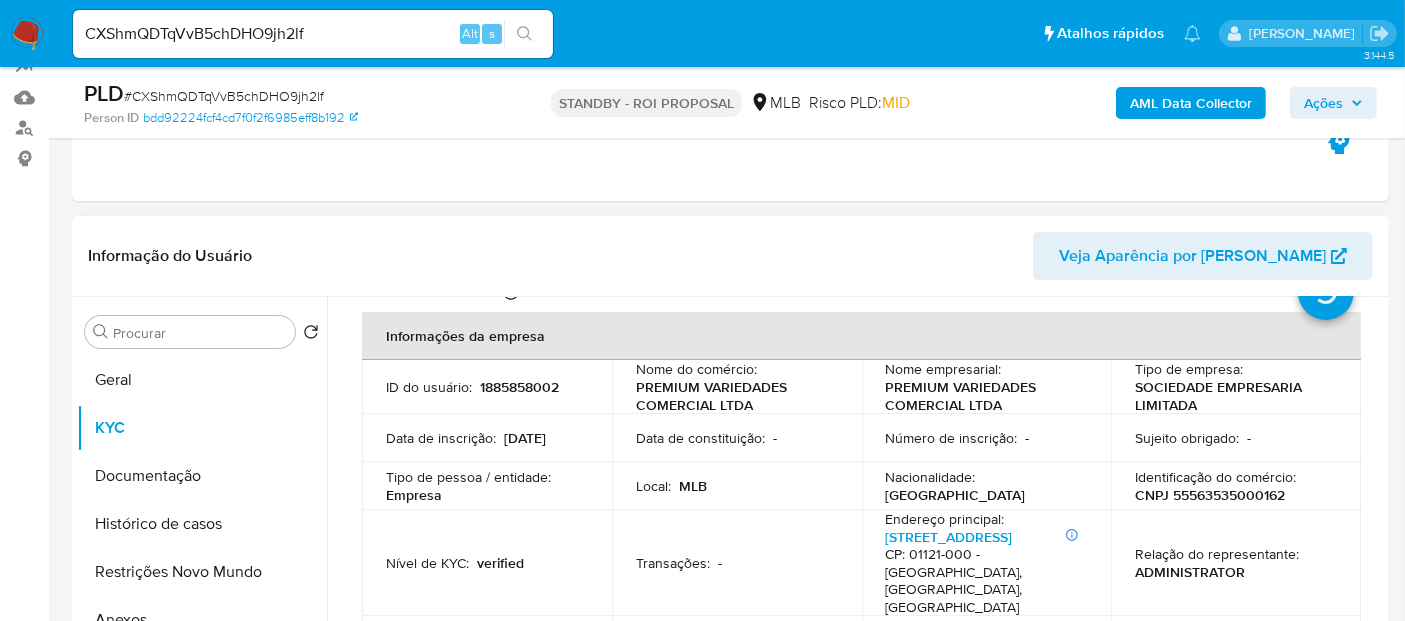 scroll, scrollTop: 0, scrollLeft: 0, axis: both 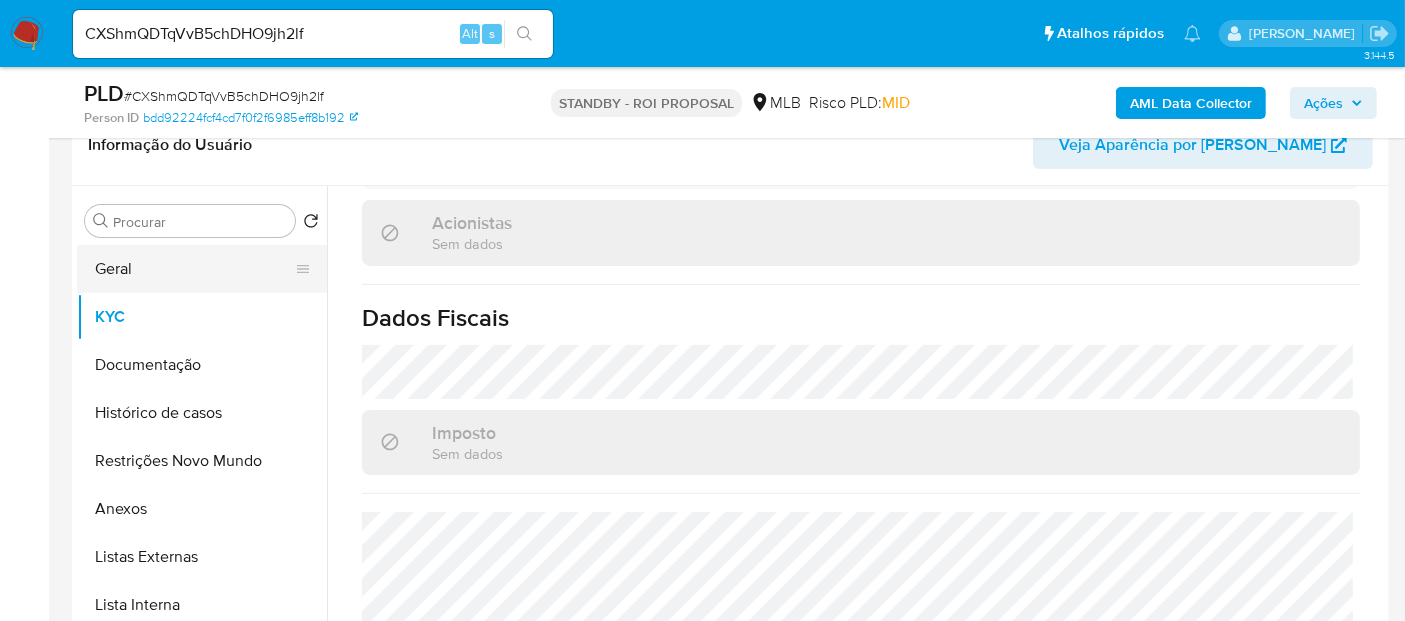 click on "Geral" at bounding box center [194, 269] 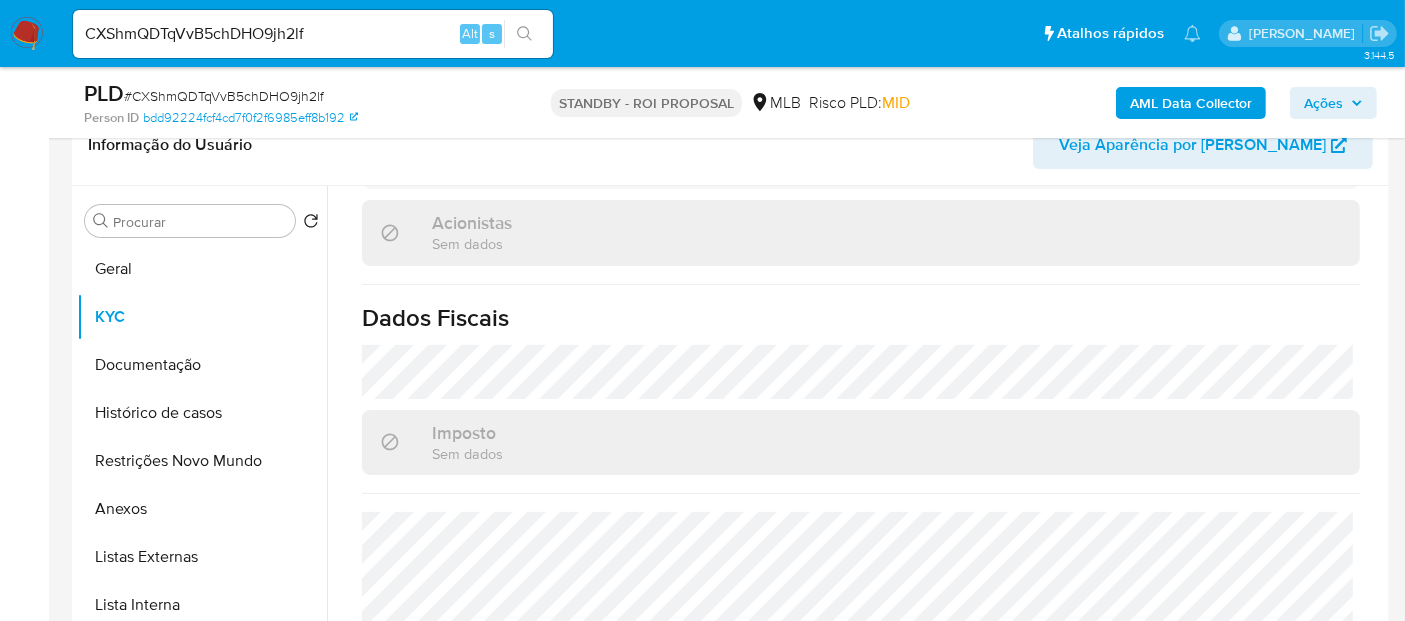 scroll, scrollTop: 0, scrollLeft: 0, axis: both 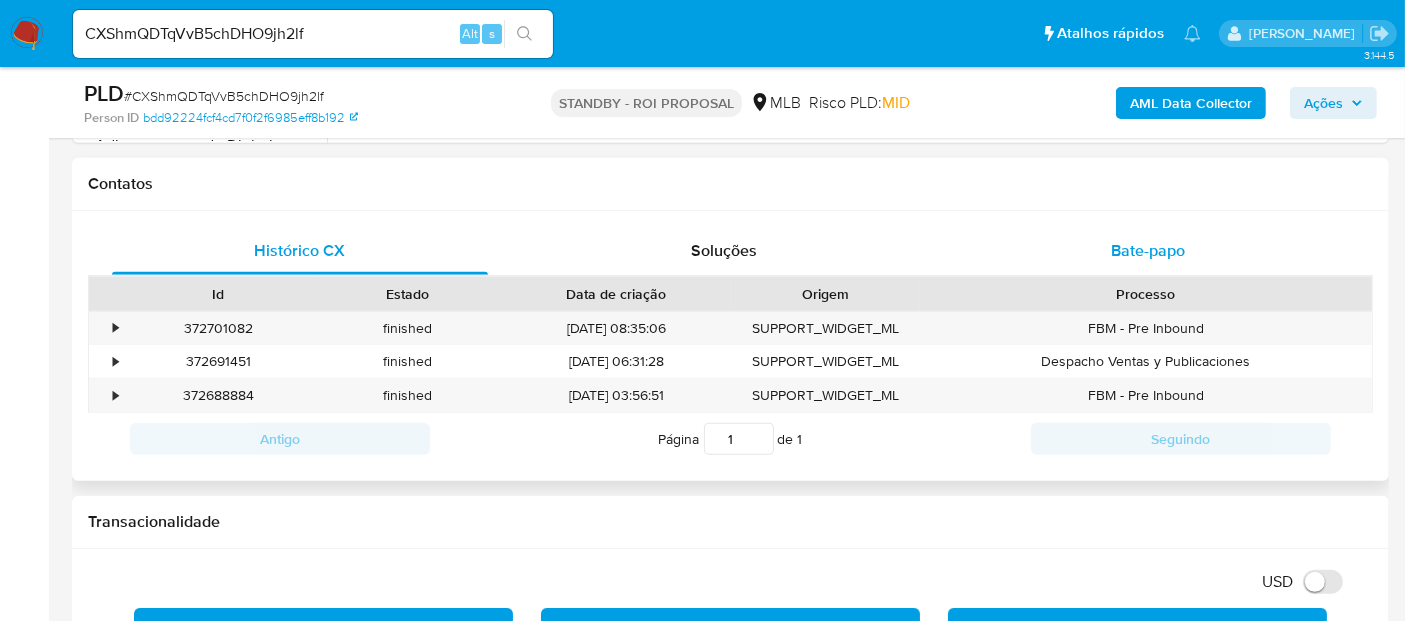click on "Bate-papo" at bounding box center (1148, 250) 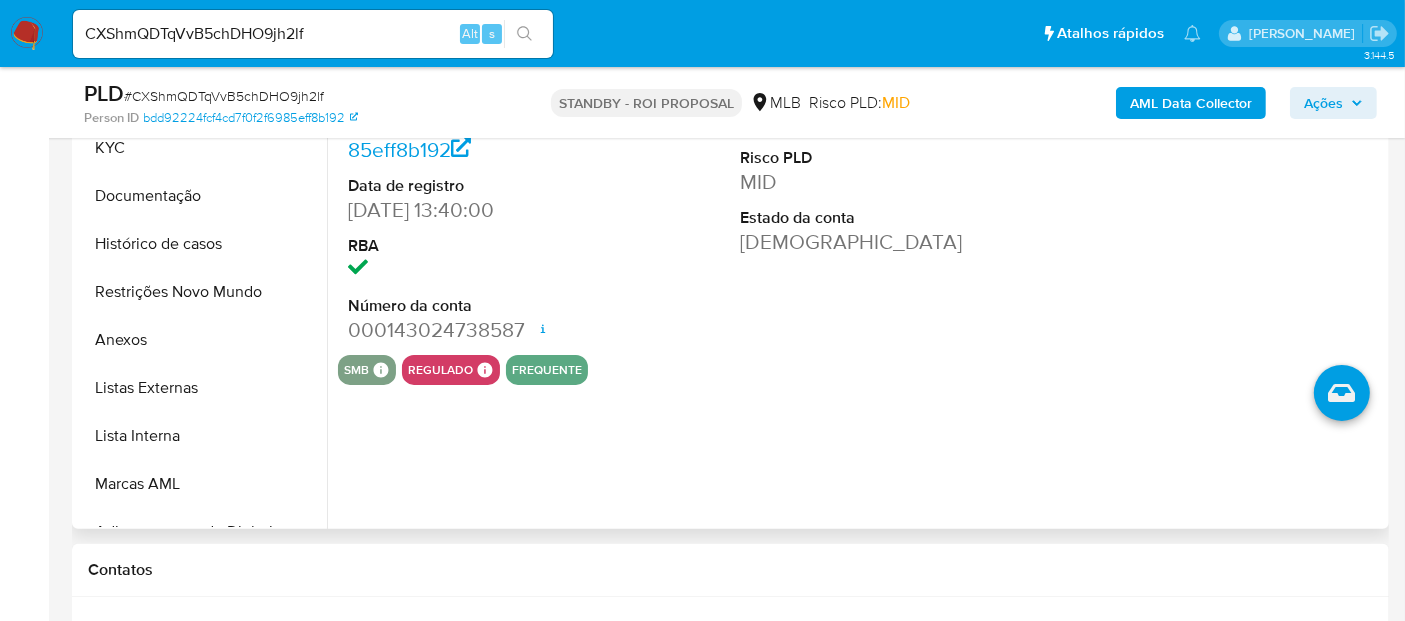 scroll, scrollTop: 345, scrollLeft: 0, axis: vertical 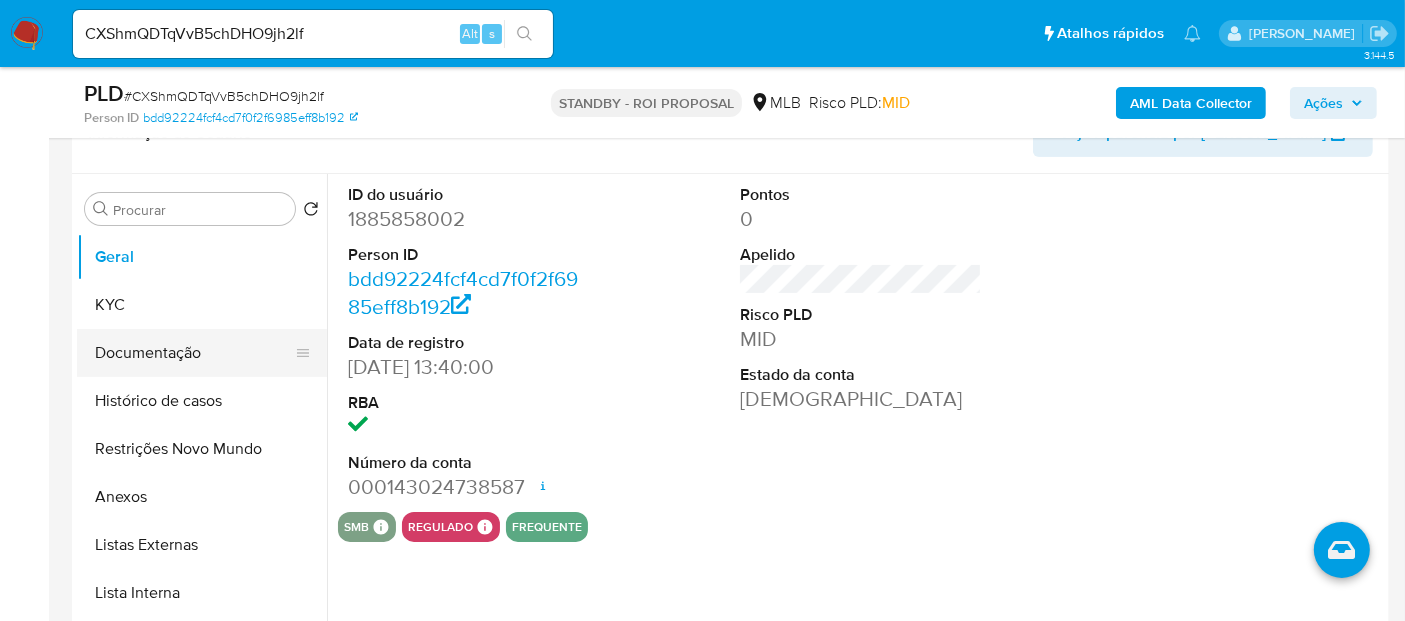 click on "Documentação" at bounding box center [194, 353] 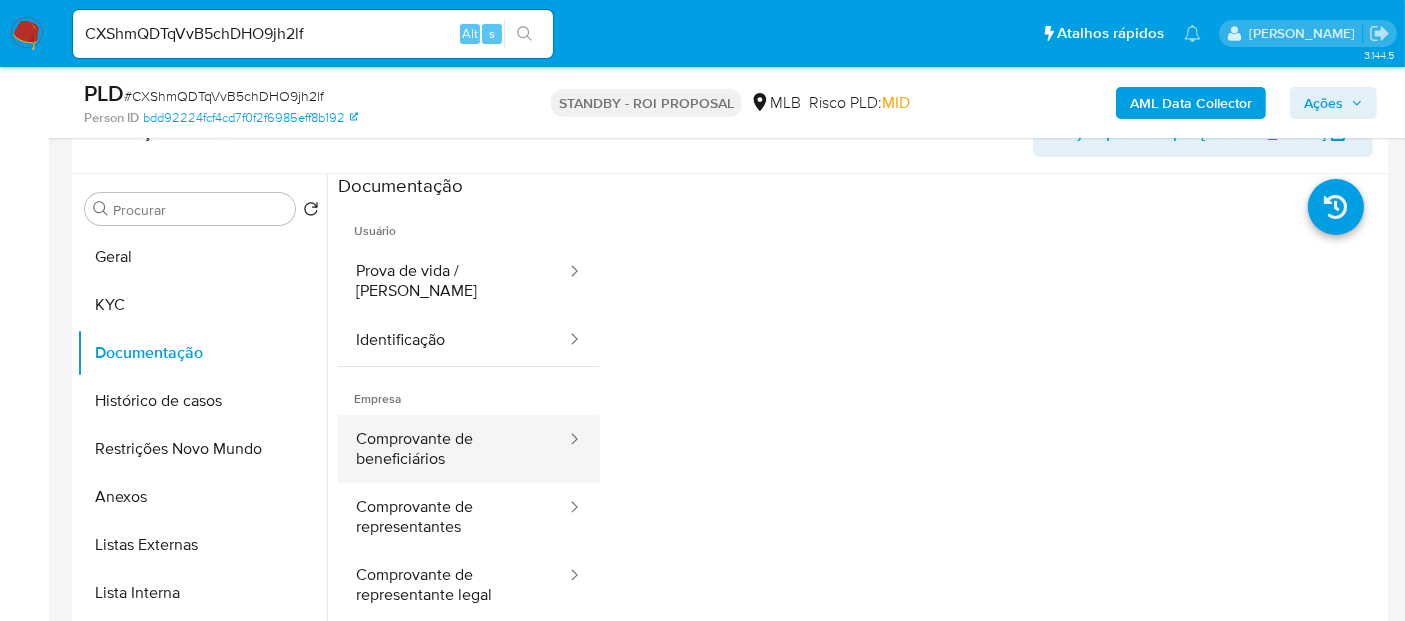 scroll, scrollTop: 111, scrollLeft: 0, axis: vertical 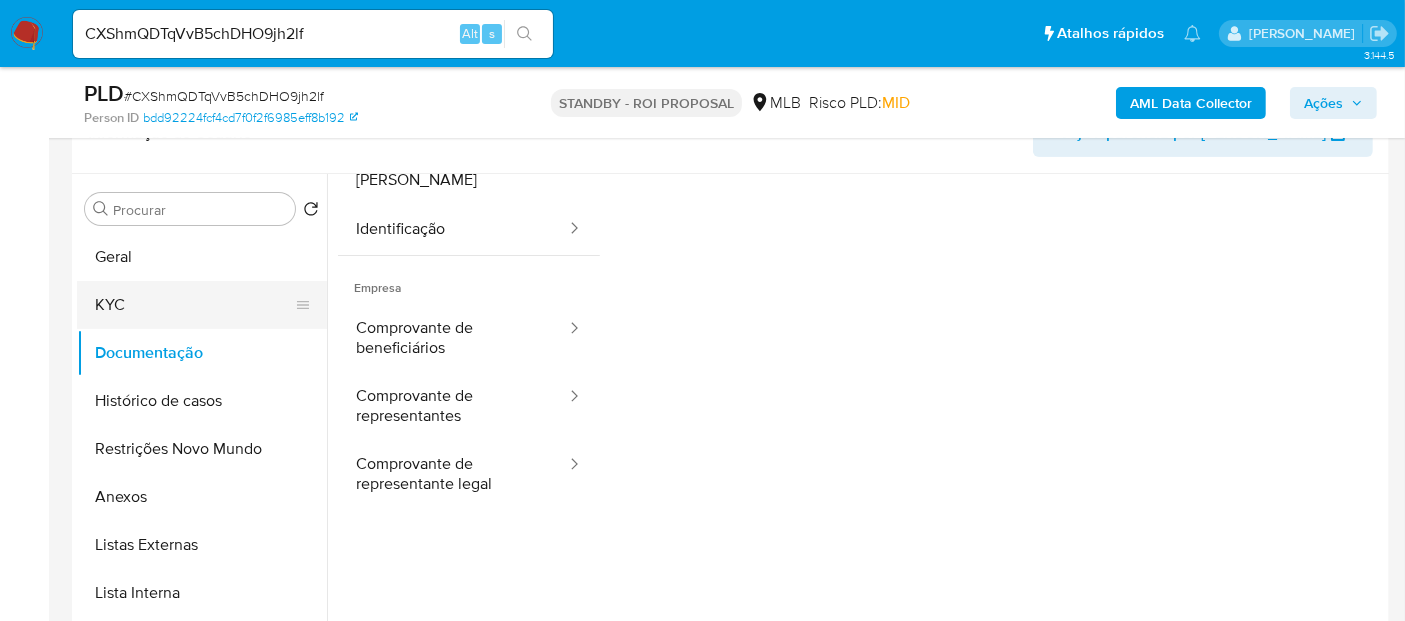 click on "KYC" at bounding box center (194, 305) 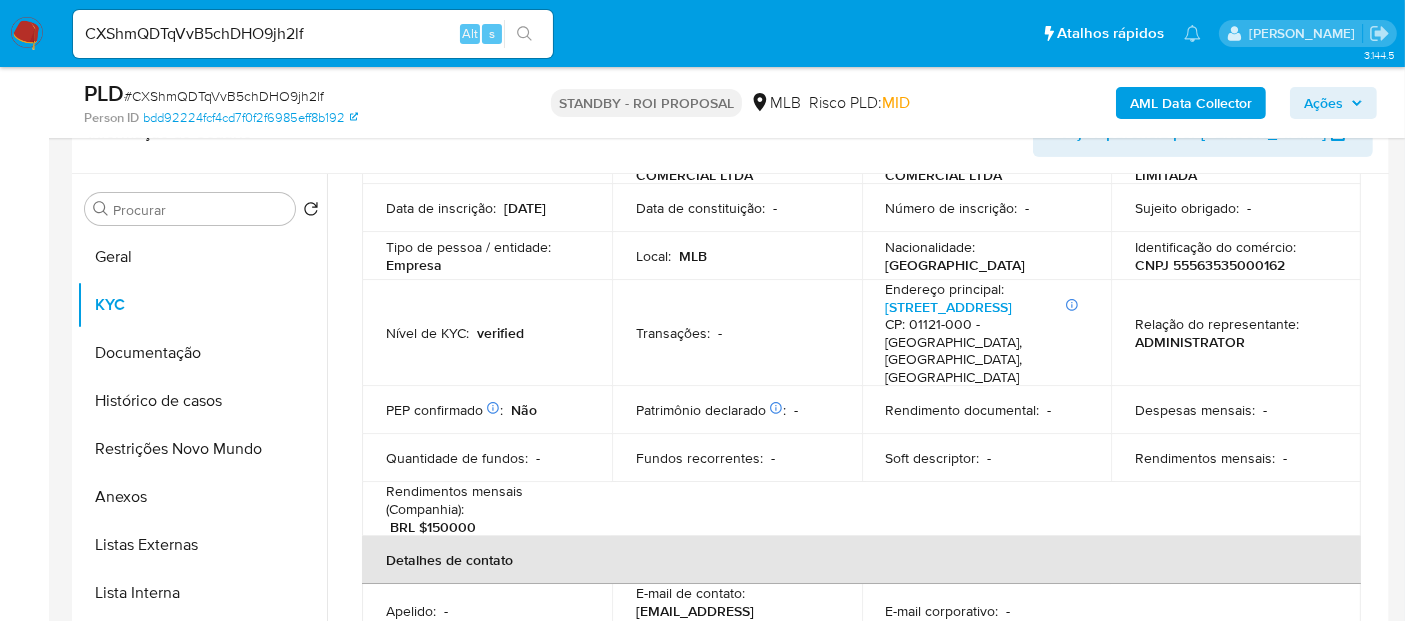 scroll, scrollTop: 222, scrollLeft: 0, axis: vertical 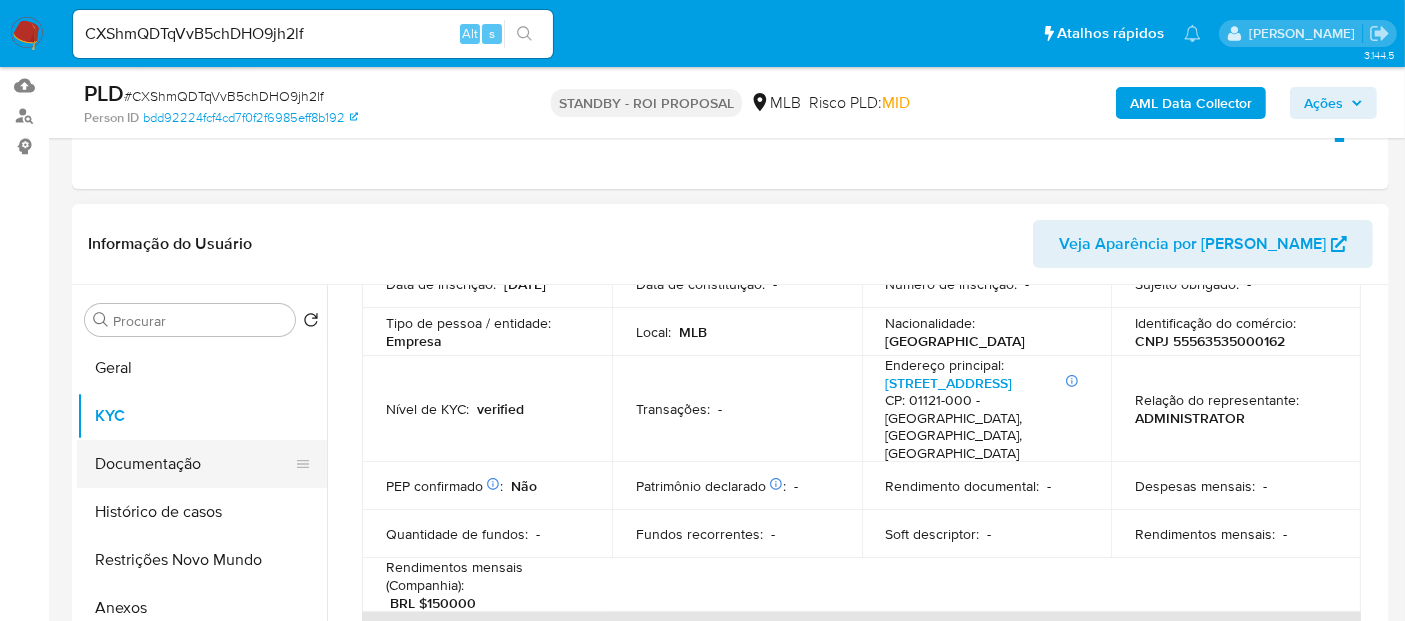 drag, startPoint x: 147, startPoint y: 458, endPoint x: 217, endPoint y: 447, distance: 70.85902 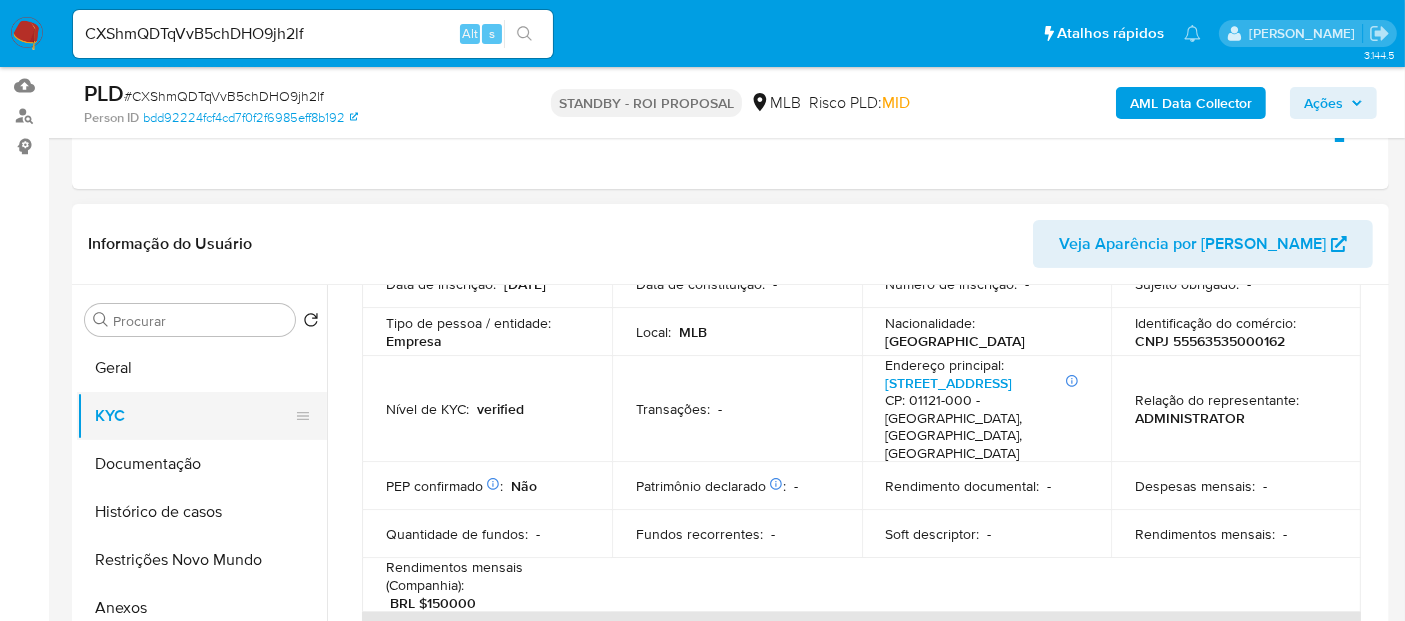 scroll, scrollTop: 0, scrollLeft: 0, axis: both 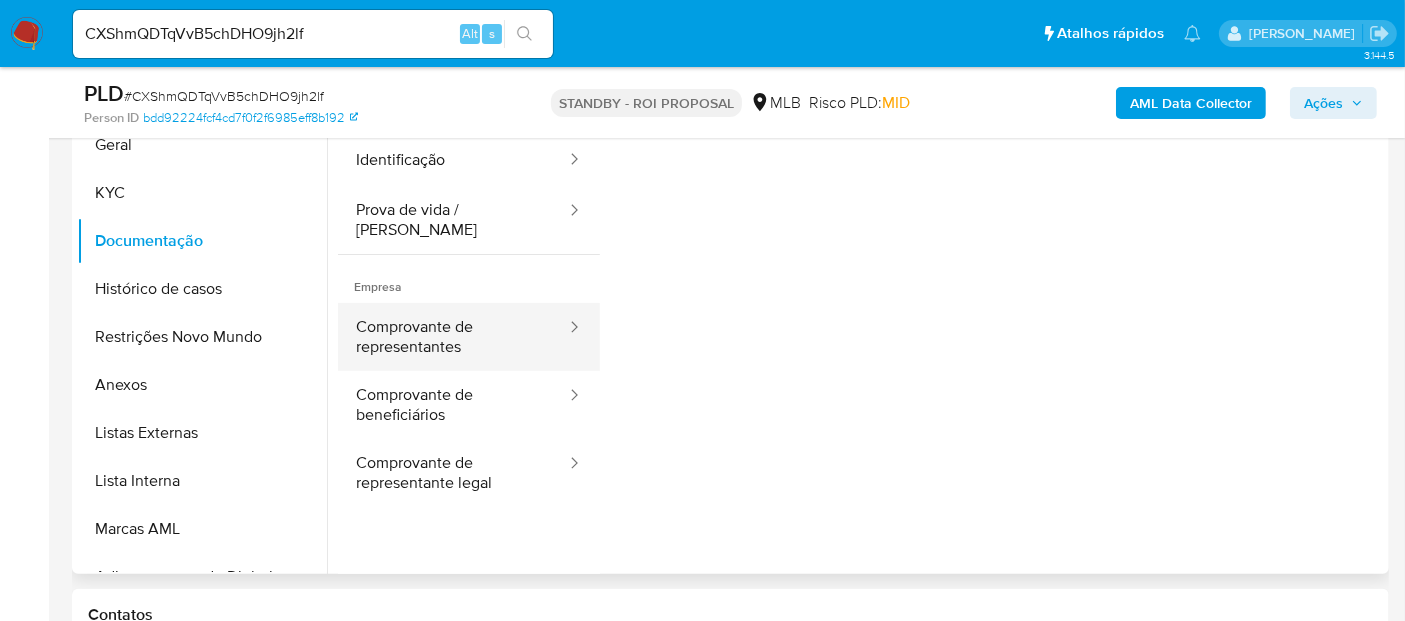 click on "Comprovante de representantes" at bounding box center [453, 337] 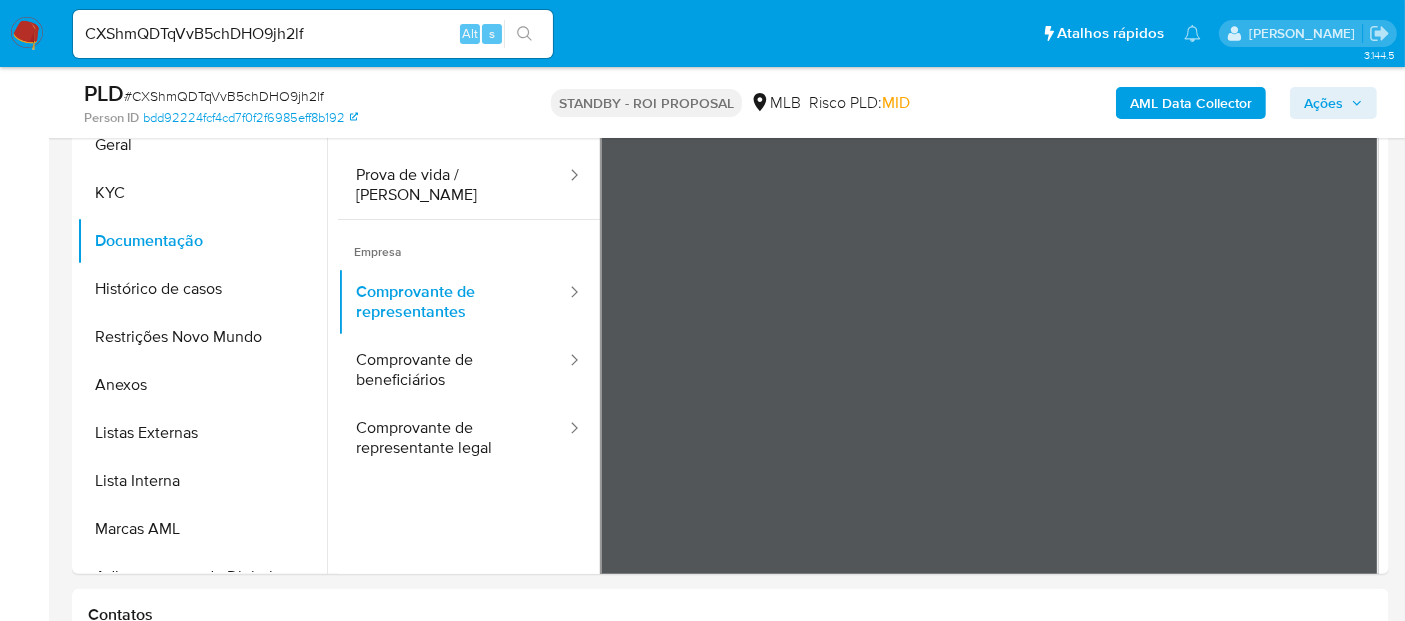 scroll, scrollTop: 0, scrollLeft: 0, axis: both 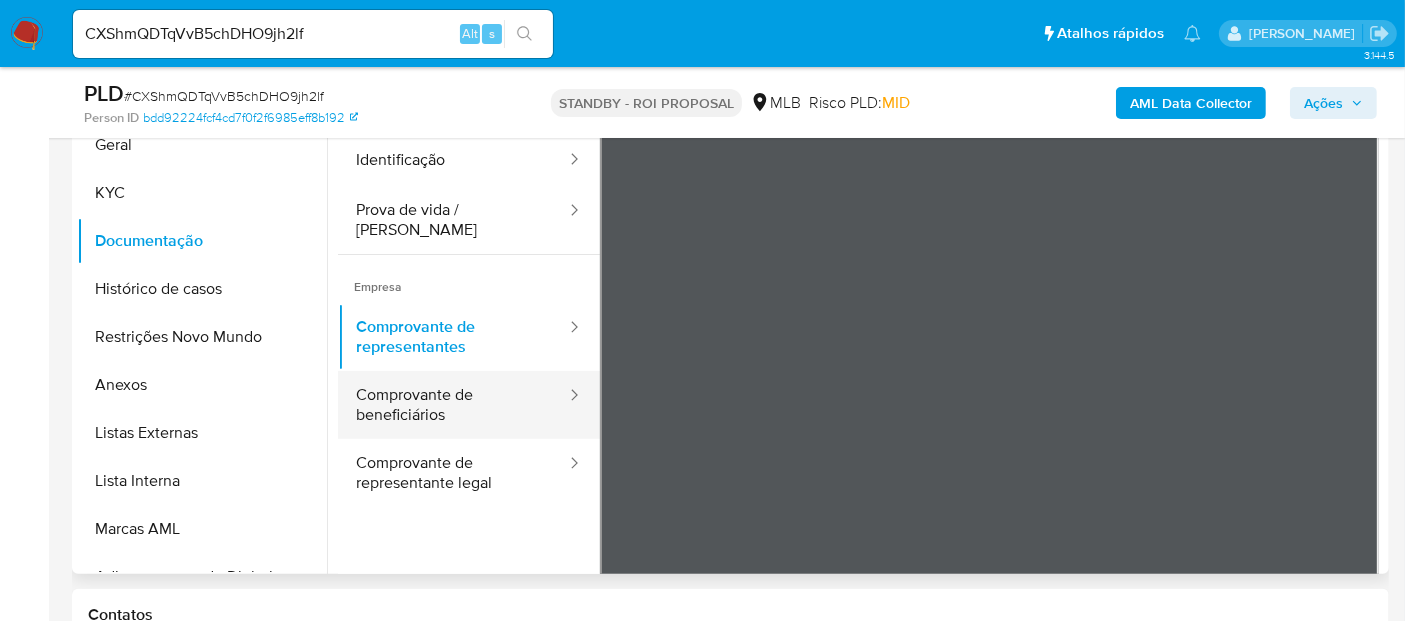 click on "Comprovante de beneficiários" at bounding box center [453, 405] 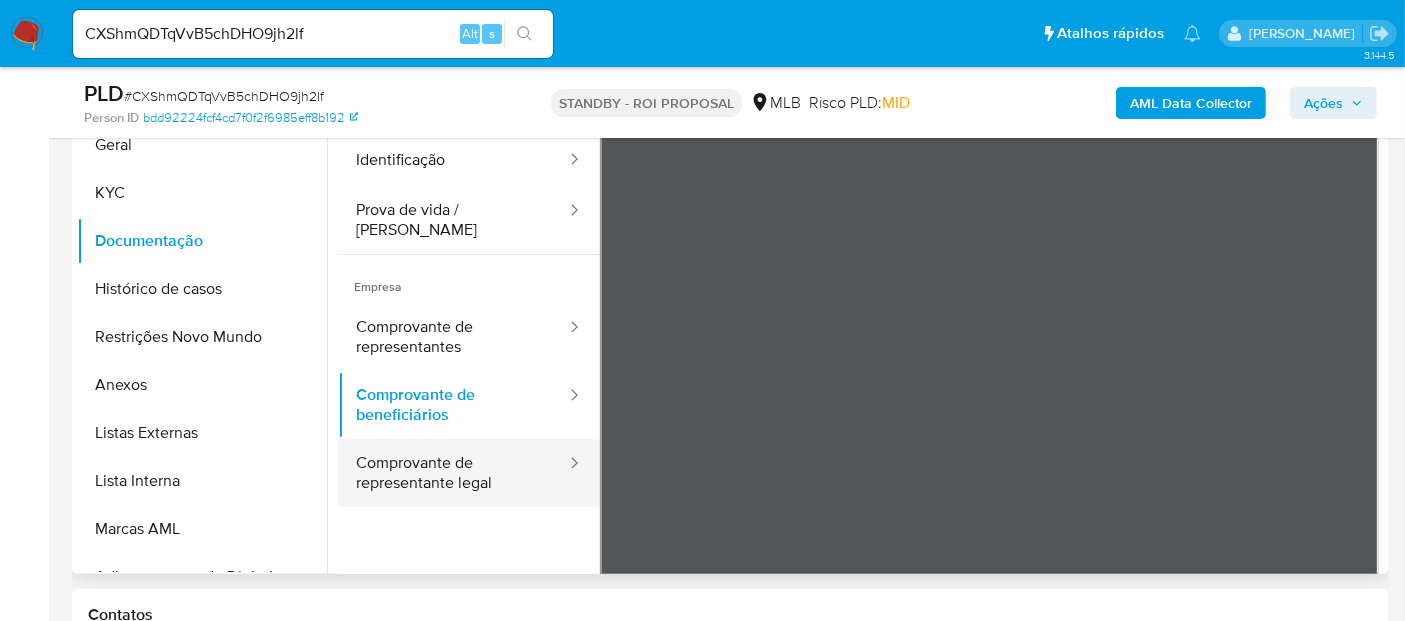 click on "Comprovante de representante legal" at bounding box center (453, 473) 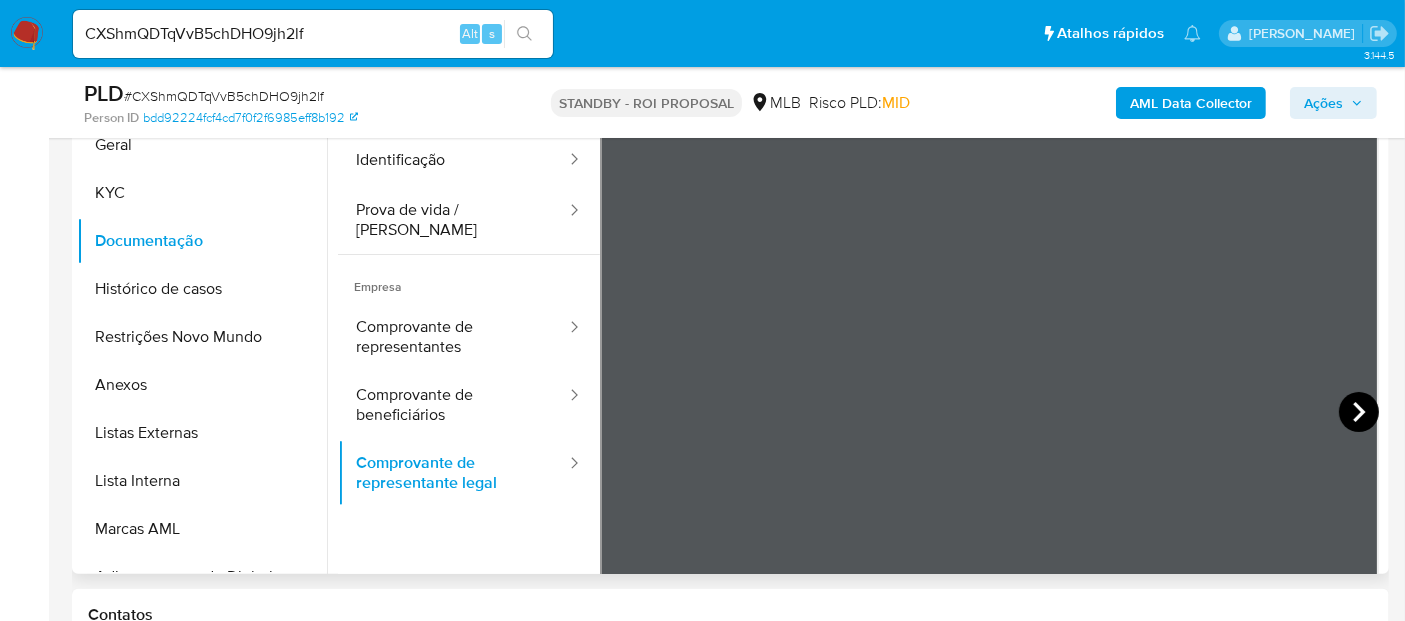click 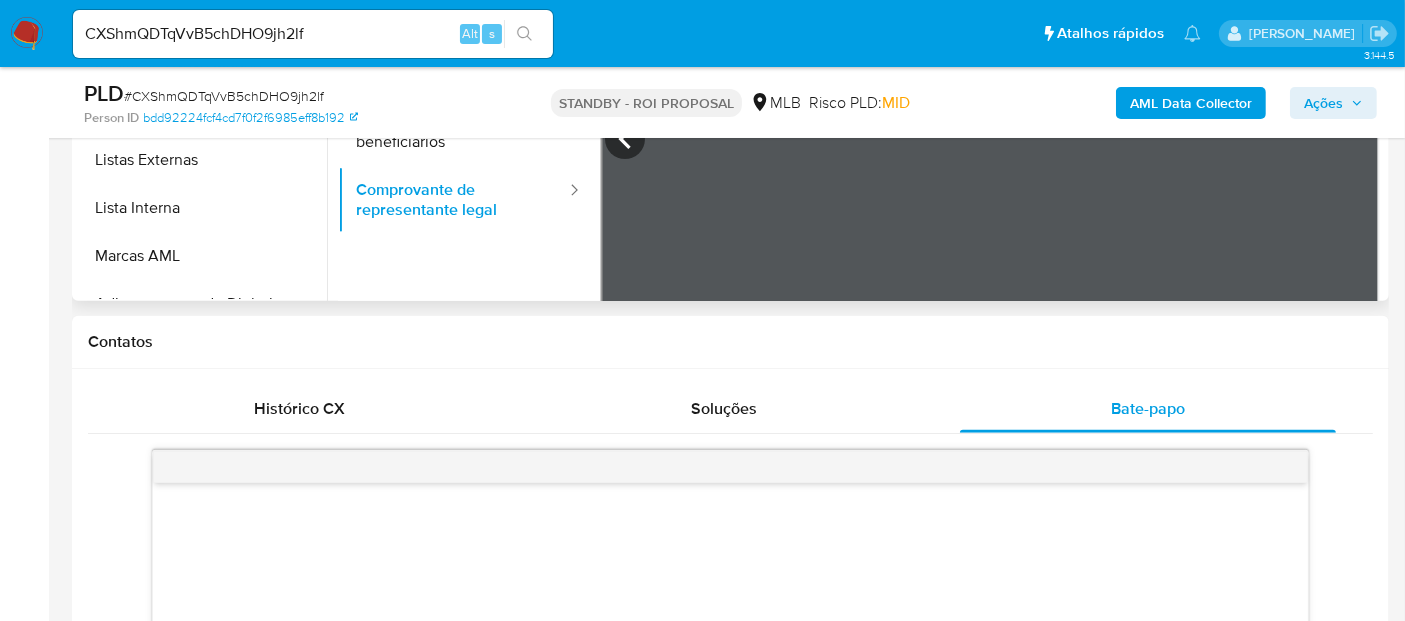 scroll, scrollTop: 679, scrollLeft: 0, axis: vertical 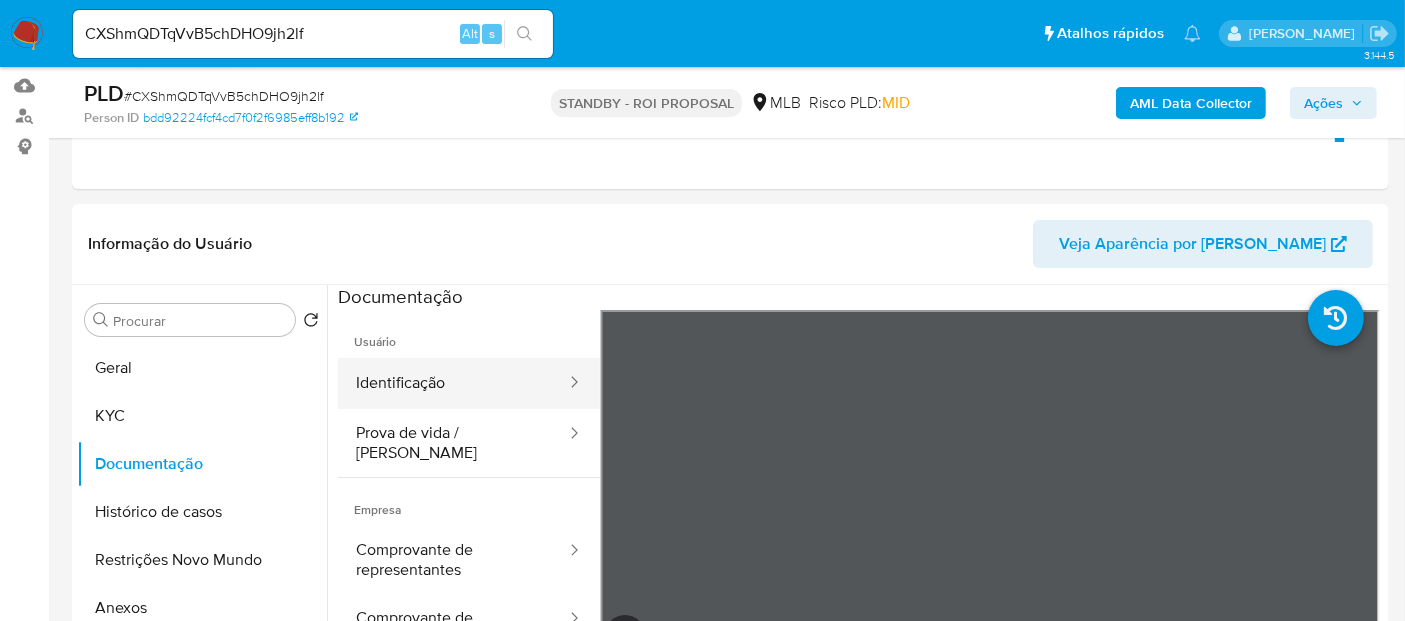 click on "Identificação" at bounding box center (453, 383) 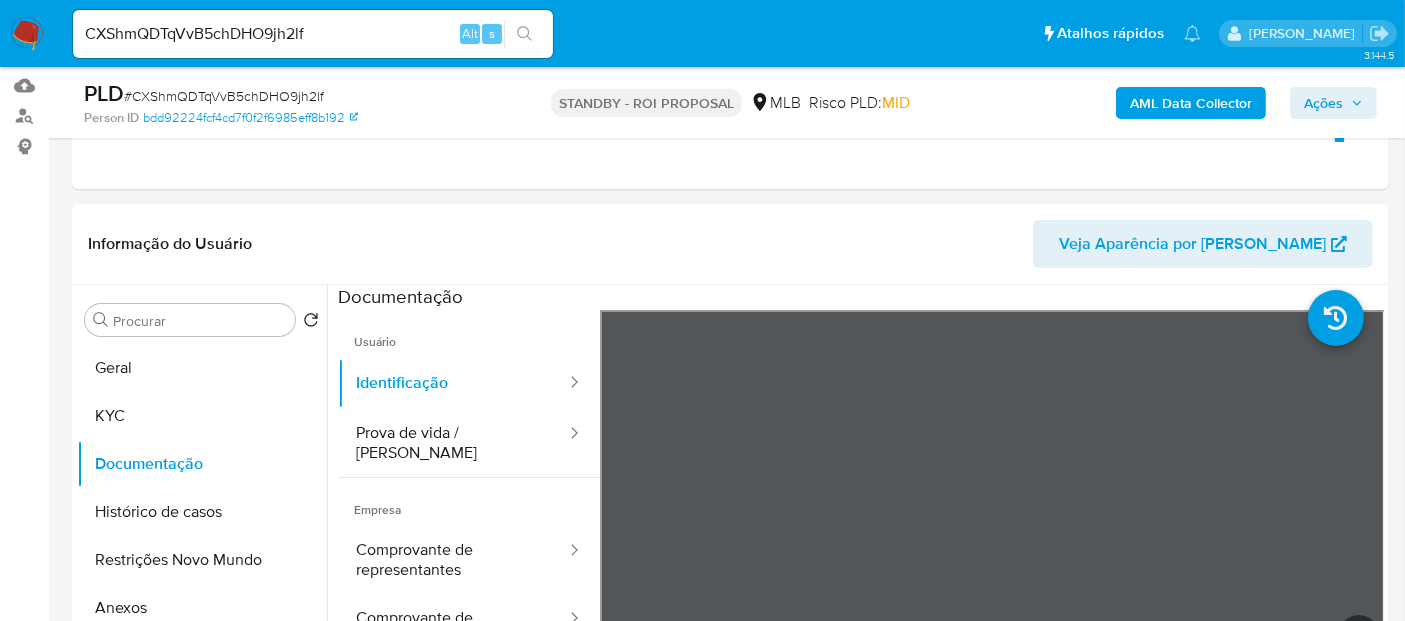 scroll, scrollTop: 111, scrollLeft: 0, axis: vertical 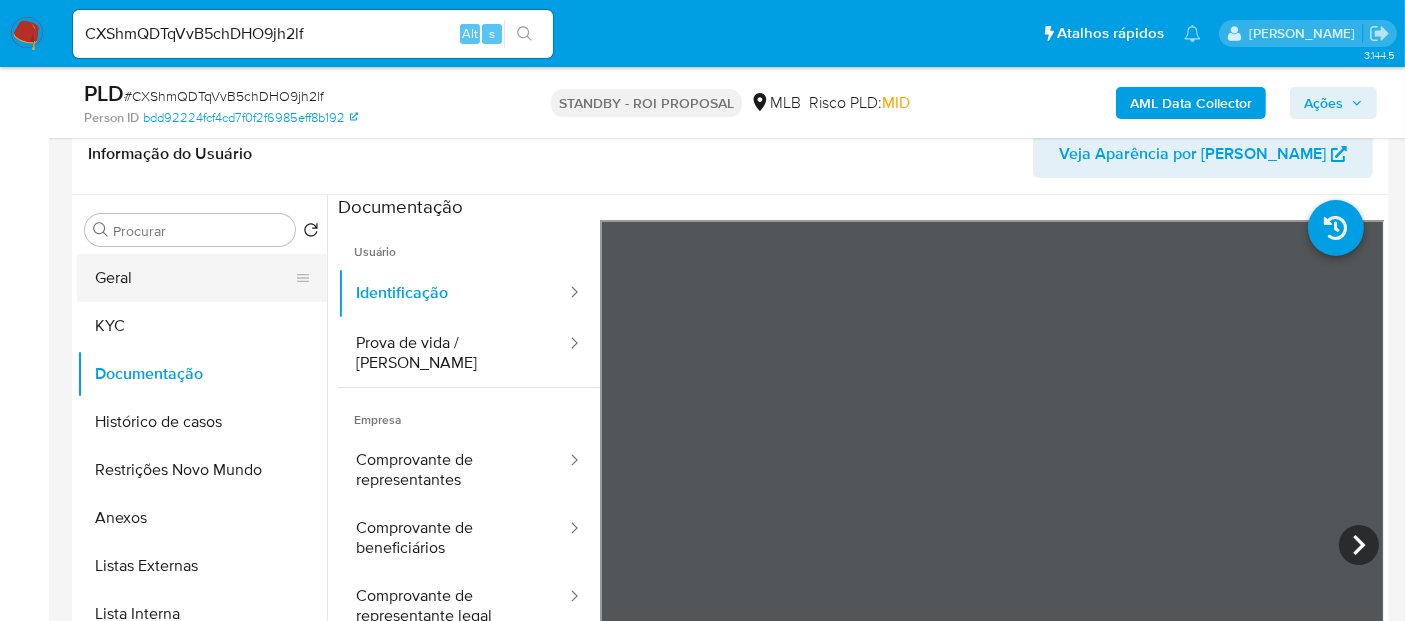 click on "Geral" at bounding box center [194, 278] 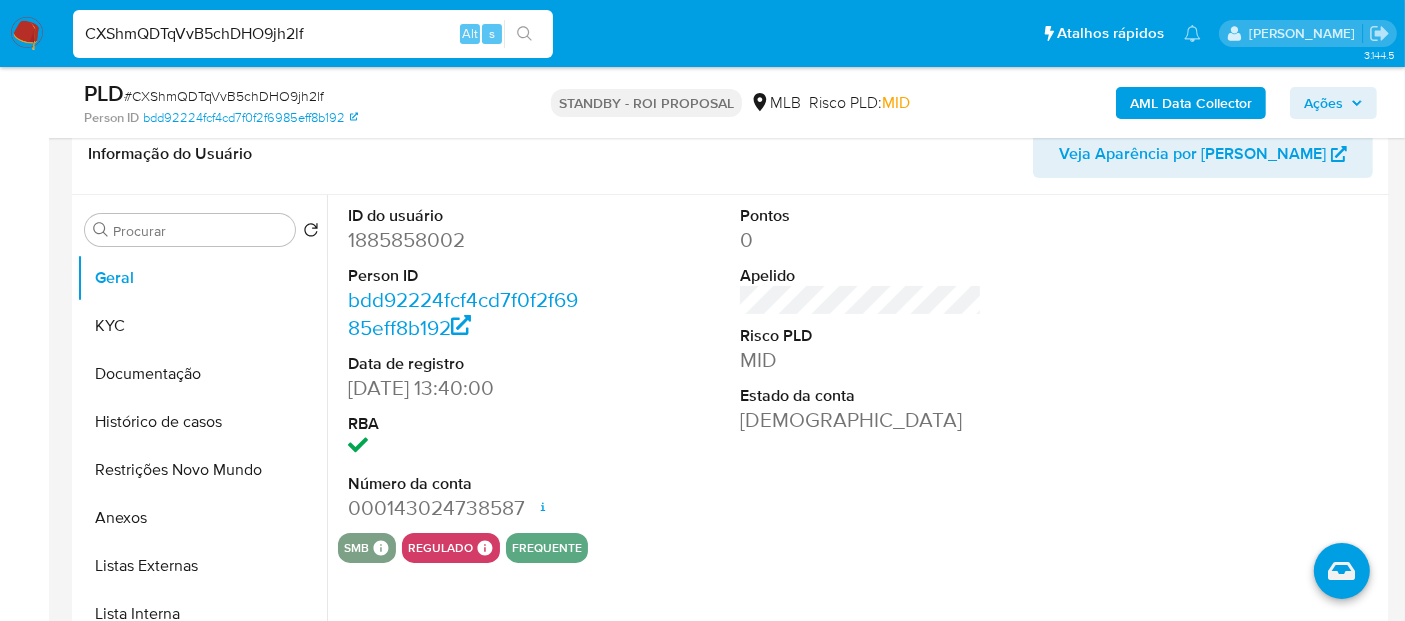 drag, startPoint x: 321, startPoint y: 28, endPoint x: 0, endPoint y: 78, distance: 324.87076 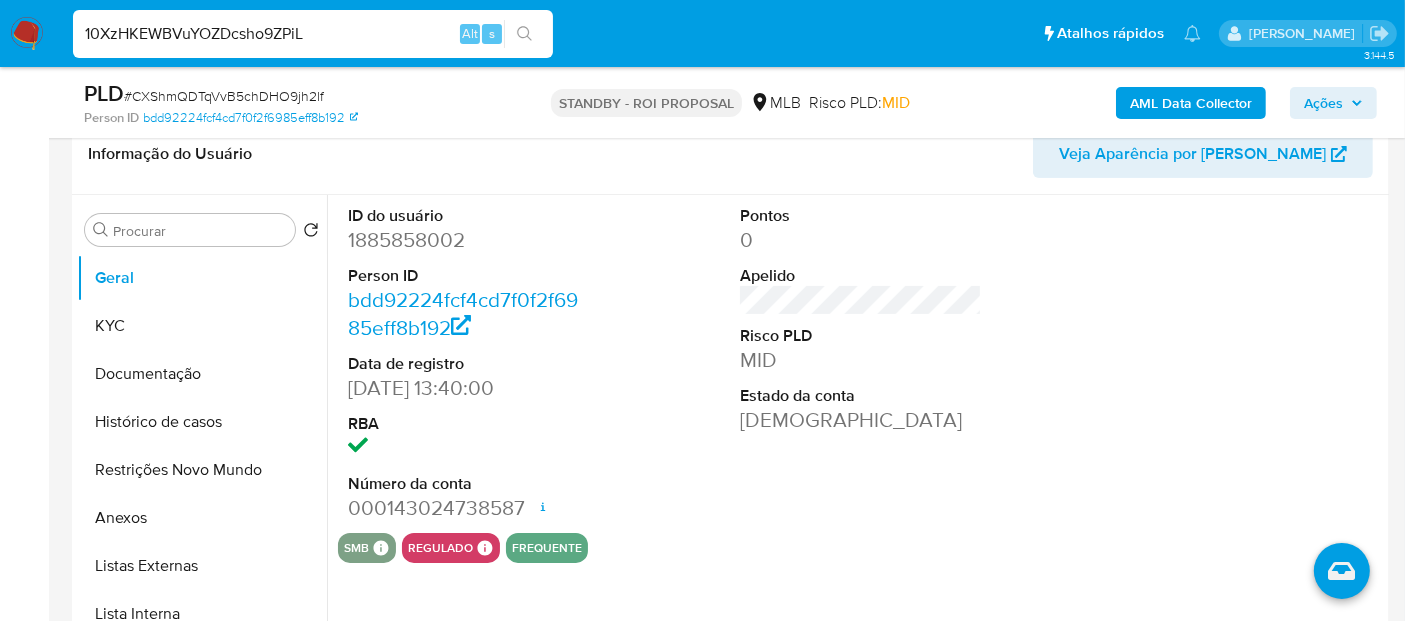 type on "10XzHKEWBVuYOZDcsho9ZPiL" 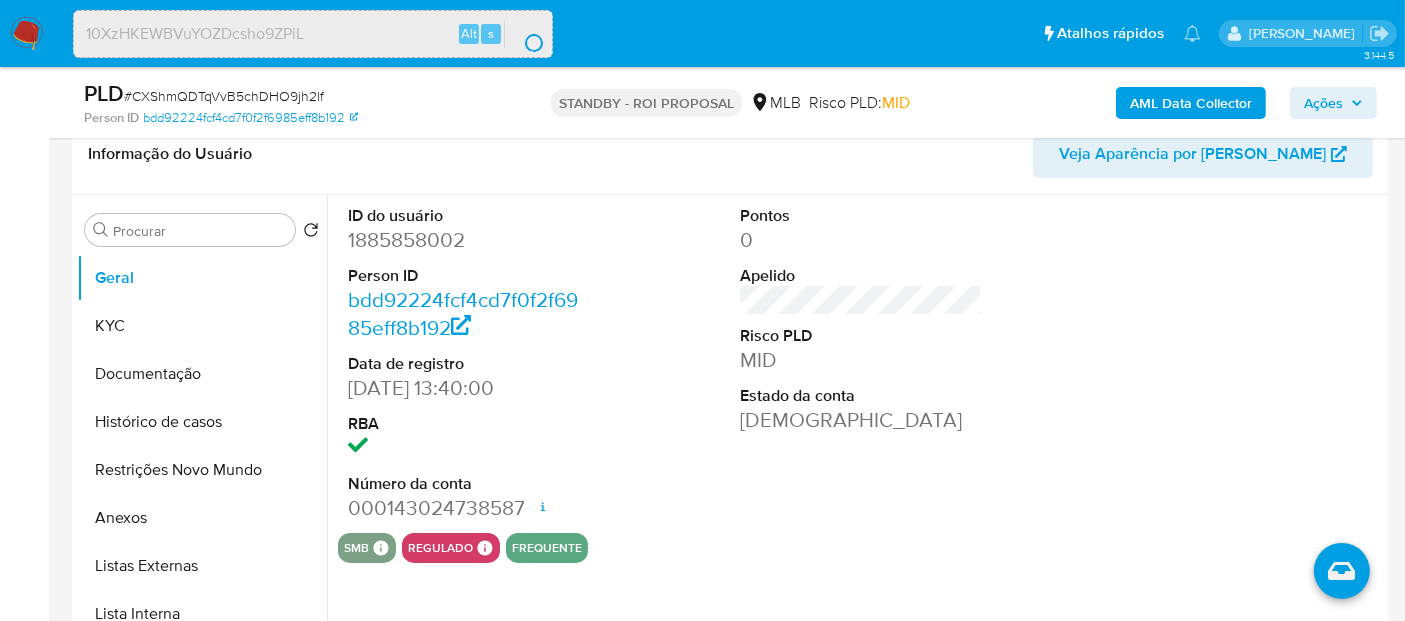 scroll, scrollTop: 0, scrollLeft: 0, axis: both 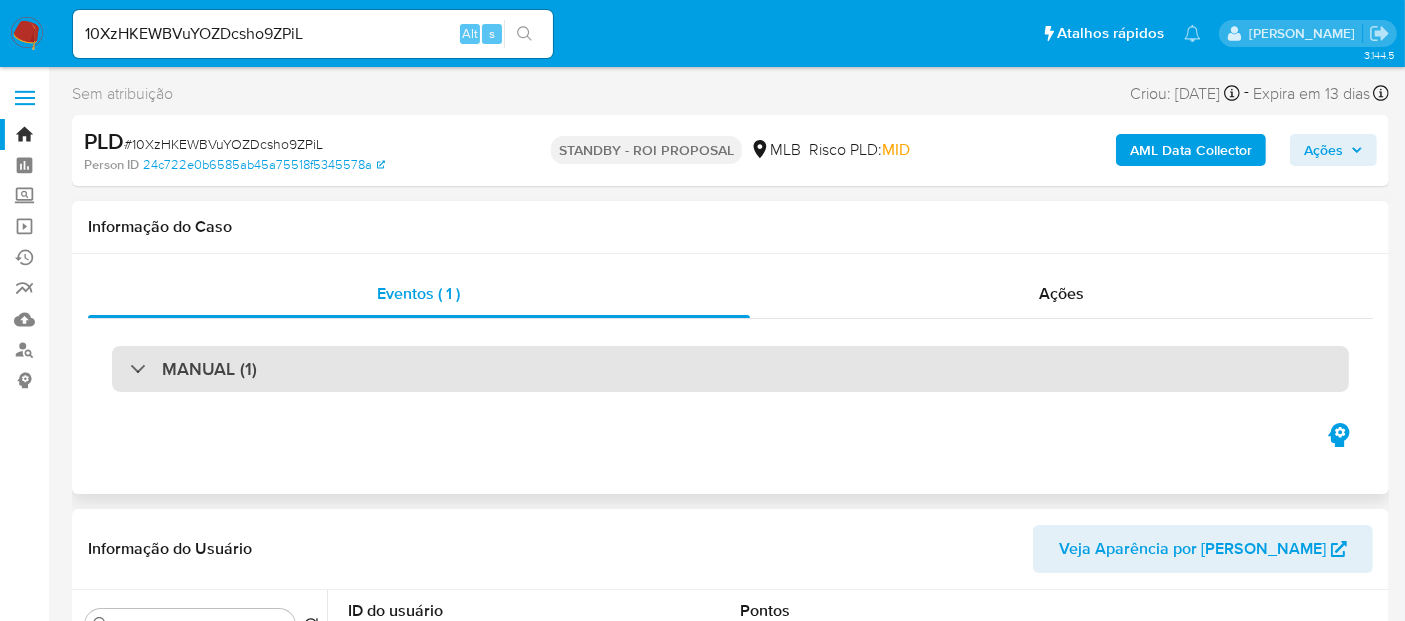 select on "10" 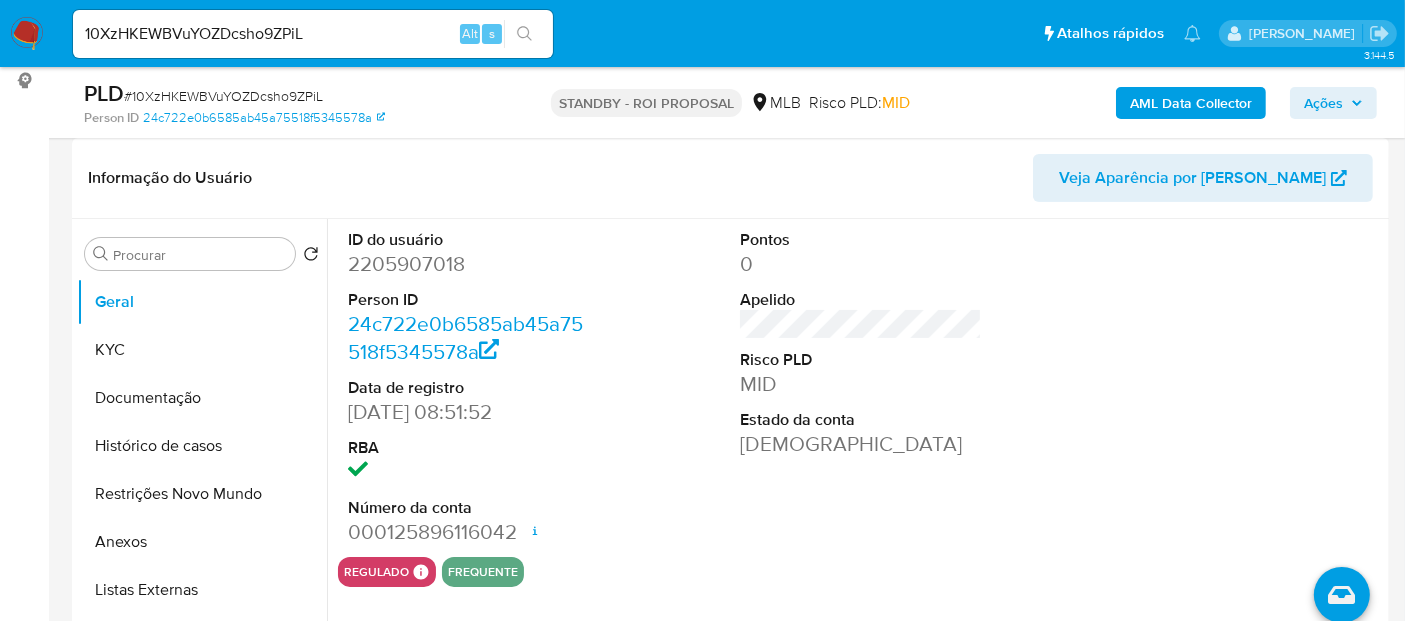 scroll, scrollTop: 333, scrollLeft: 0, axis: vertical 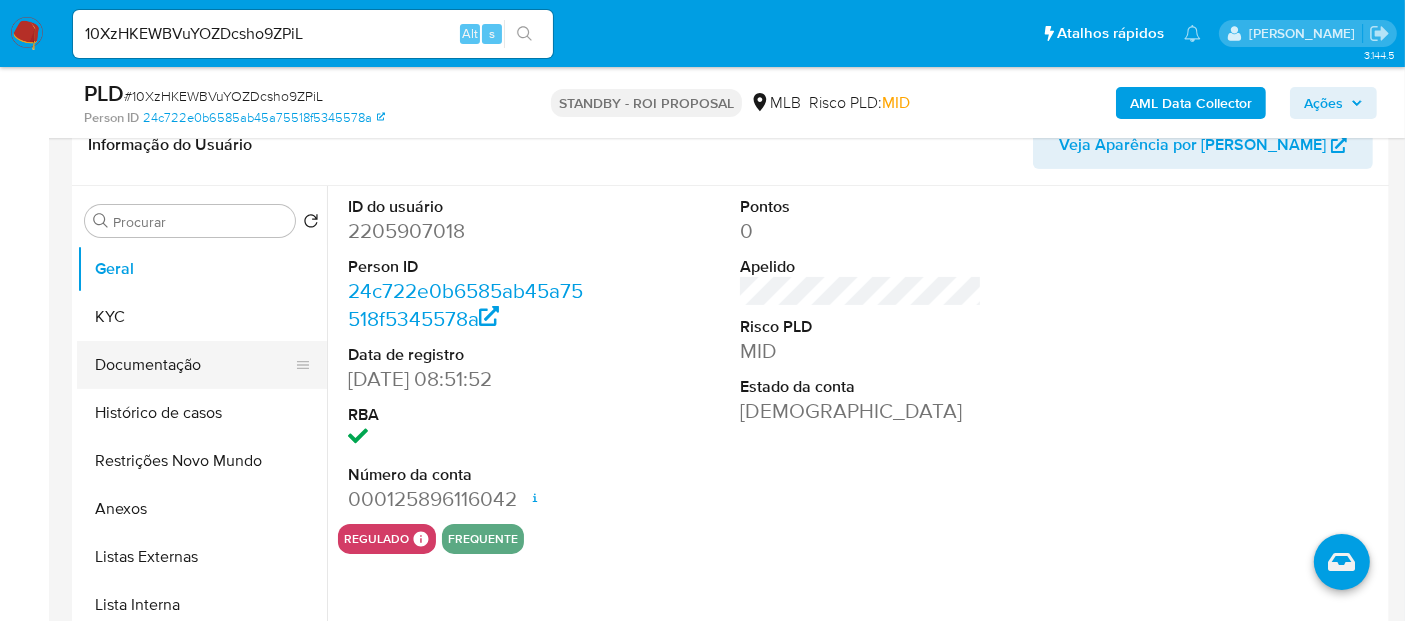 click on "Documentação" at bounding box center [194, 365] 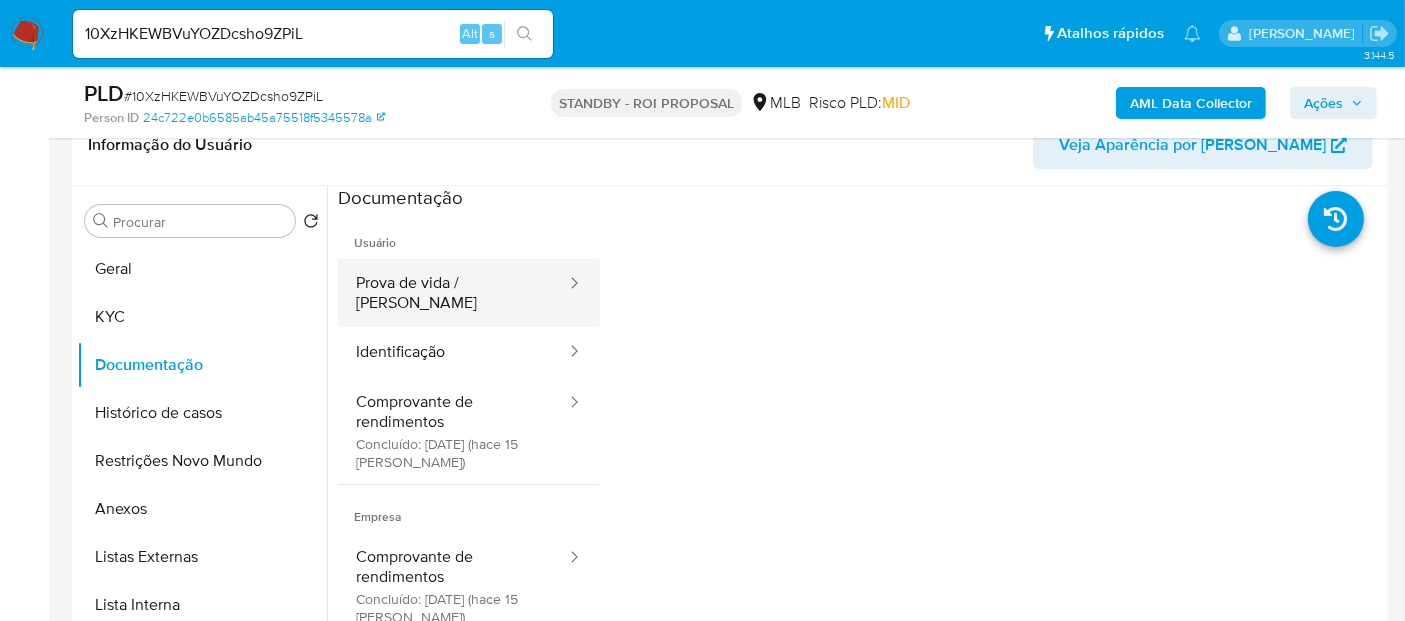 click on "Prova de vida / Selfie" at bounding box center (453, 293) 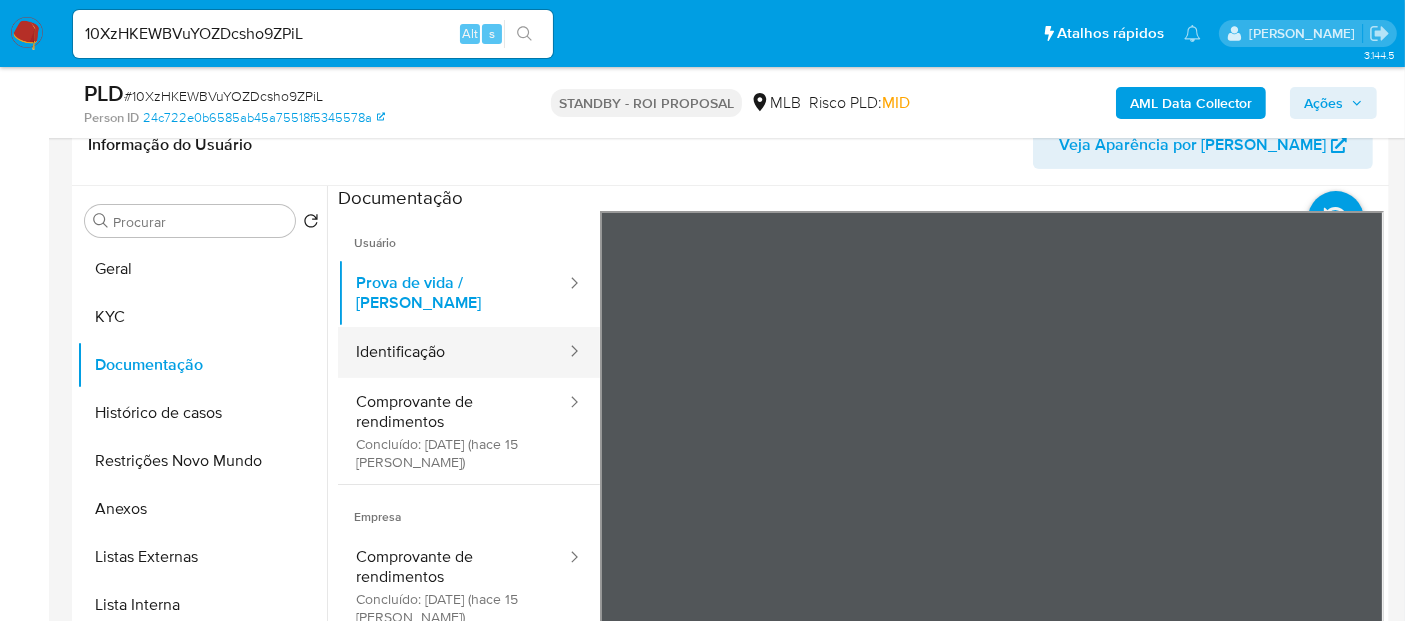 click on "Identificação" at bounding box center (453, 352) 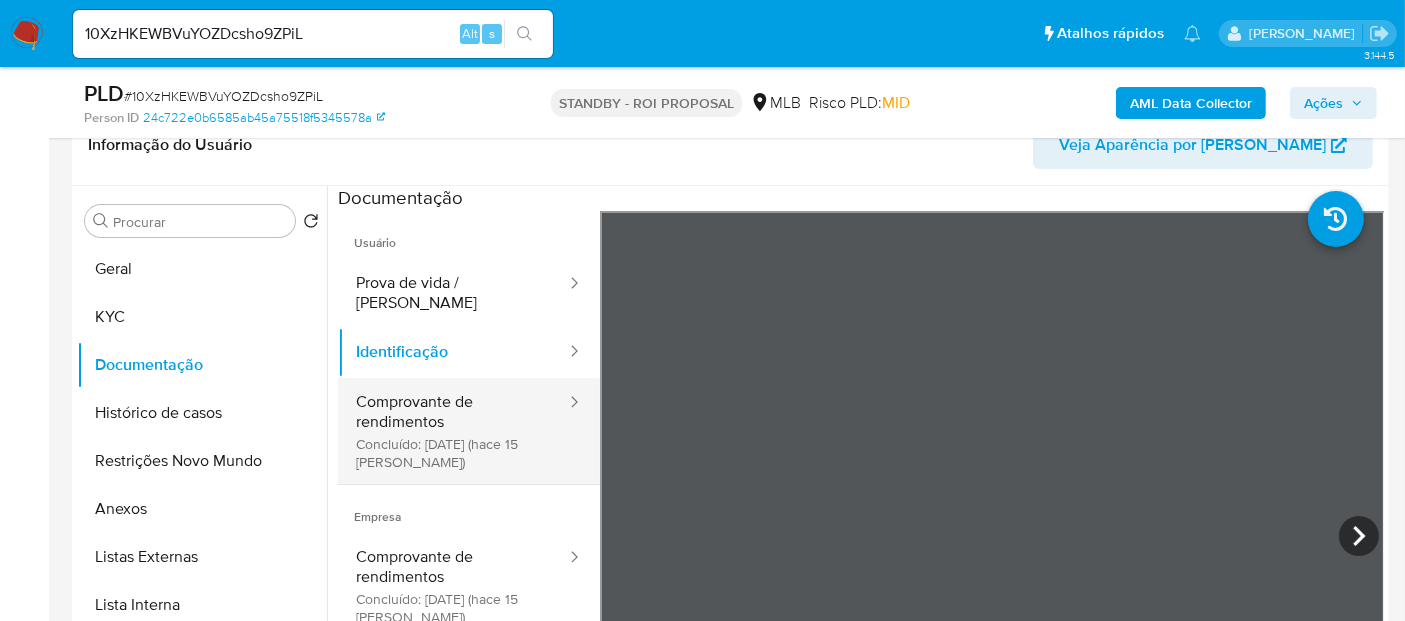 click on "Comprovante de rendimentos Concluído: 30/06/2025 (hace 15 días)" at bounding box center (453, 431) 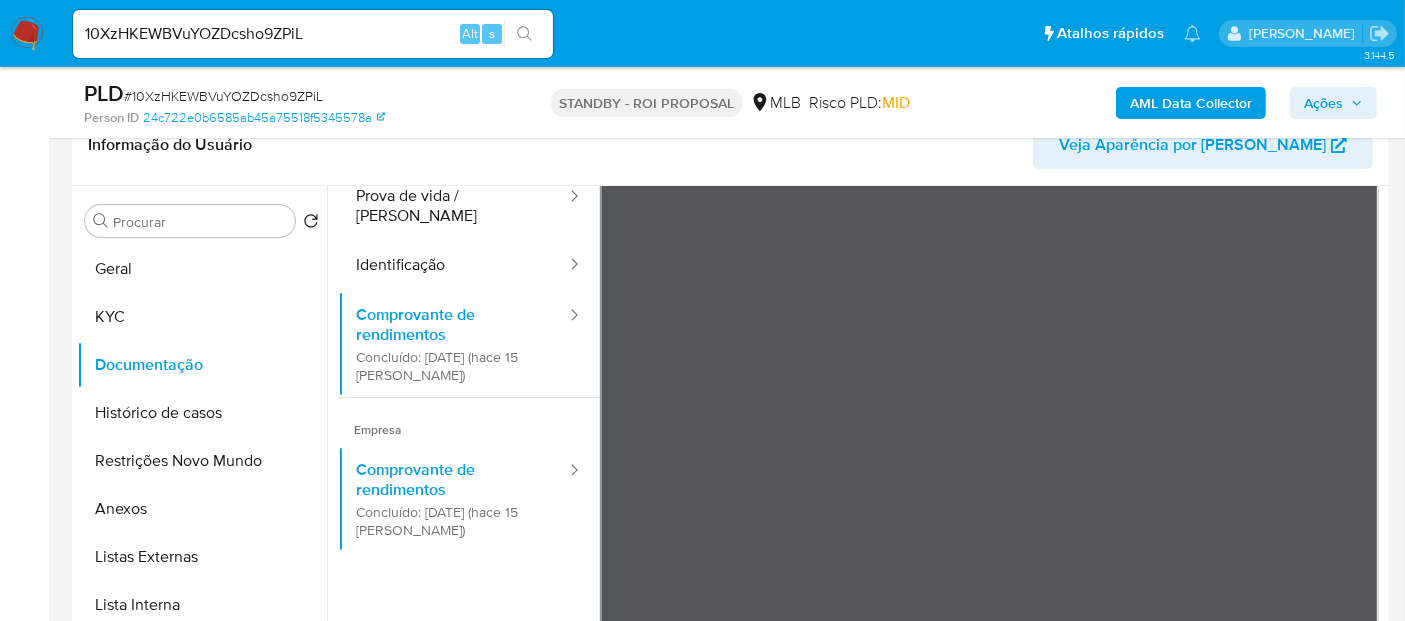 scroll, scrollTop: 174, scrollLeft: 0, axis: vertical 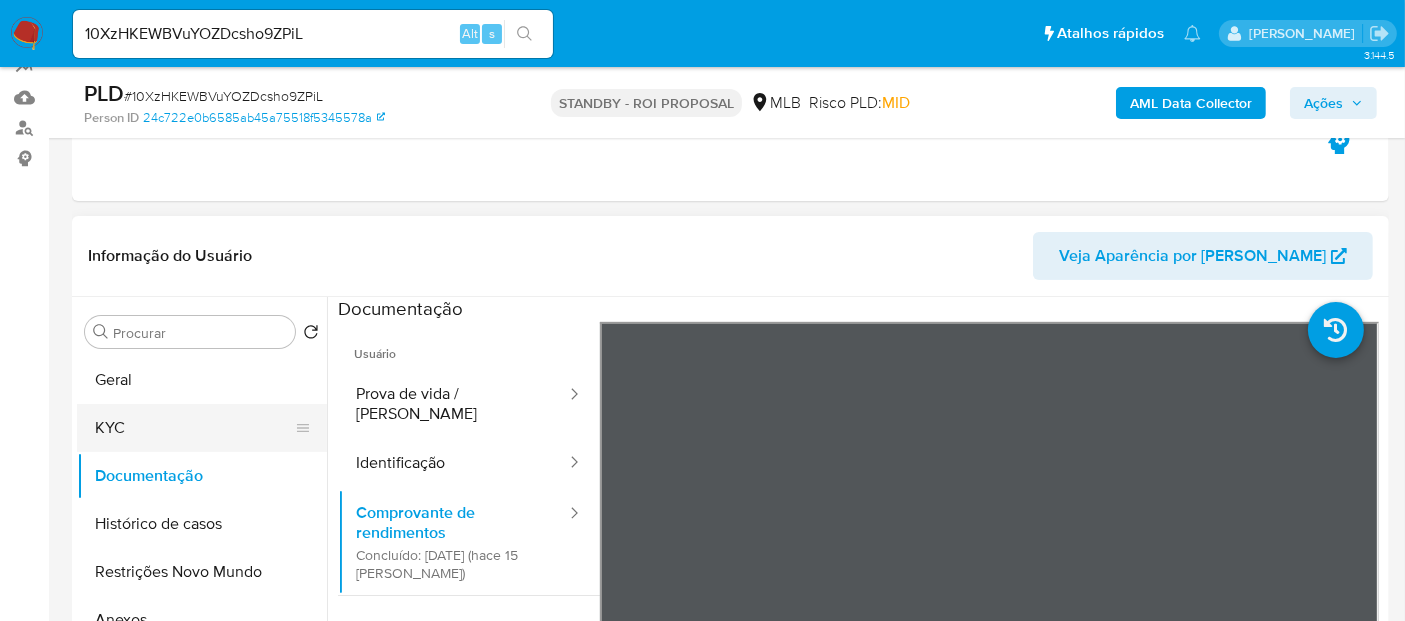 click on "KYC" at bounding box center [194, 428] 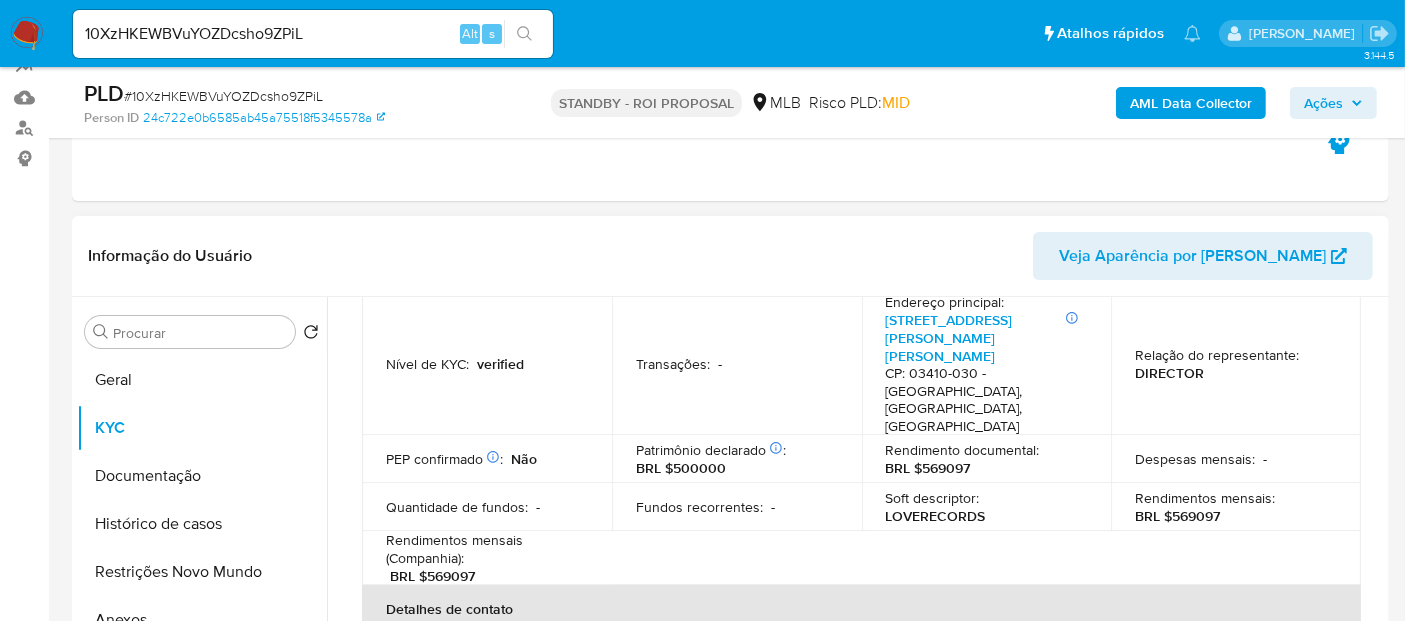 scroll, scrollTop: 333, scrollLeft: 0, axis: vertical 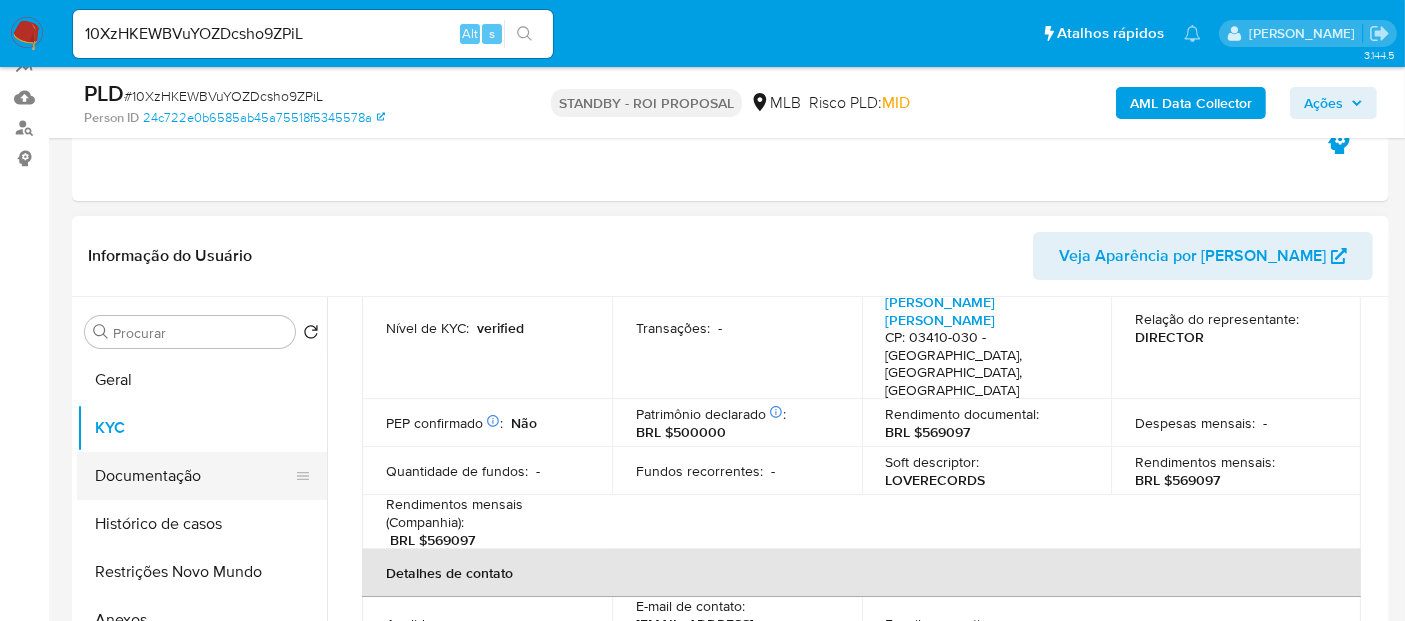 click on "Documentação" at bounding box center [194, 476] 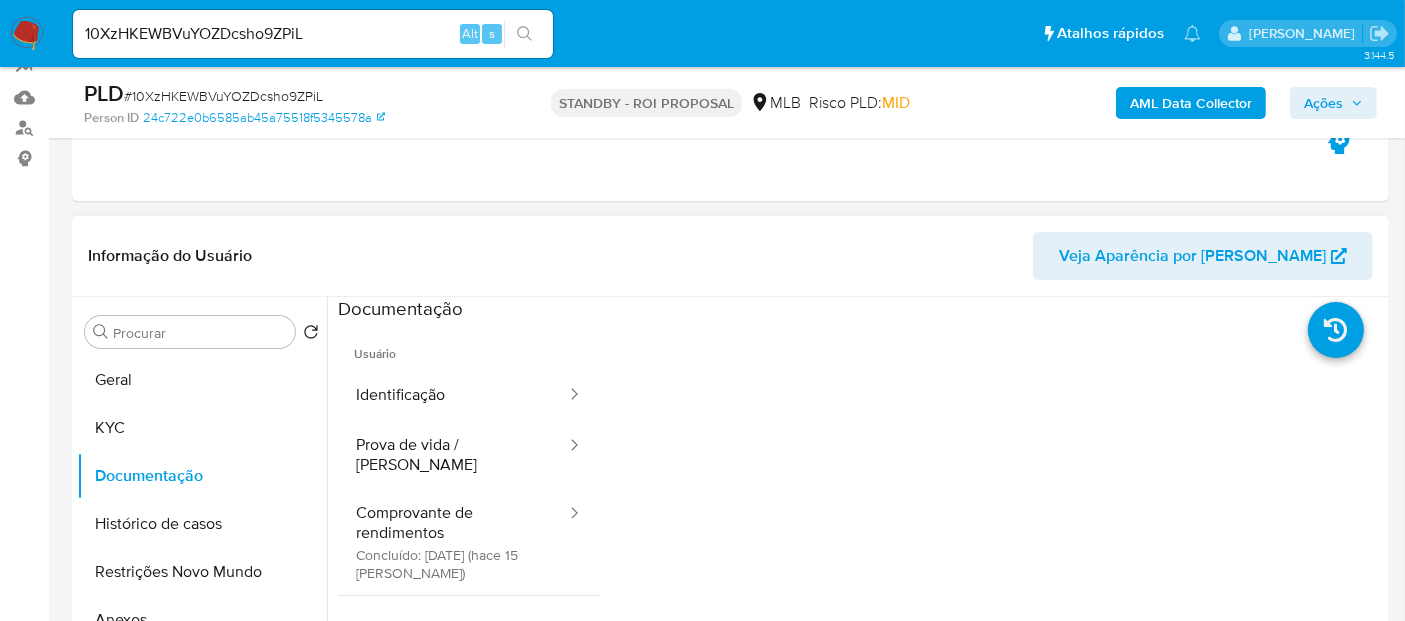 scroll, scrollTop: 111, scrollLeft: 0, axis: vertical 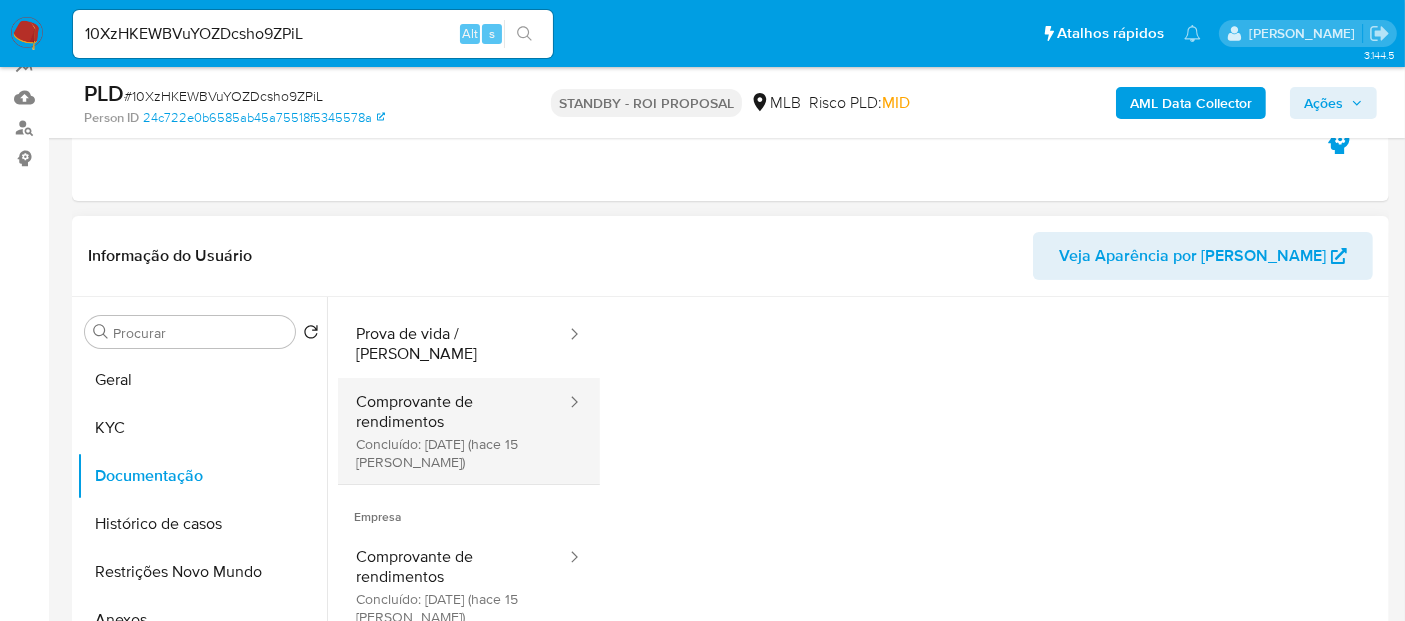 click on "Comprovante de rendimentos Concluído: 30/06/2025 (hace 15 días)" at bounding box center [453, 431] 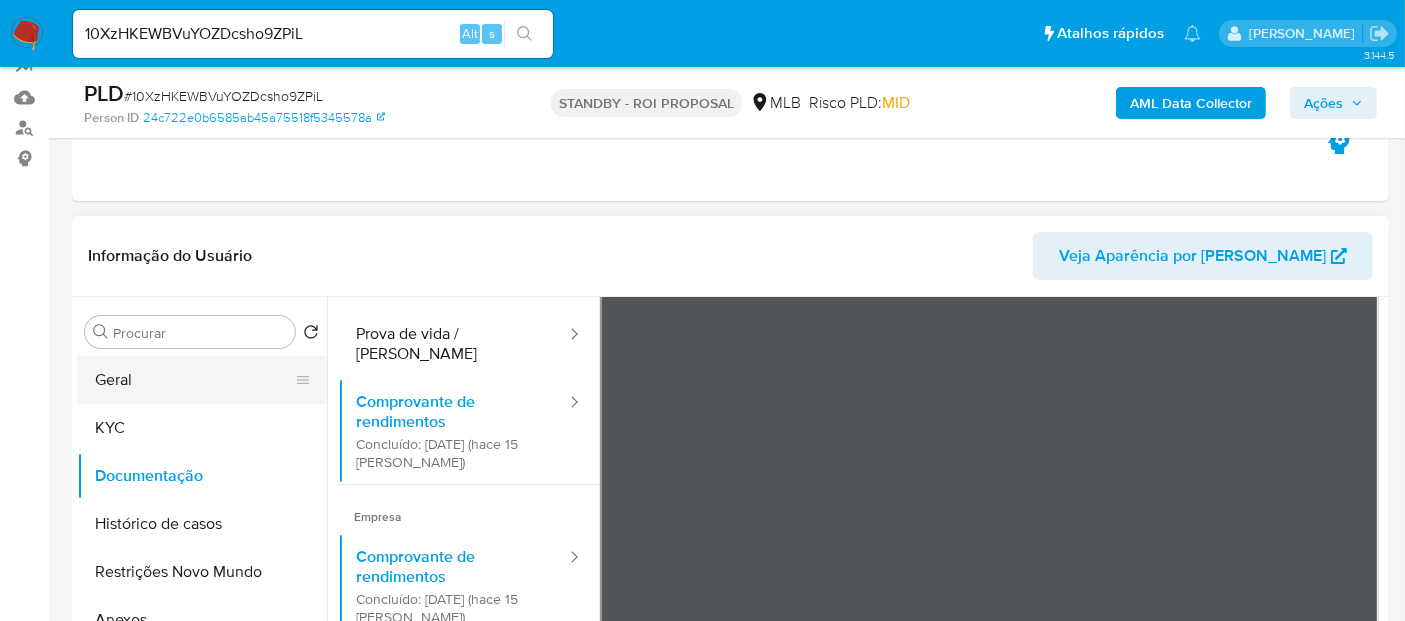 click on "Geral" at bounding box center (194, 380) 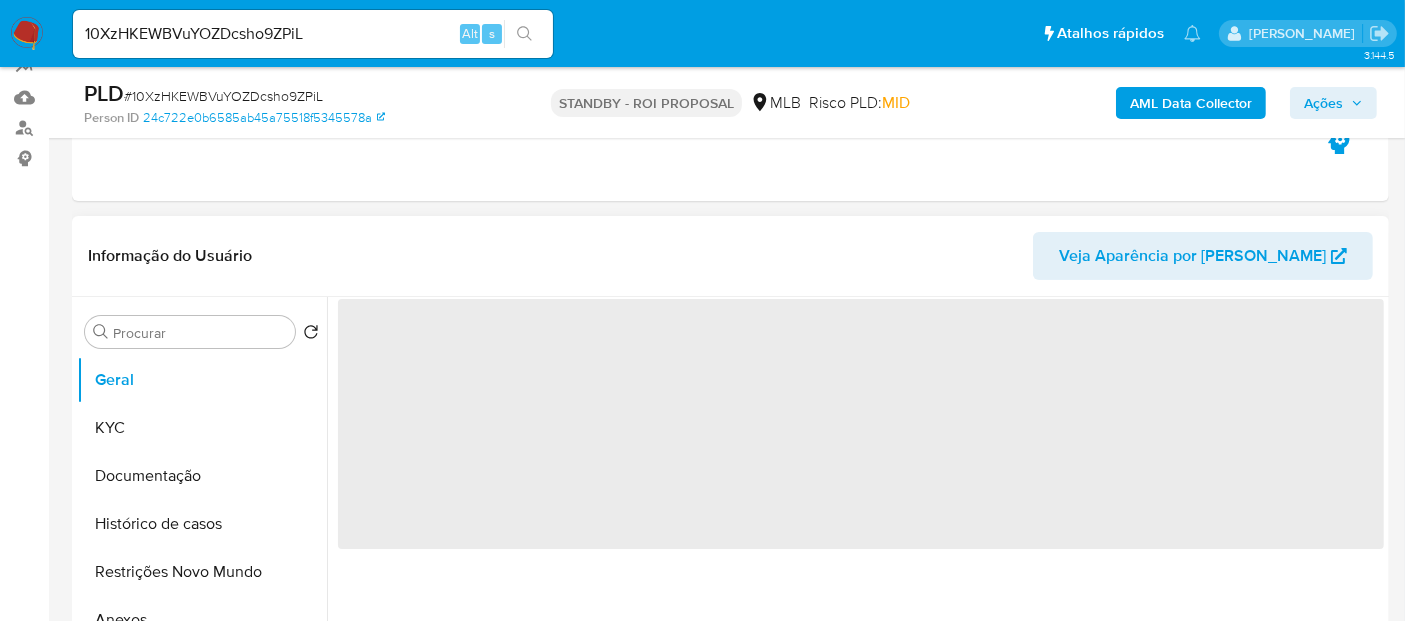 scroll, scrollTop: 0, scrollLeft: 0, axis: both 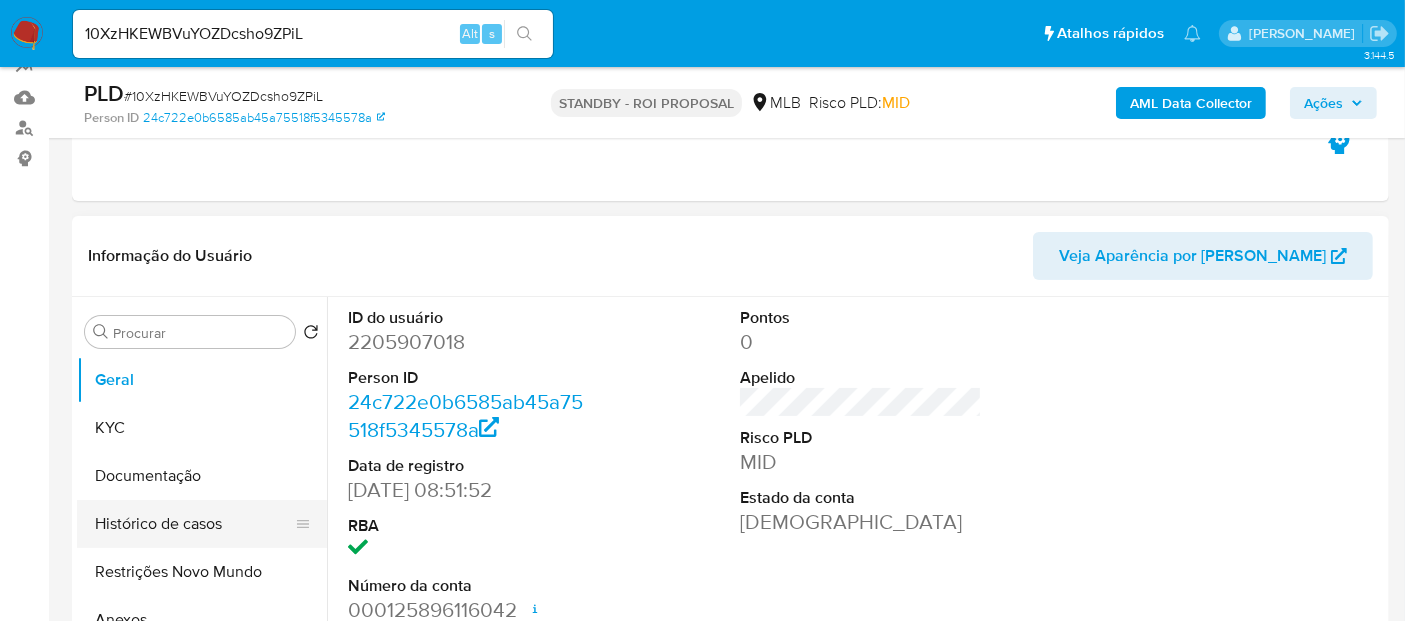 click on "Histórico de casos" at bounding box center (194, 524) 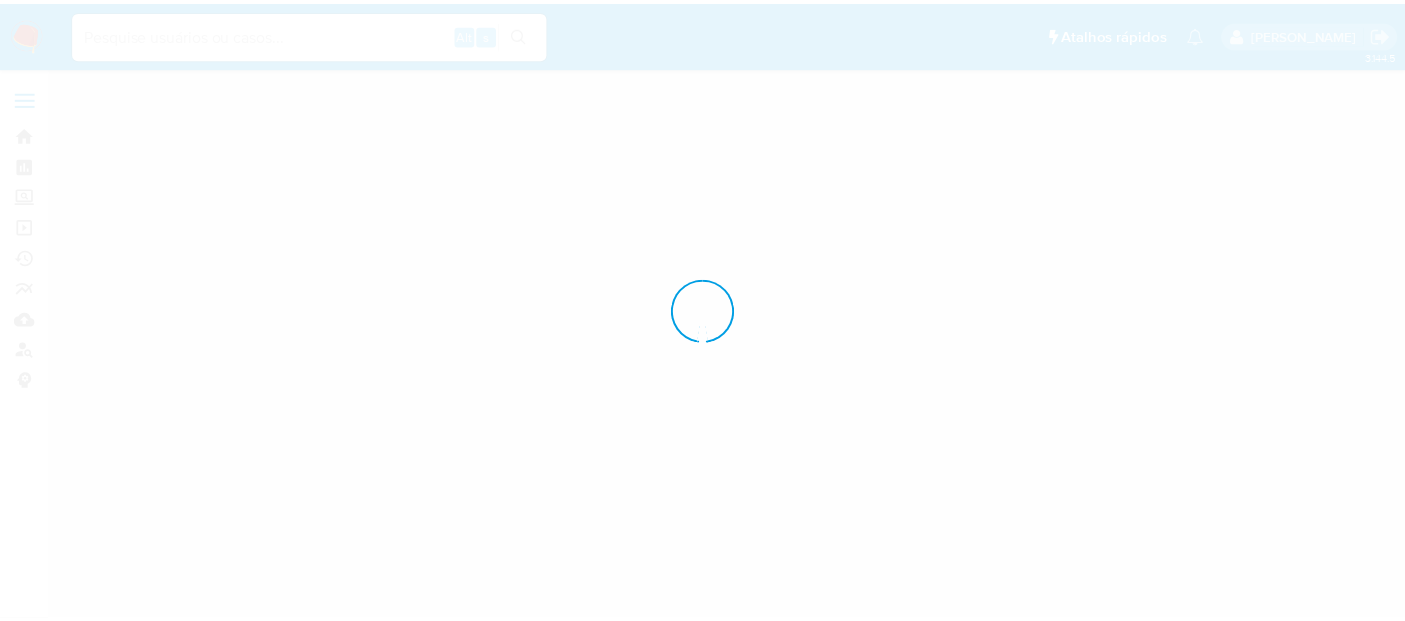 scroll, scrollTop: 0, scrollLeft: 0, axis: both 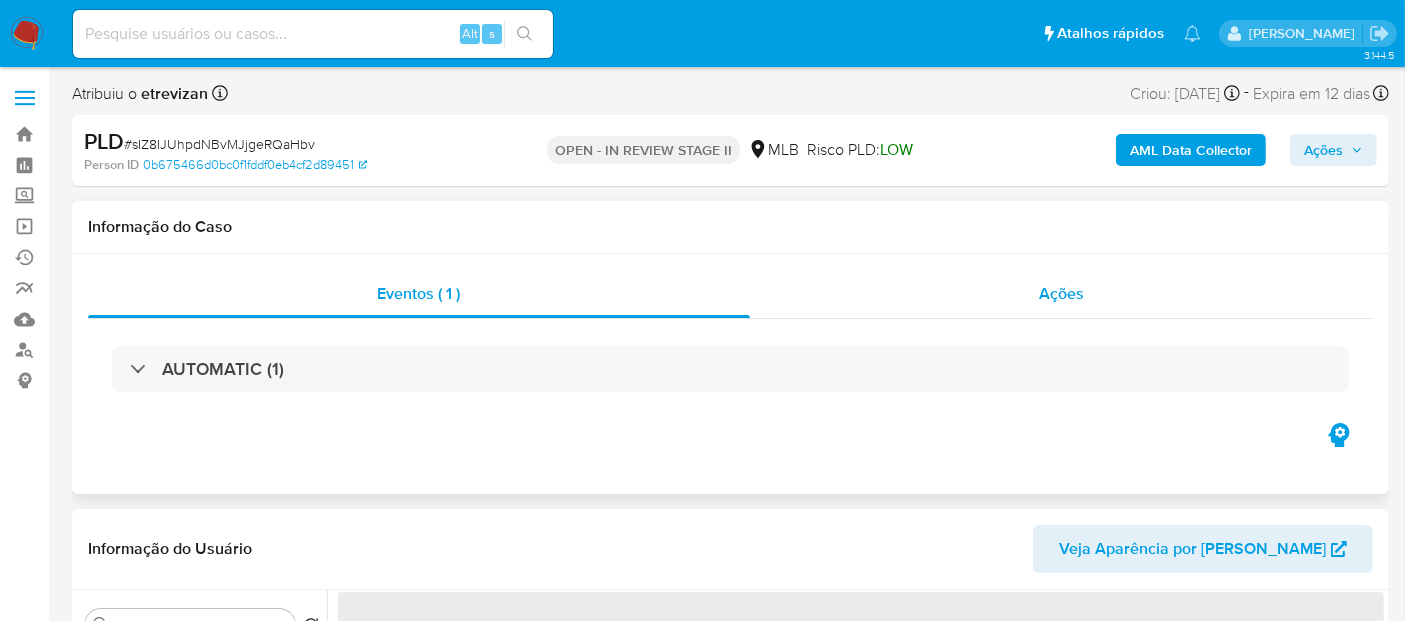 click on "Ações" at bounding box center (1061, 293) 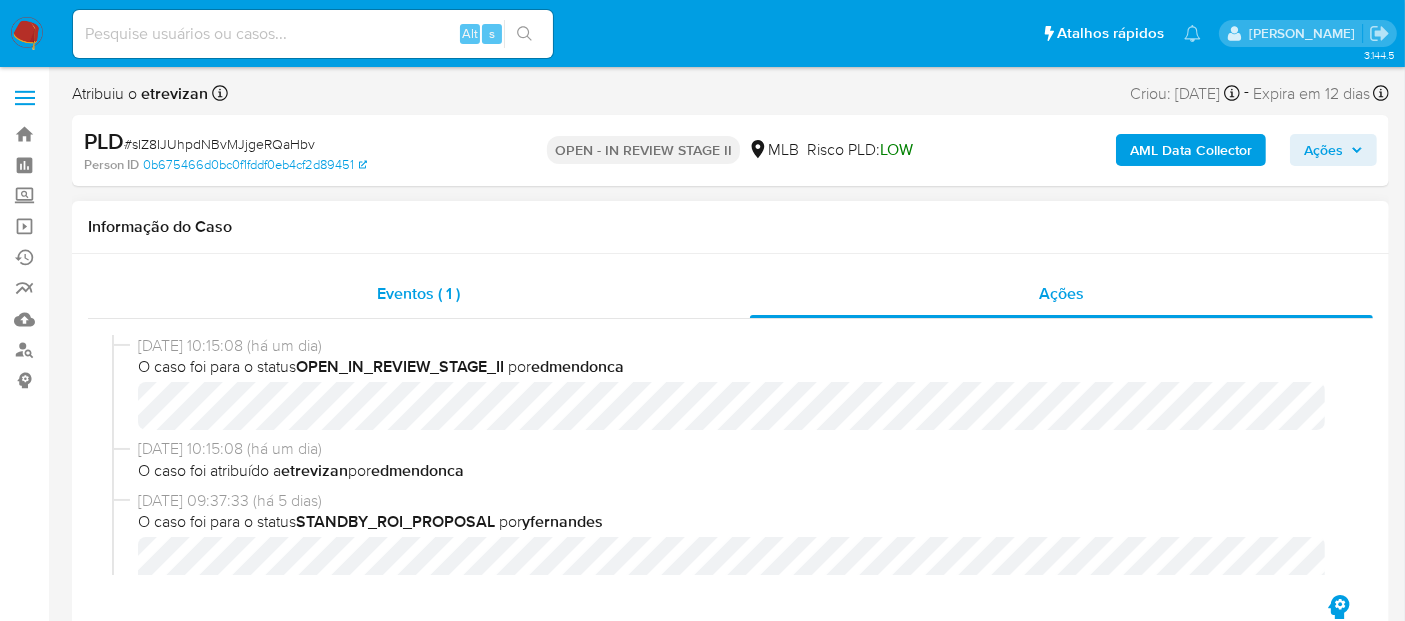 select on "10" 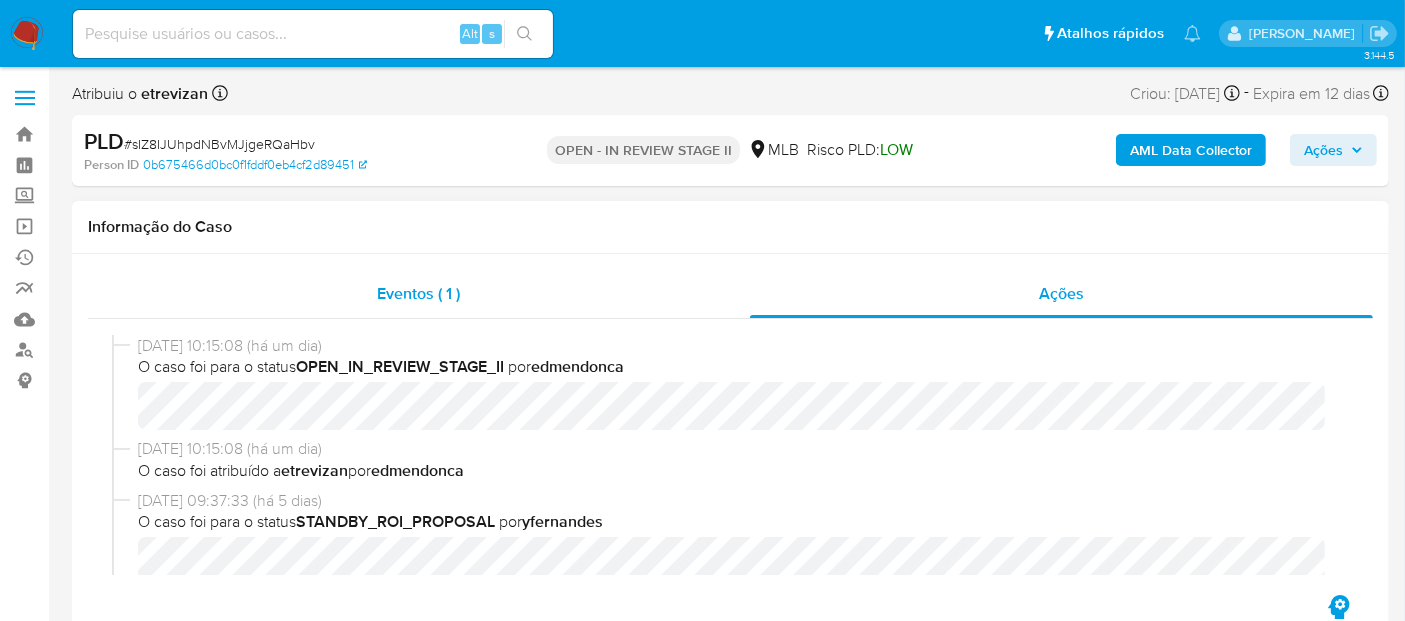 click on "Eventos ( 1 )" at bounding box center (418, 293) 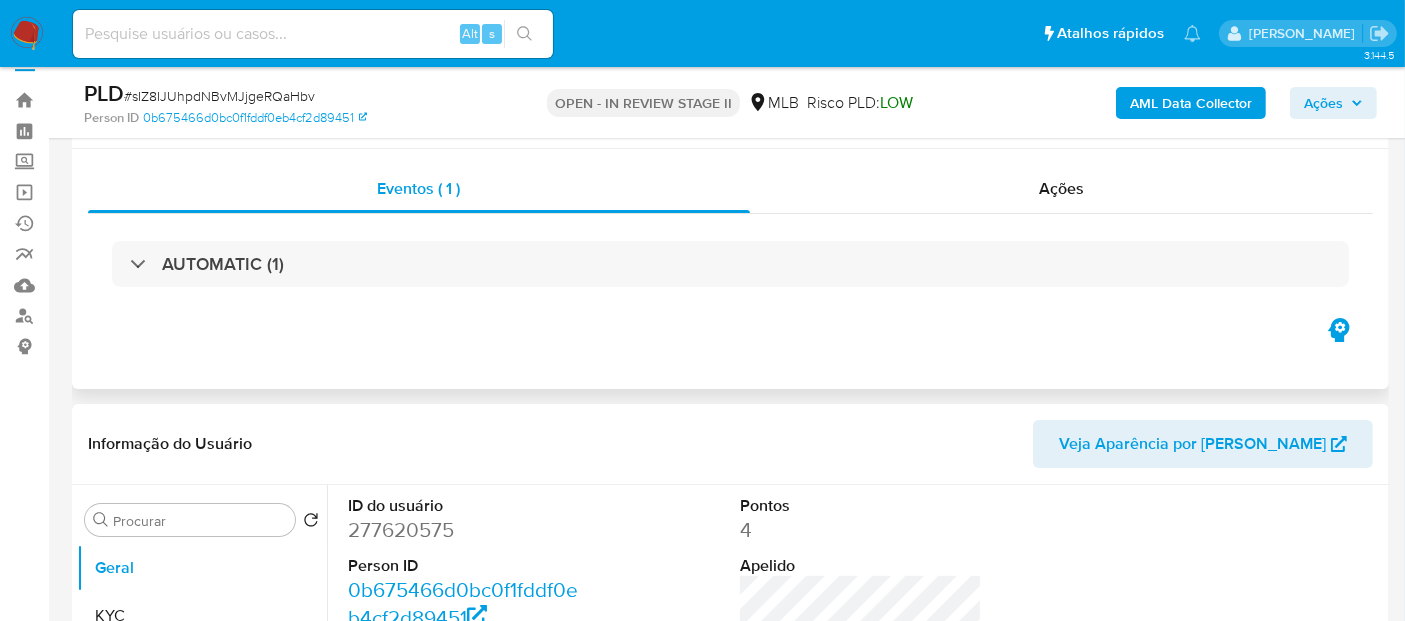 scroll, scrollTop: 0, scrollLeft: 0, axis: both 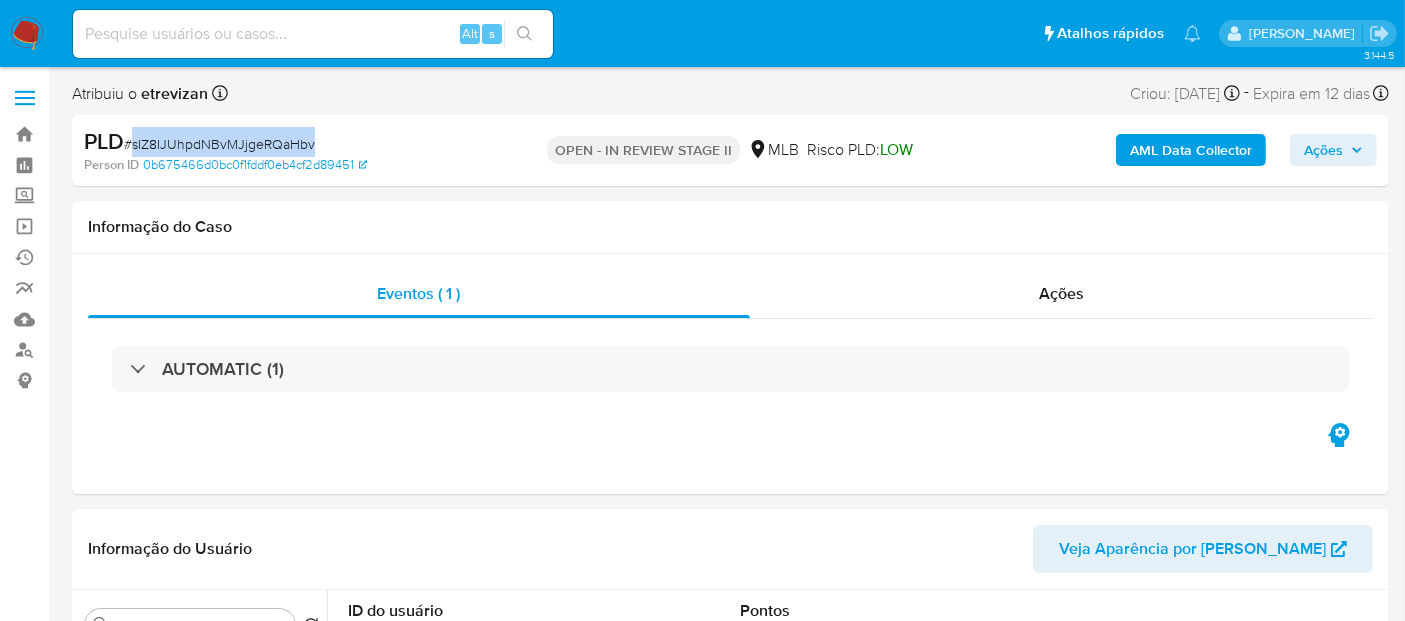 drag, startPoint x: 132, startPoint y: 141, endPoint x: 317, endPoint y: 140, distance: 185.0027 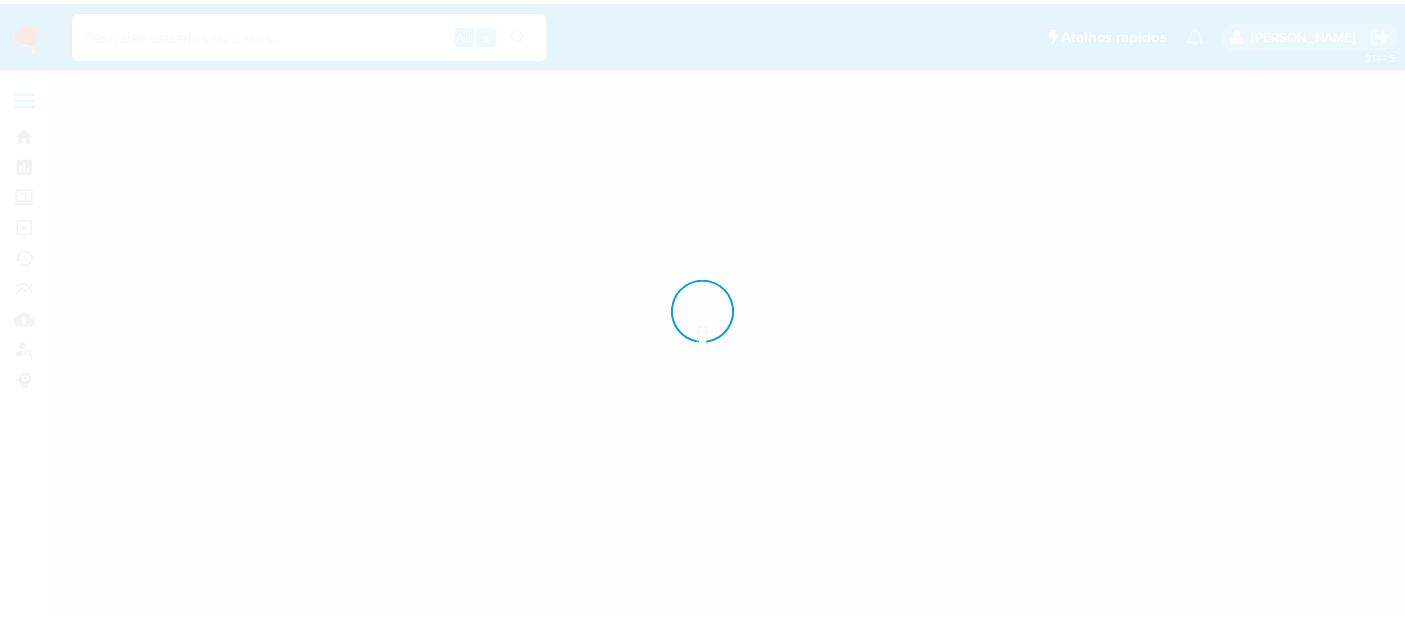 scroll, scrollTop: 0, scrollLeft: 0, axis: both 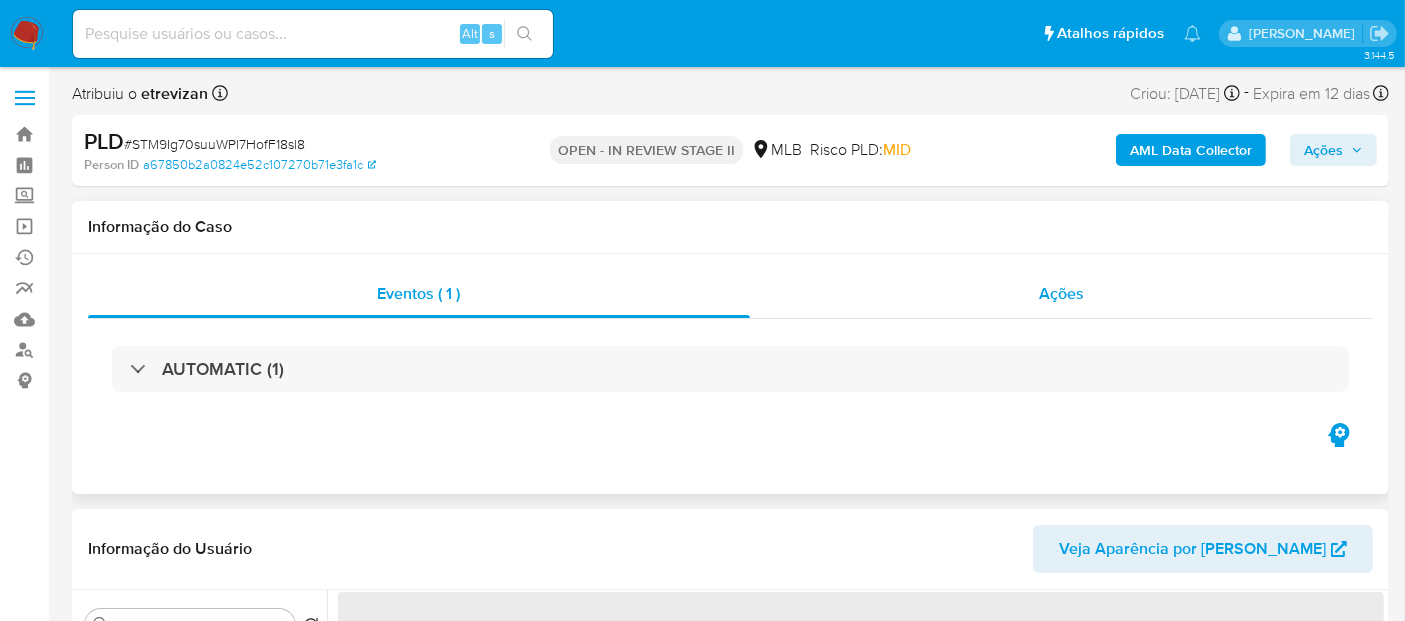 click on "Ações" at bounding box center [1061, 293] 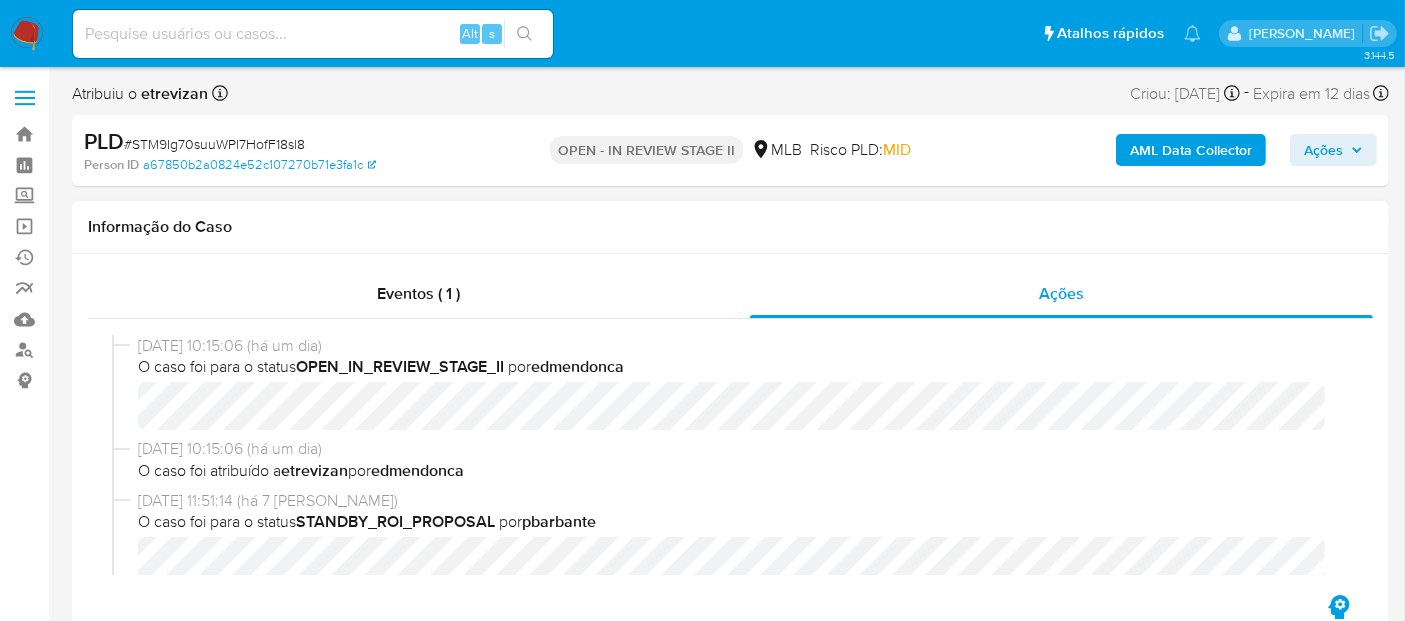 select on "10" 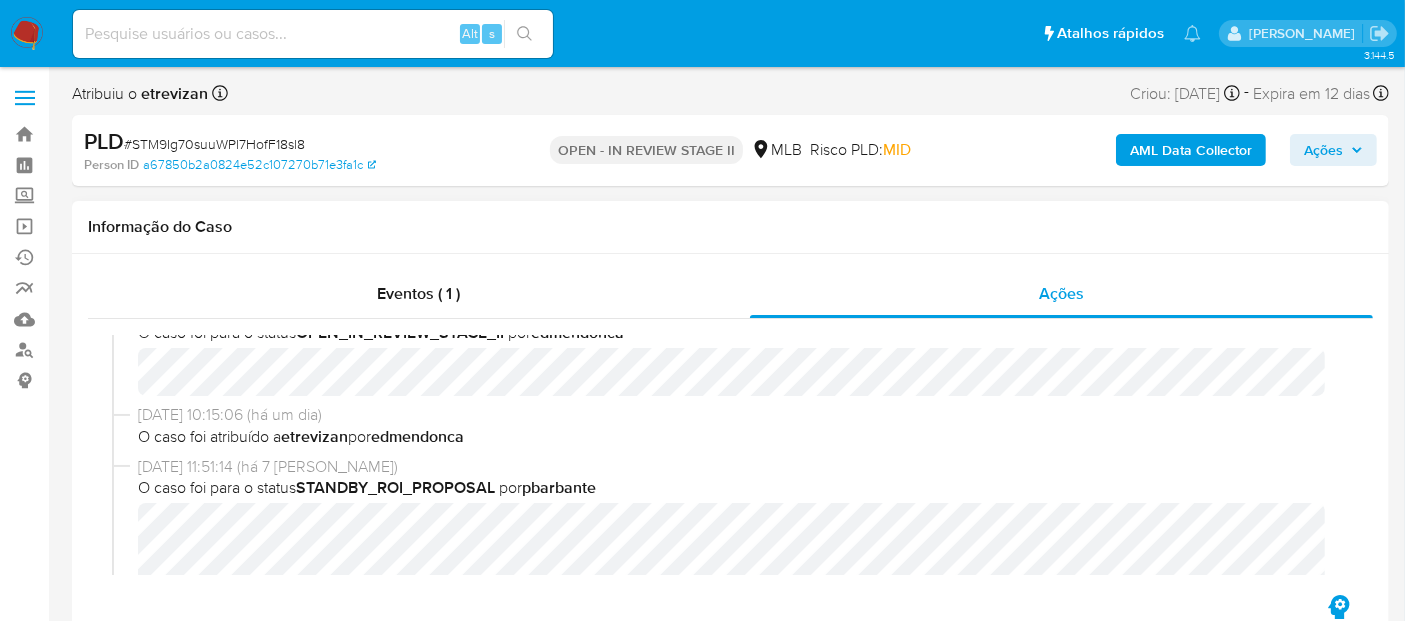scroll, scrollTop: 0, scrollLeft: 0, axis: both 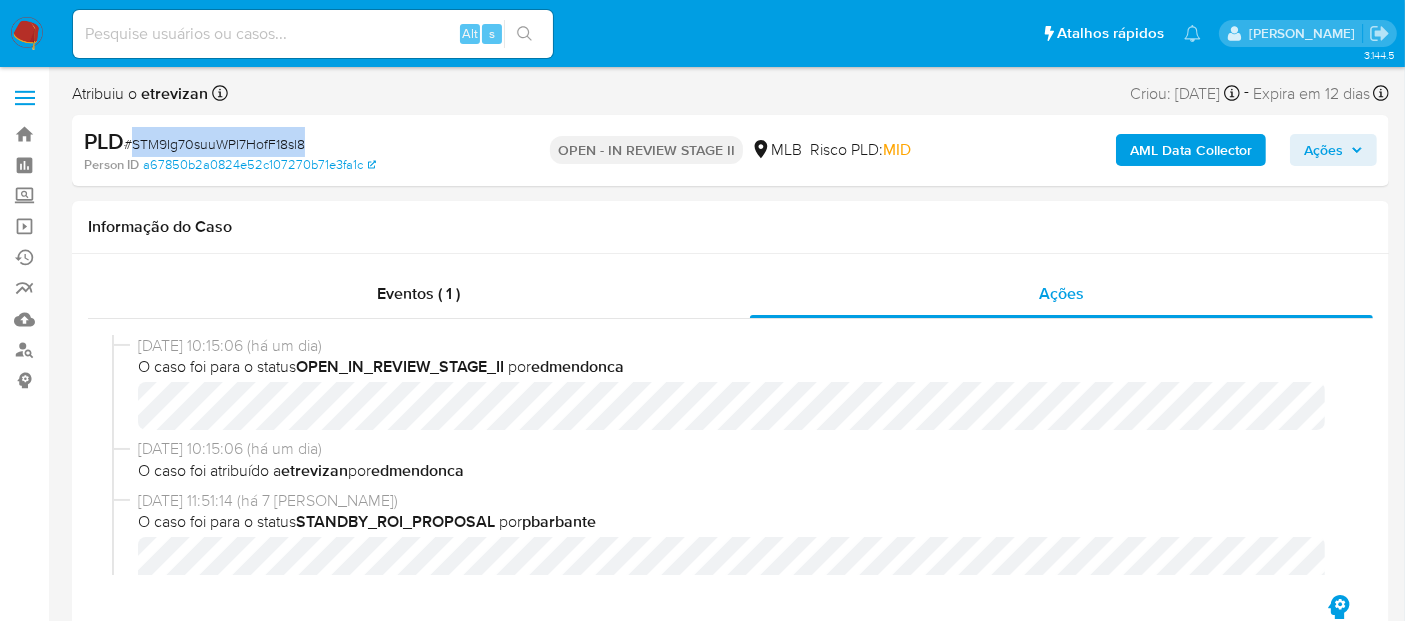 drag, startPoint x: 134, startPoint y: 141, endPoint x: 304, endPoint y: 142, distance: 170.00294 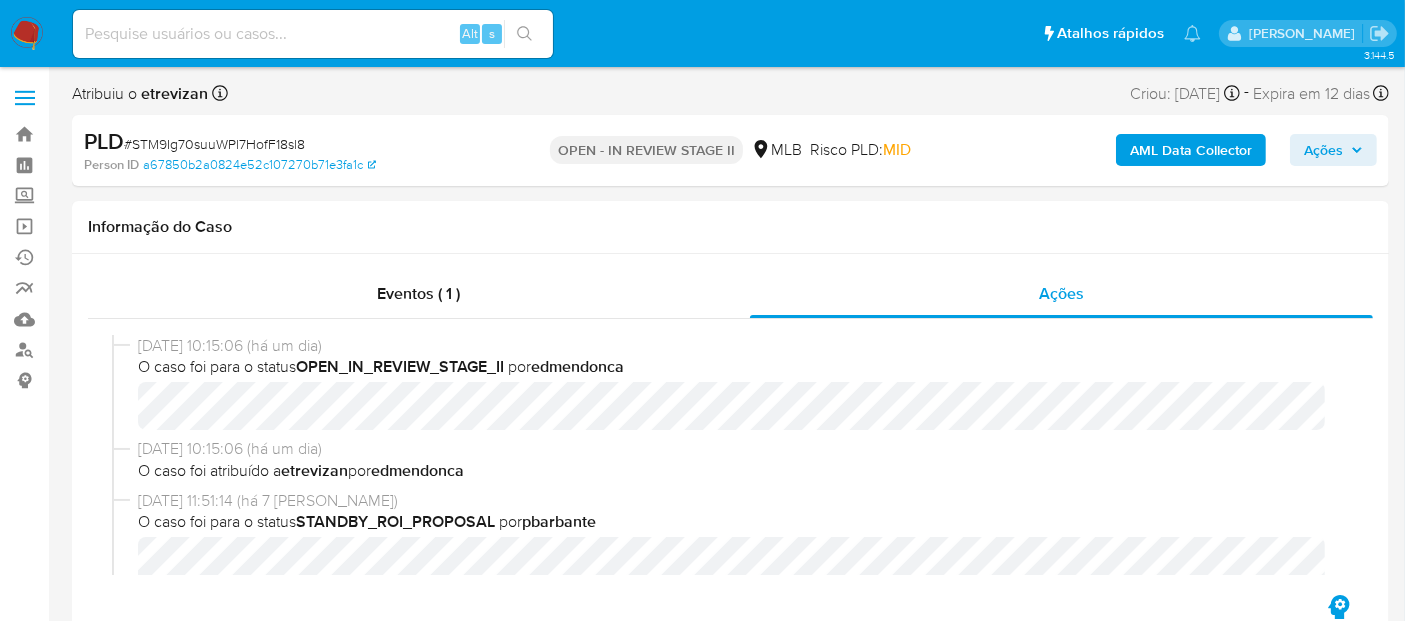click at bounding box center (313, 34) 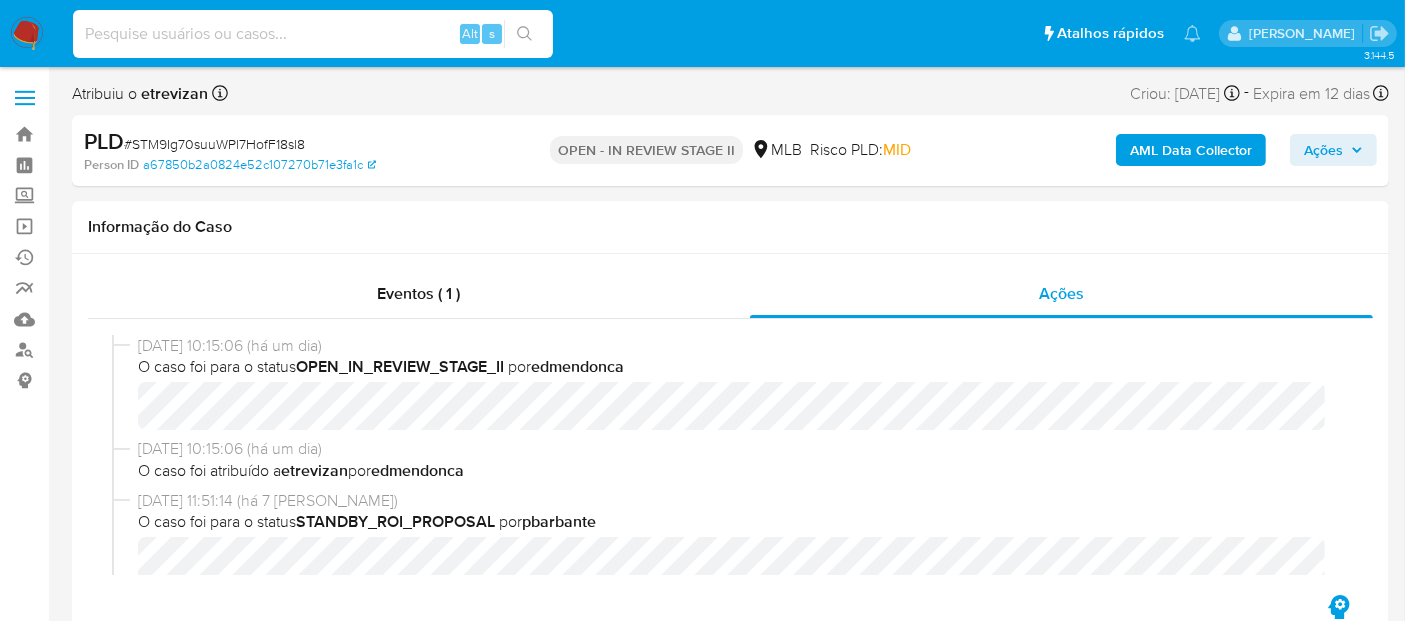 paste on "STM9Ig70suuWPl7HofF18sl8" 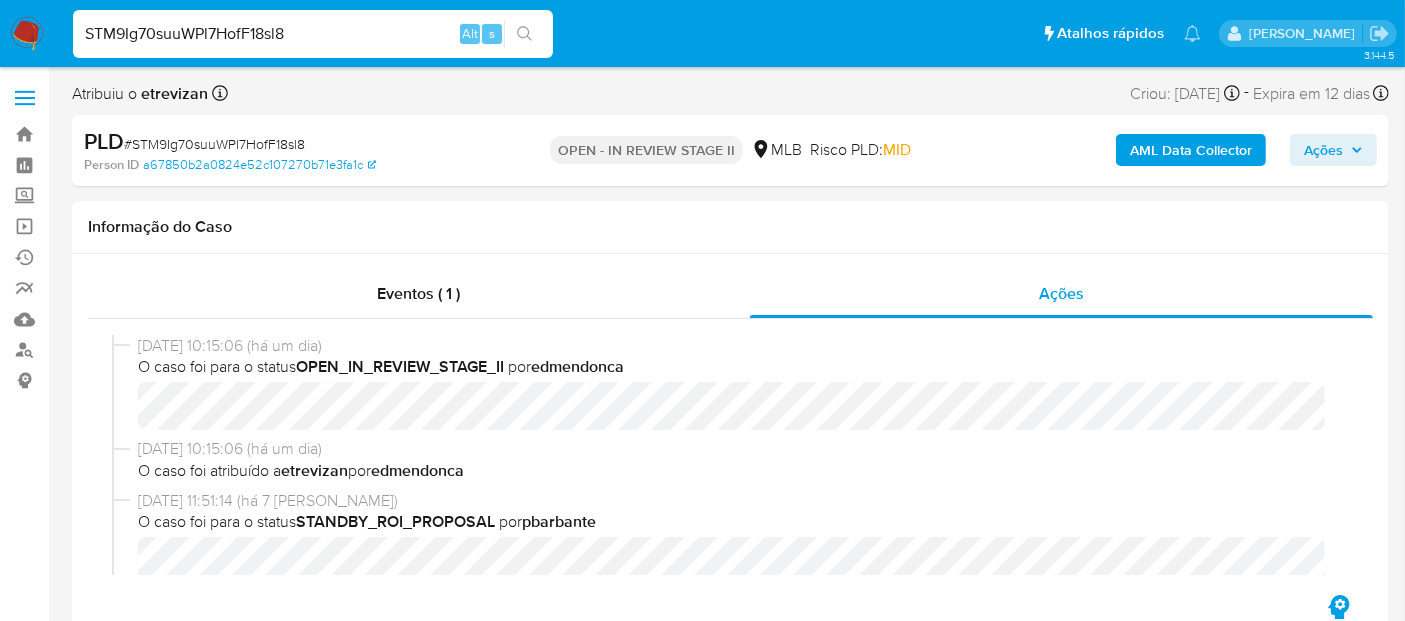type on "STM9Ig70suuWPl7HofF18sl8" 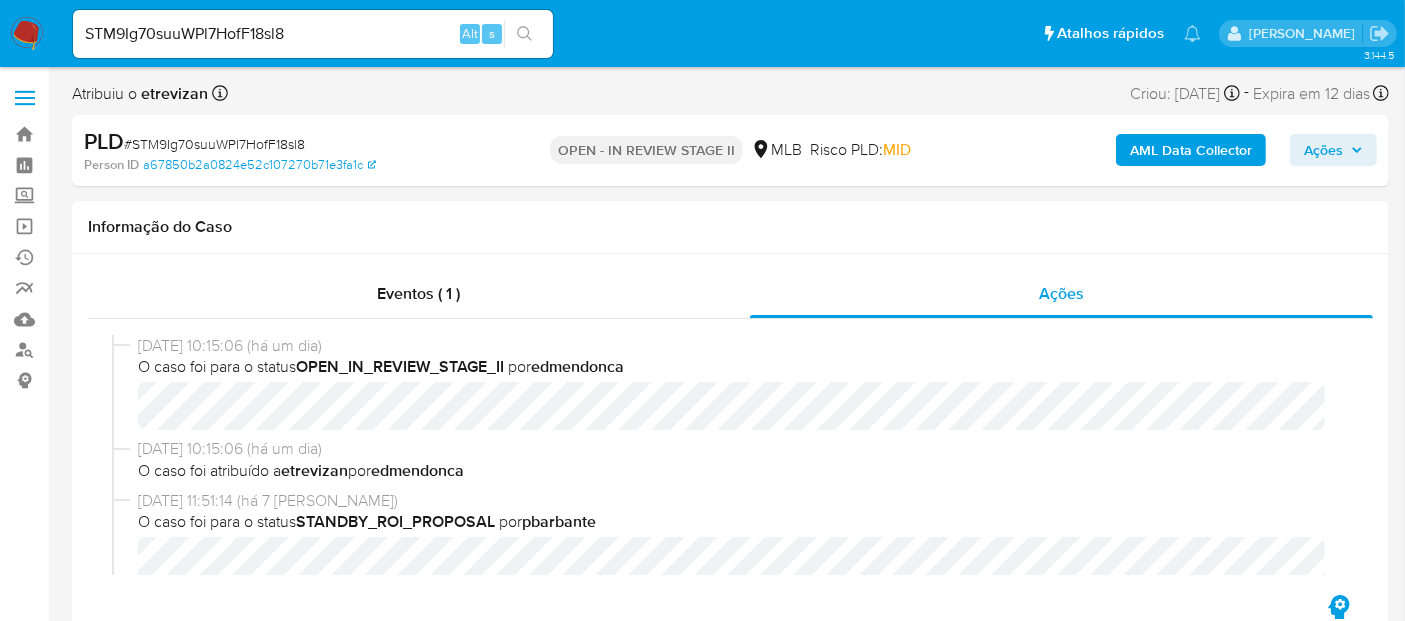 click 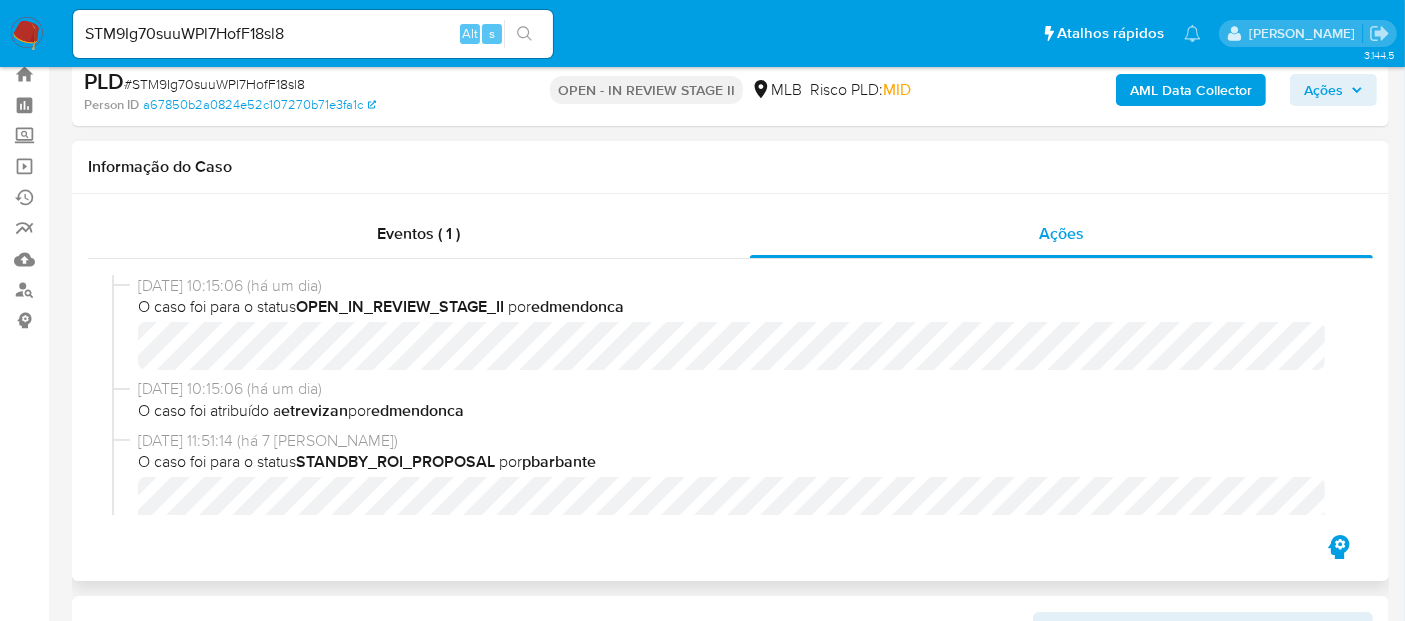 scroll, scrollTop: 111, scrollLeft: 0, axis: vertical 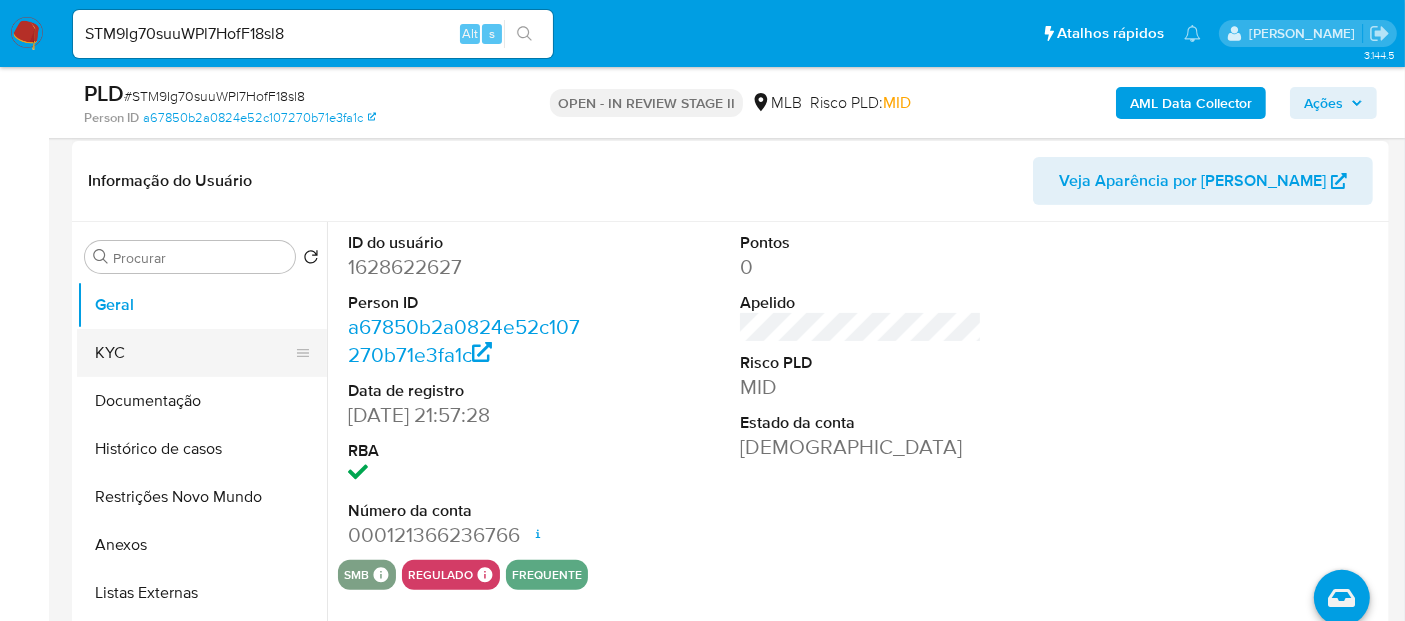 click on "KYC" at bounding box center (194, 353) 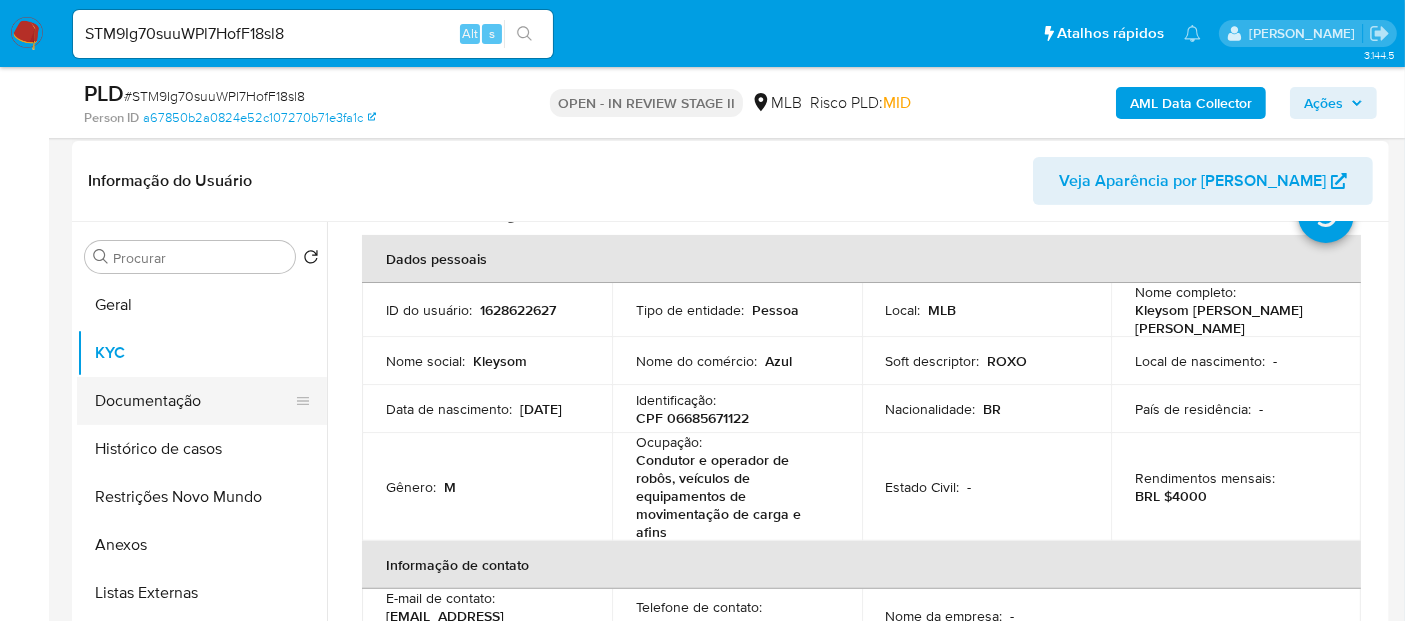 scroll, scrollTop: 111, scrollLeft: 0, axis: vertical 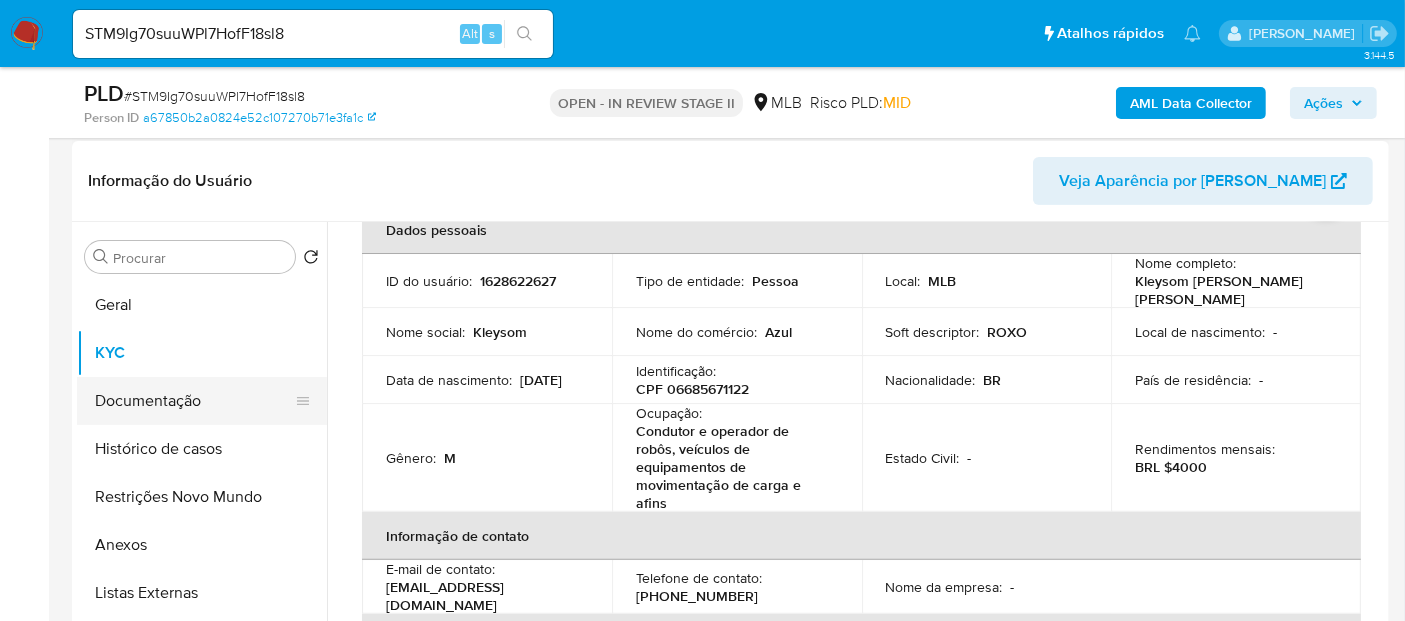 click on "Documentação" at bounding box center [194, 401] 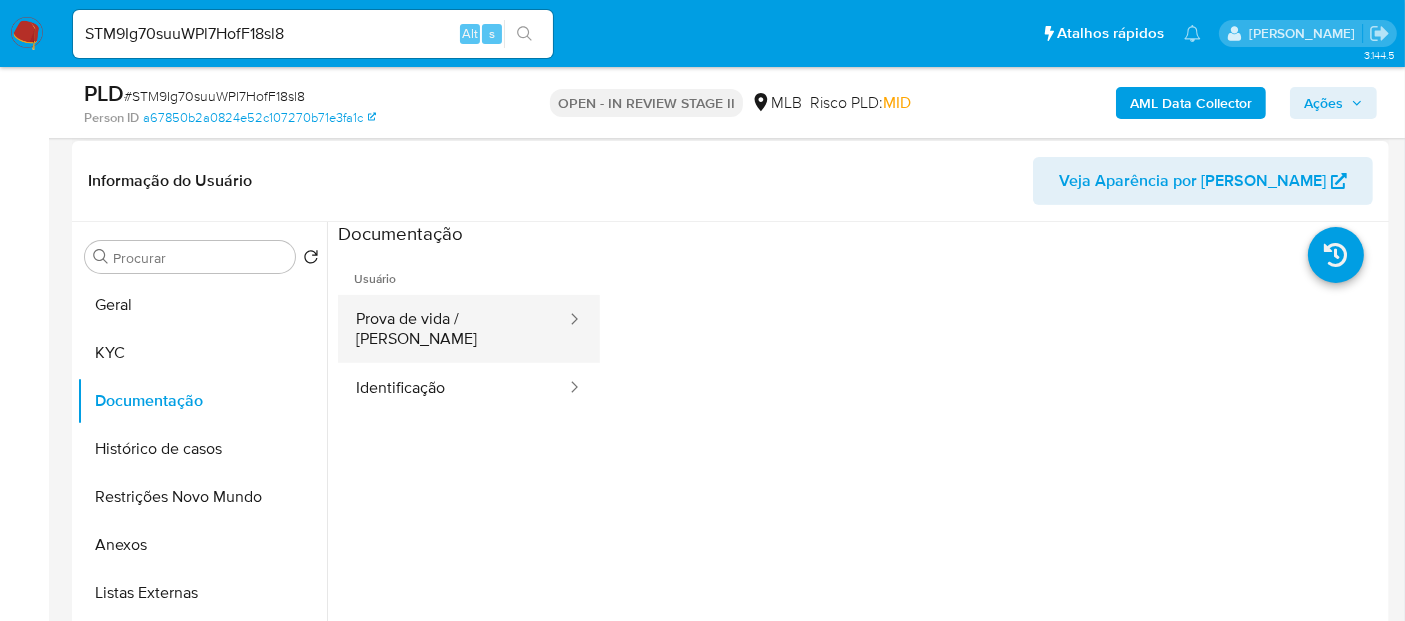 click on "Prova de vida / Selfie" at bounding box center (453, 329) 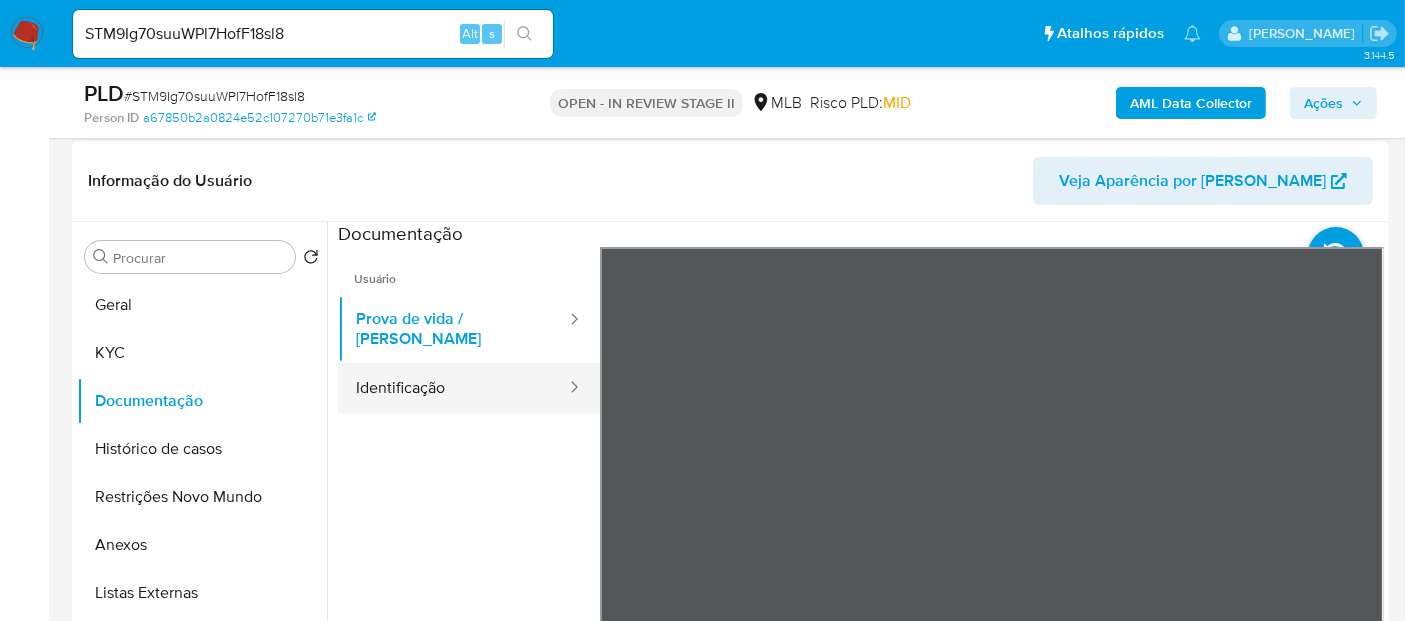 click on "Identificação" at bounding box center [453, 388] 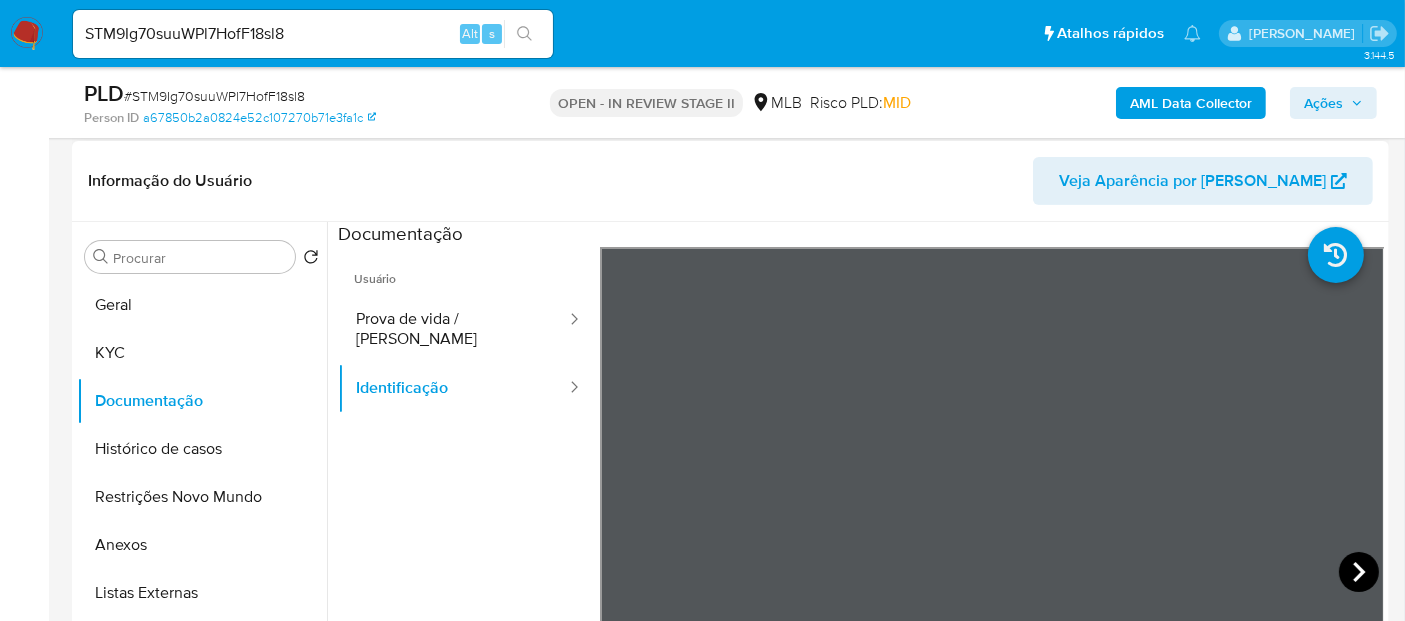 click 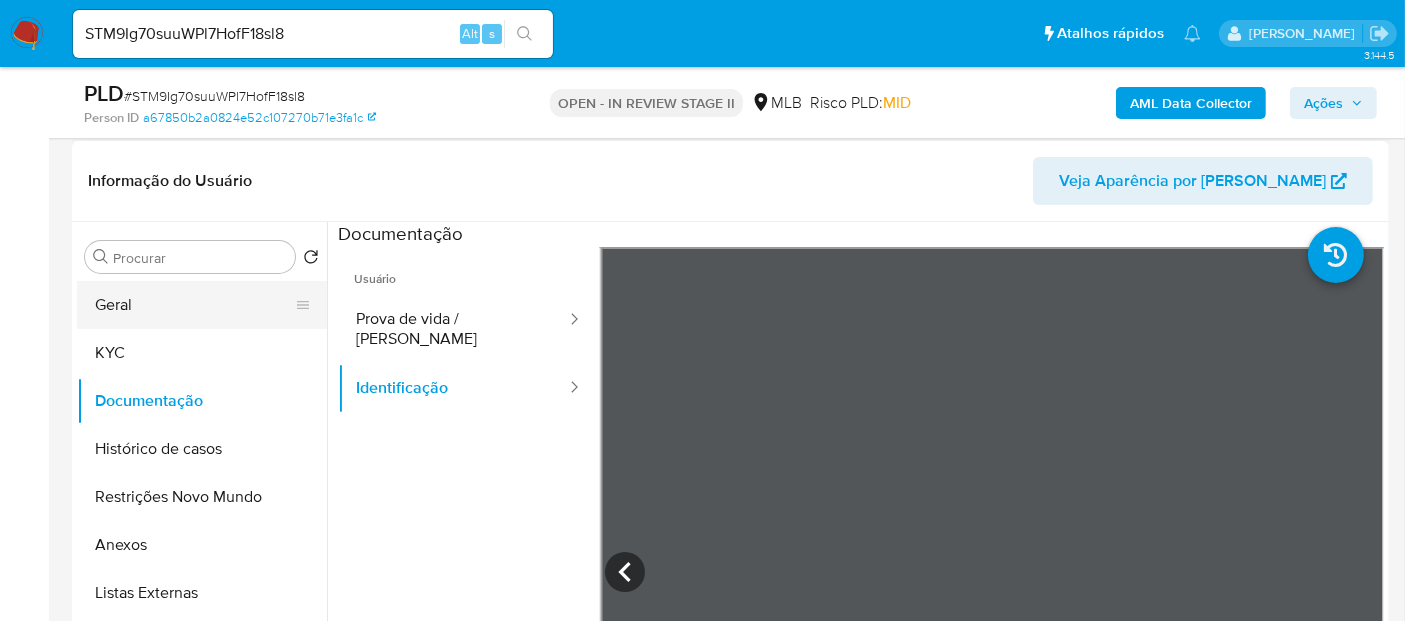 click on "Geral" at bounding box center (194, 305) 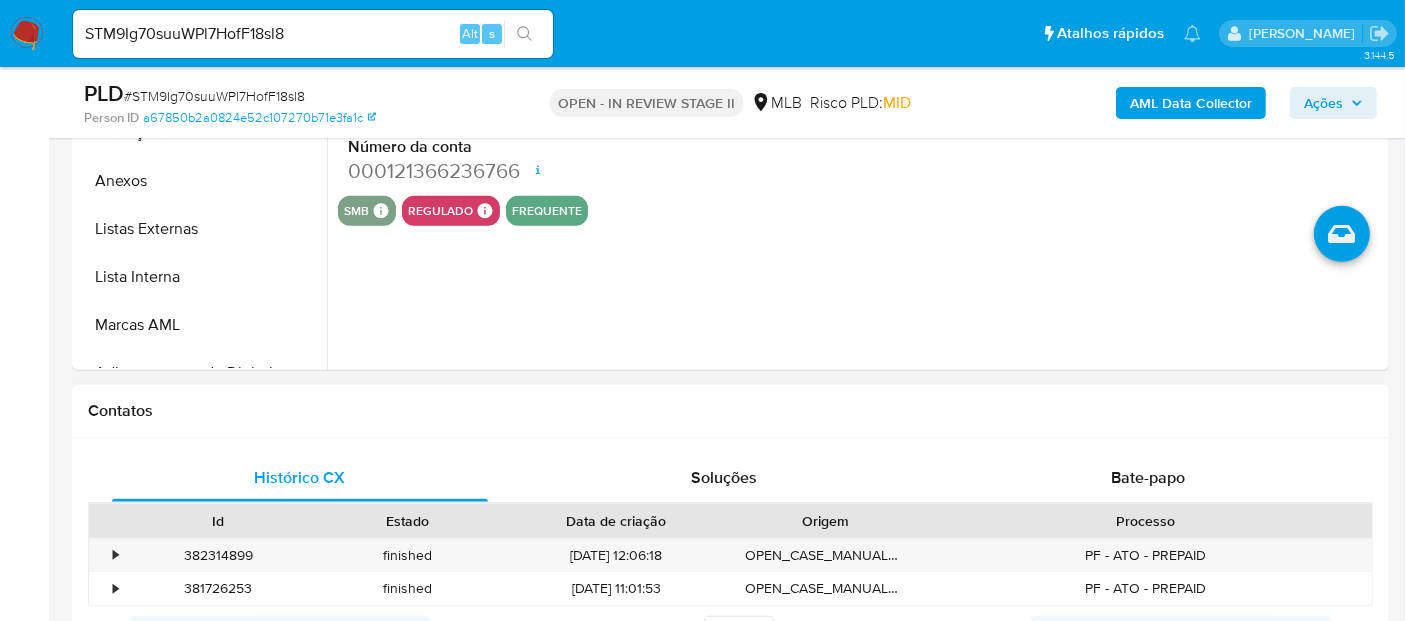 scroll, scrollTop: 888, scrollLeft: 0, axis: vertical 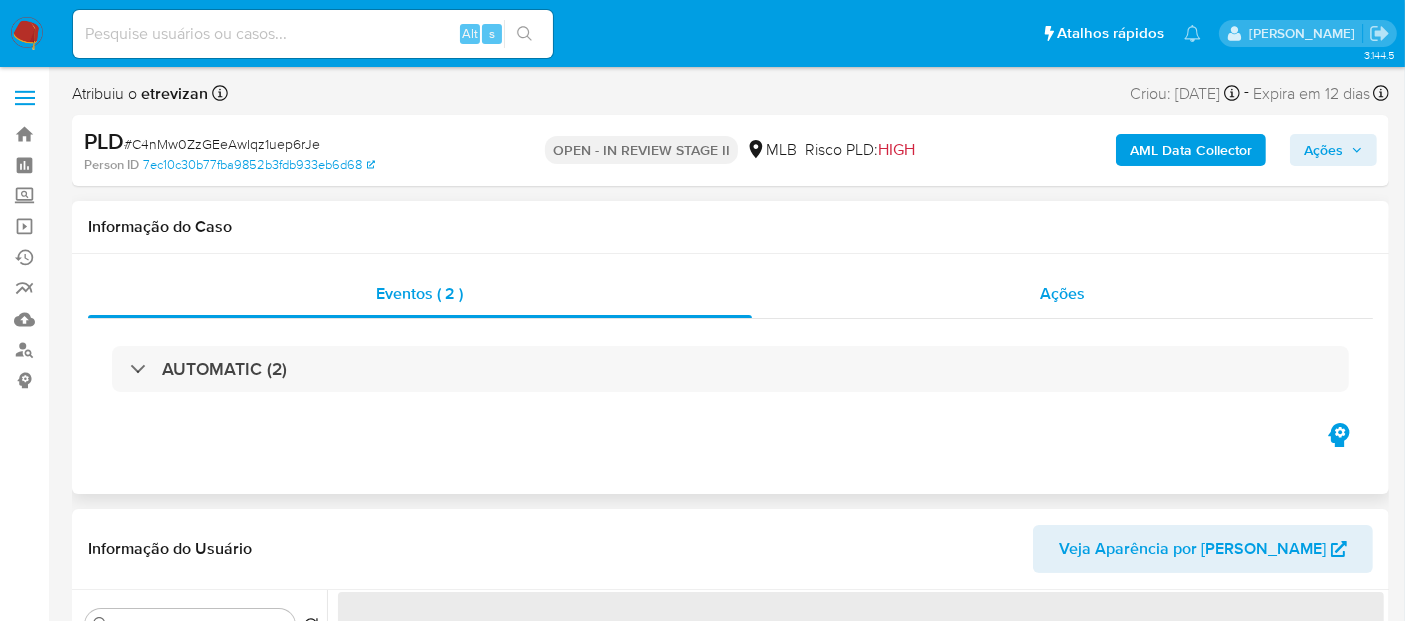 click on "Ações" at bounding box center (1062, 293) 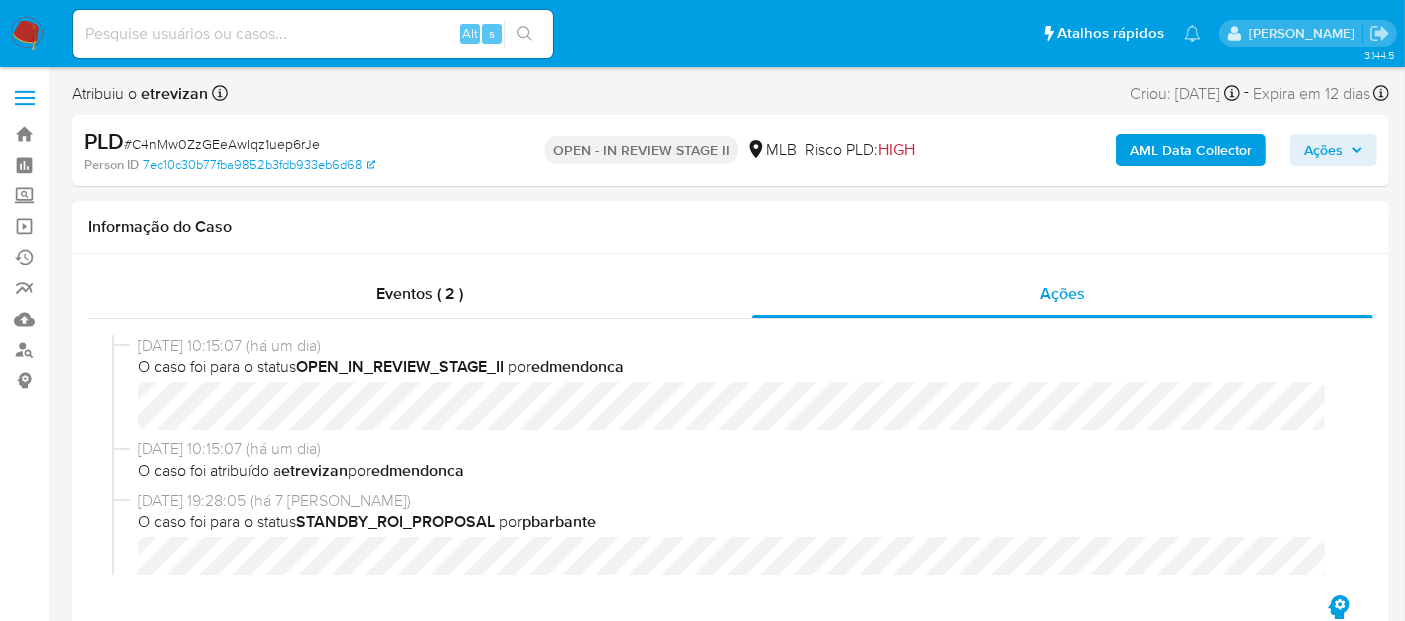 select on "10" 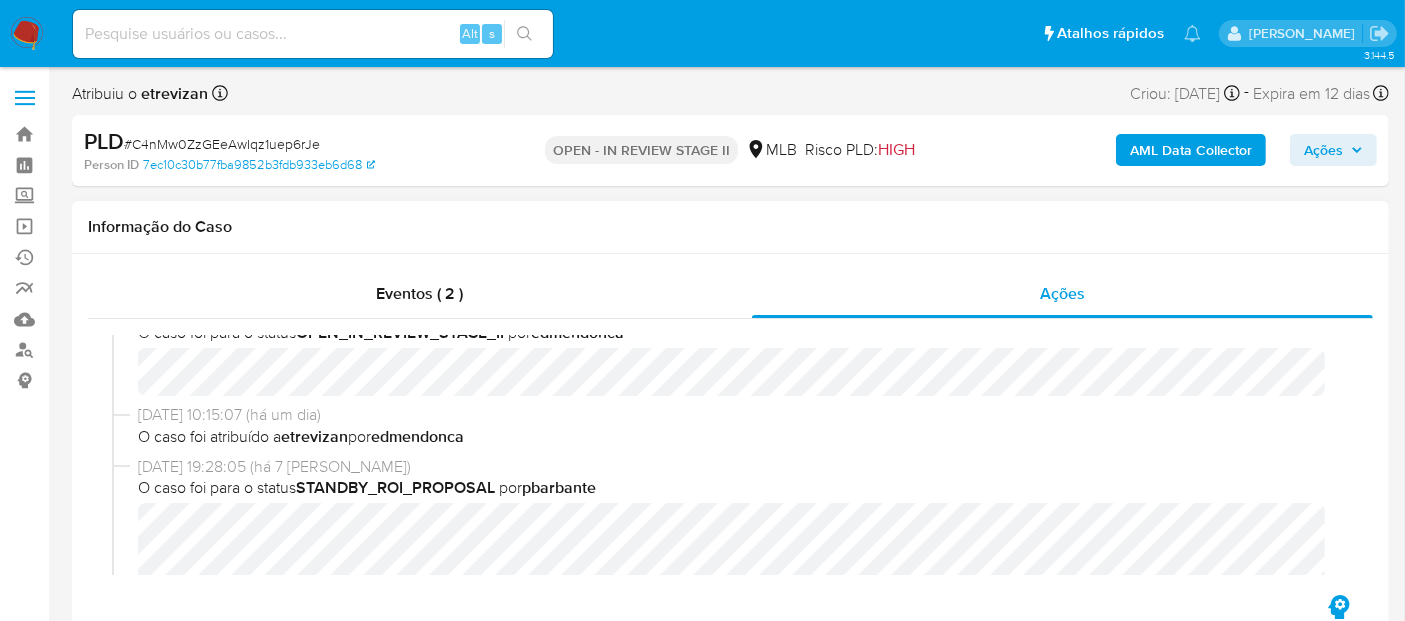 scroll, scrollTop: 0, scrollLeft: 0, axis: both 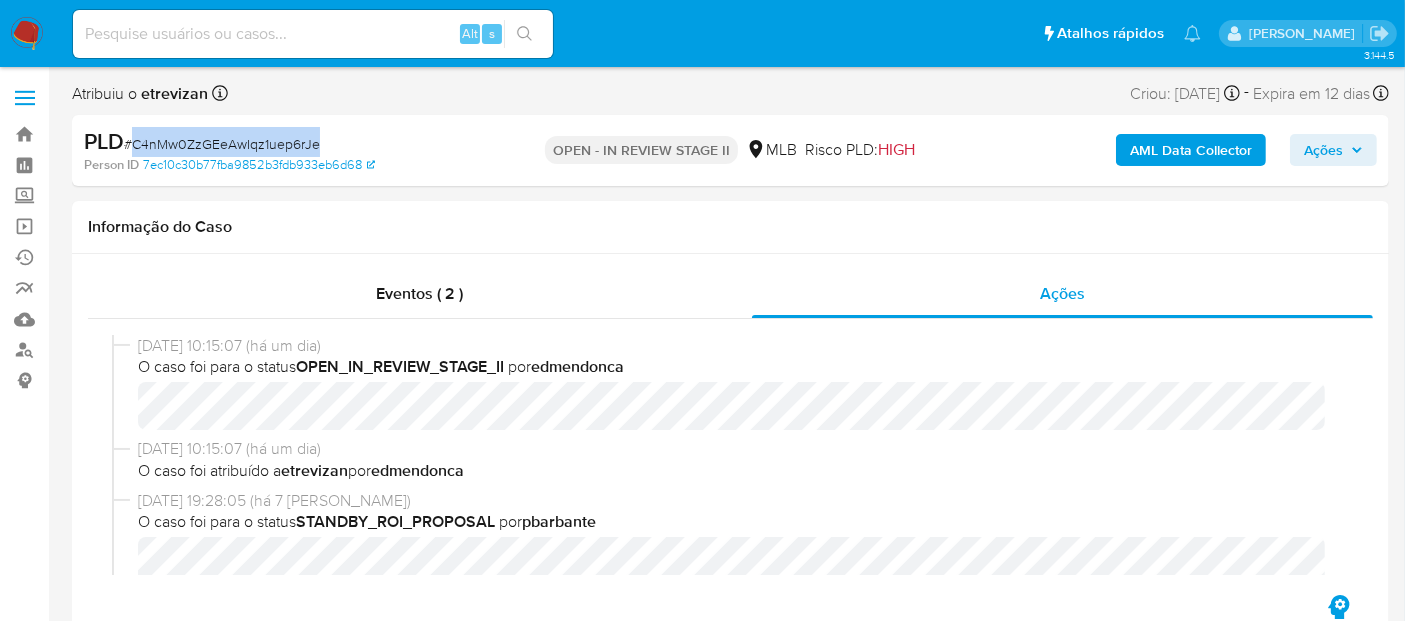 drag, startPoint x: 133, startPoint y: 141, endPoint x: 317, endPoint y: 132, distance: 184.21997 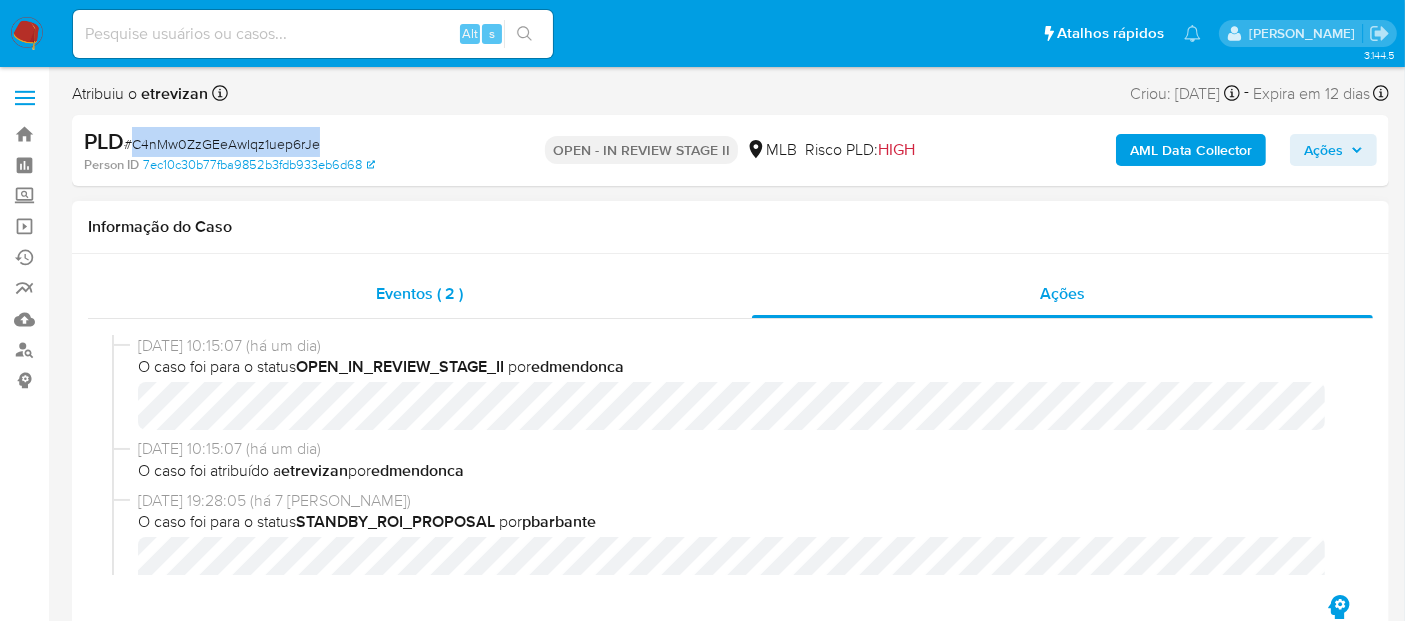 click on "Eventos ( 2 )" at bounding box center [419, 293] 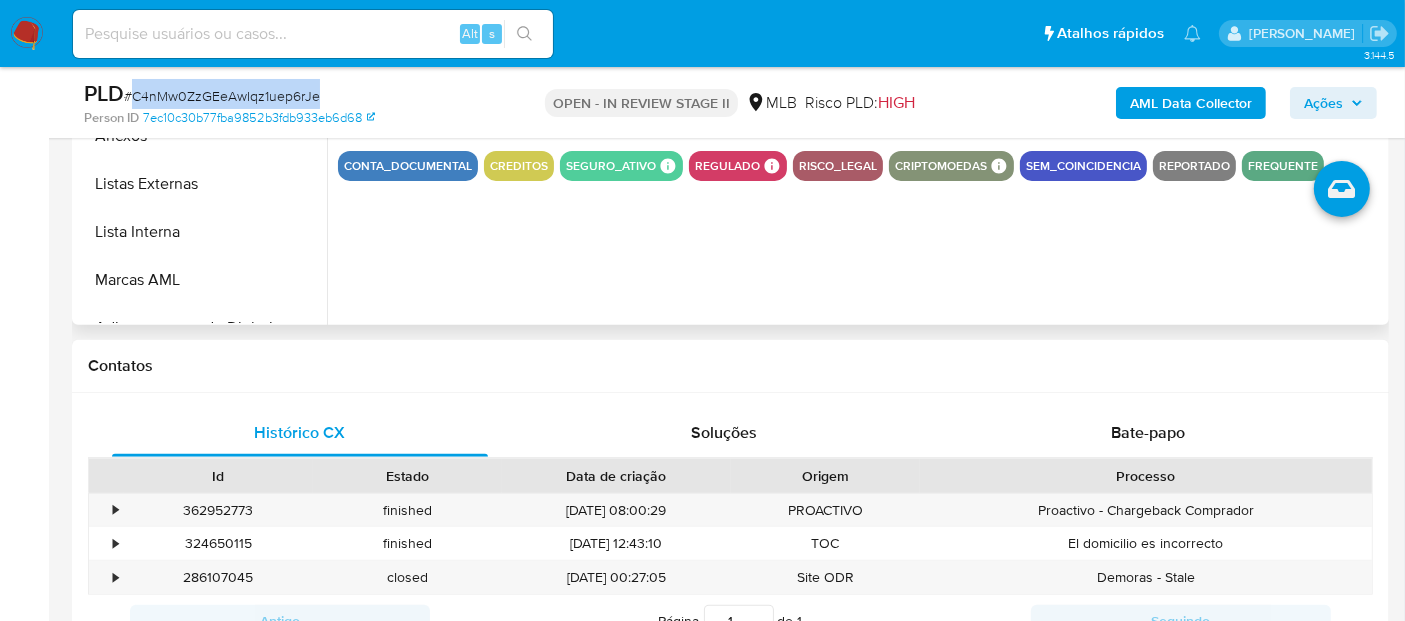 scroll, scrollTop: 444, scrollLeft: 0, axis: vertical 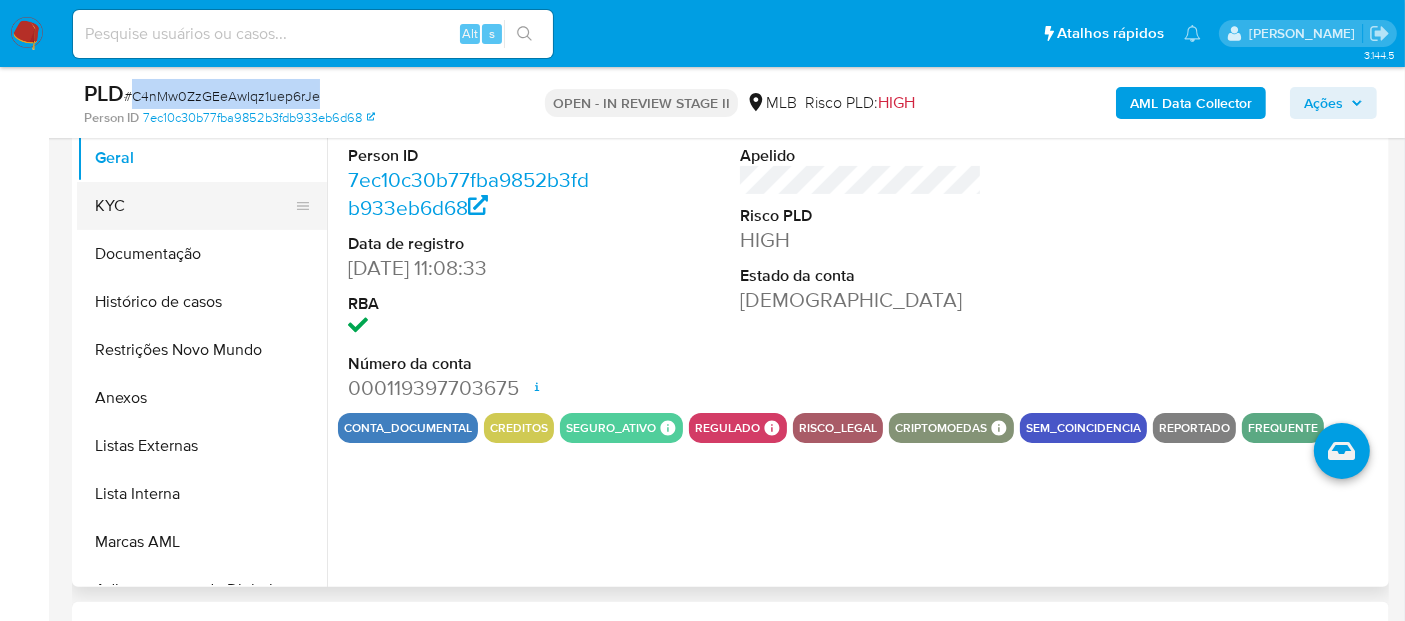 click on "KYC" at bounding box center (194, 206) 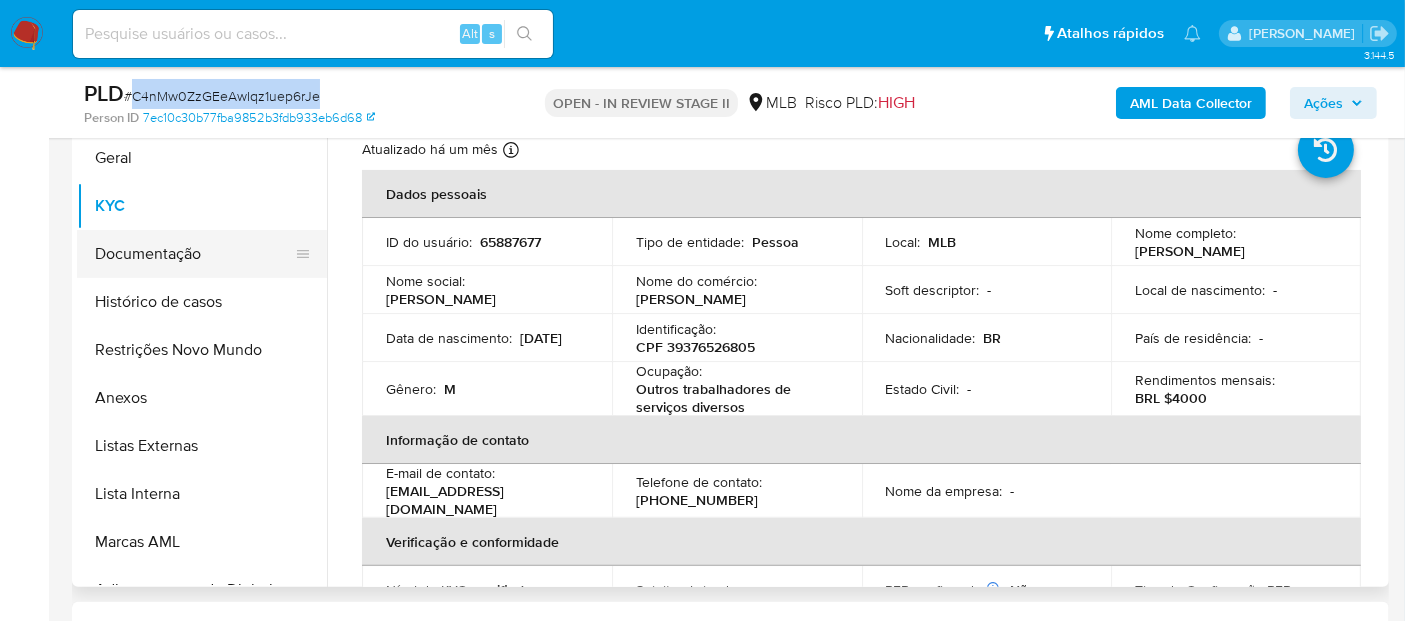 click on "Documentação" at bounding box center [194, 254] 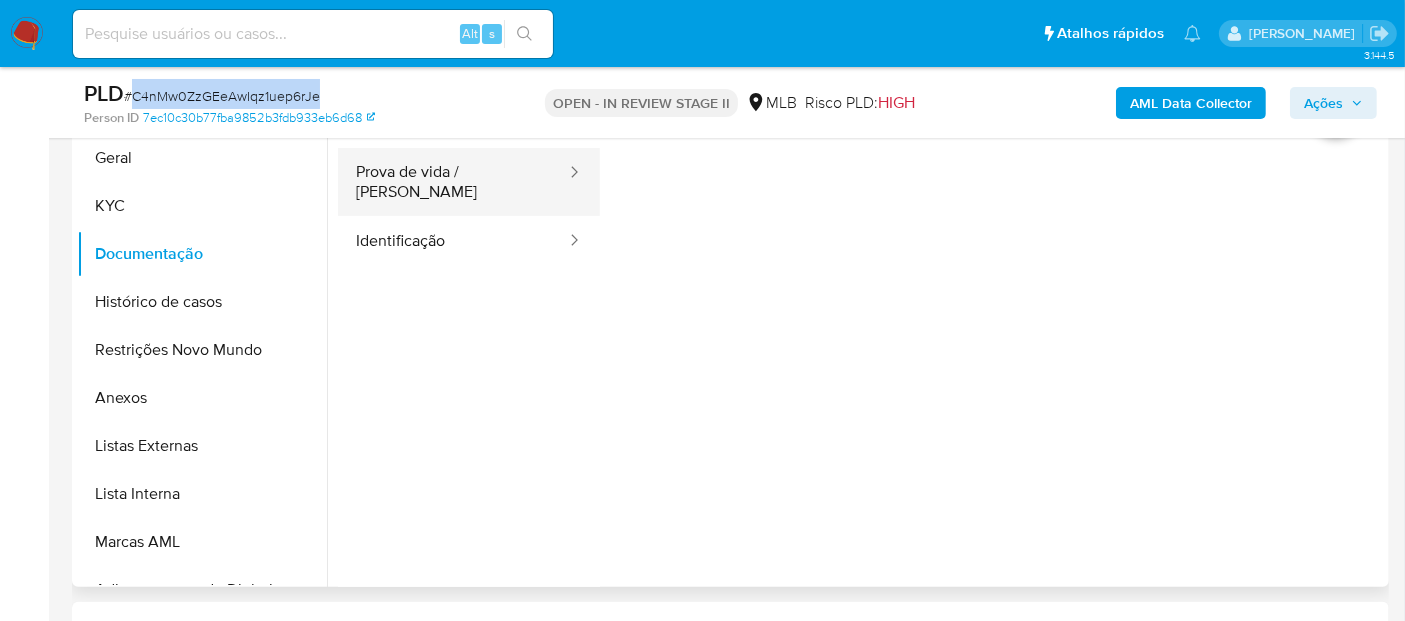click on "Prova de vida / Selfie" at bounding box center [453, 182] 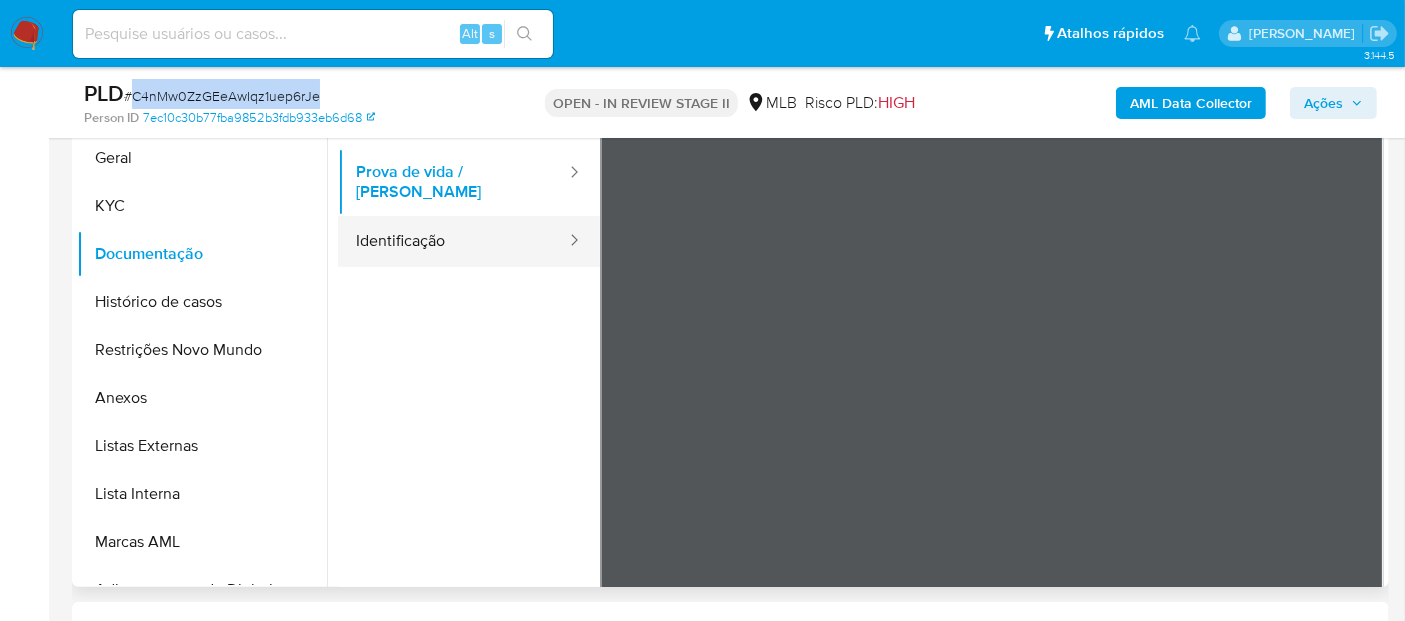 click on "Identificação" at bounding box center [453, 241] 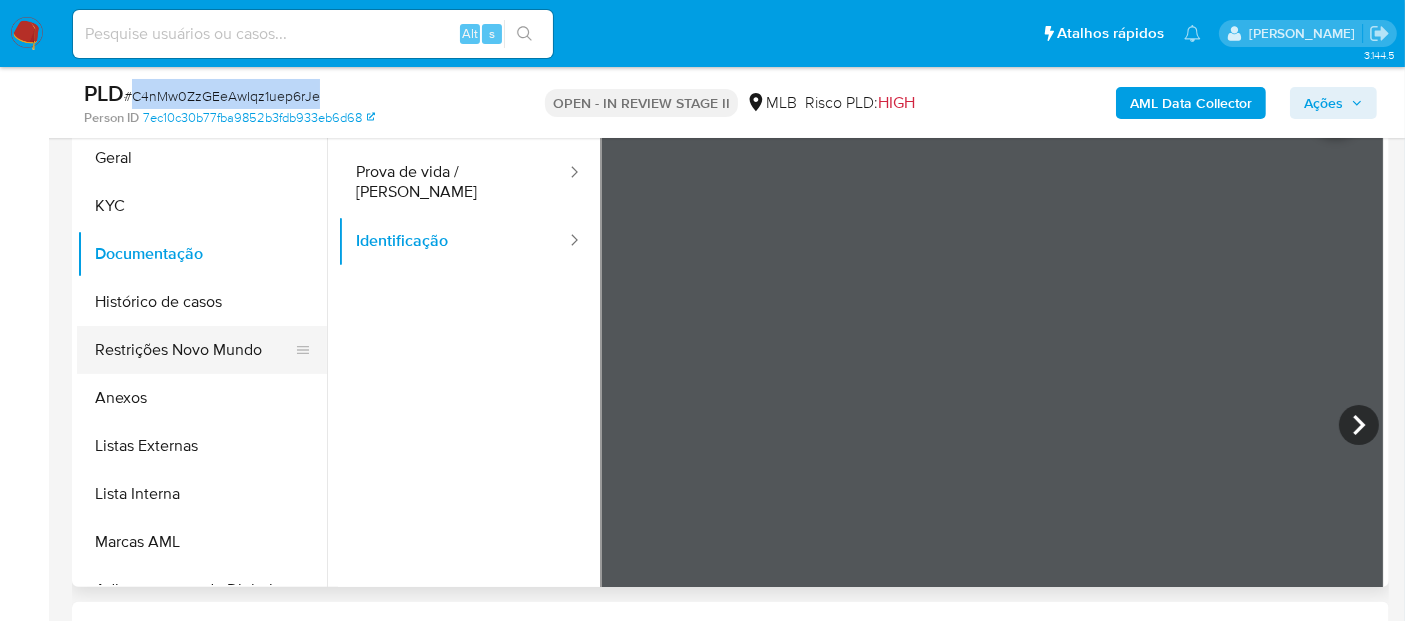 click on "Restrições Novo Mundo" at bounding box center (194, 350) 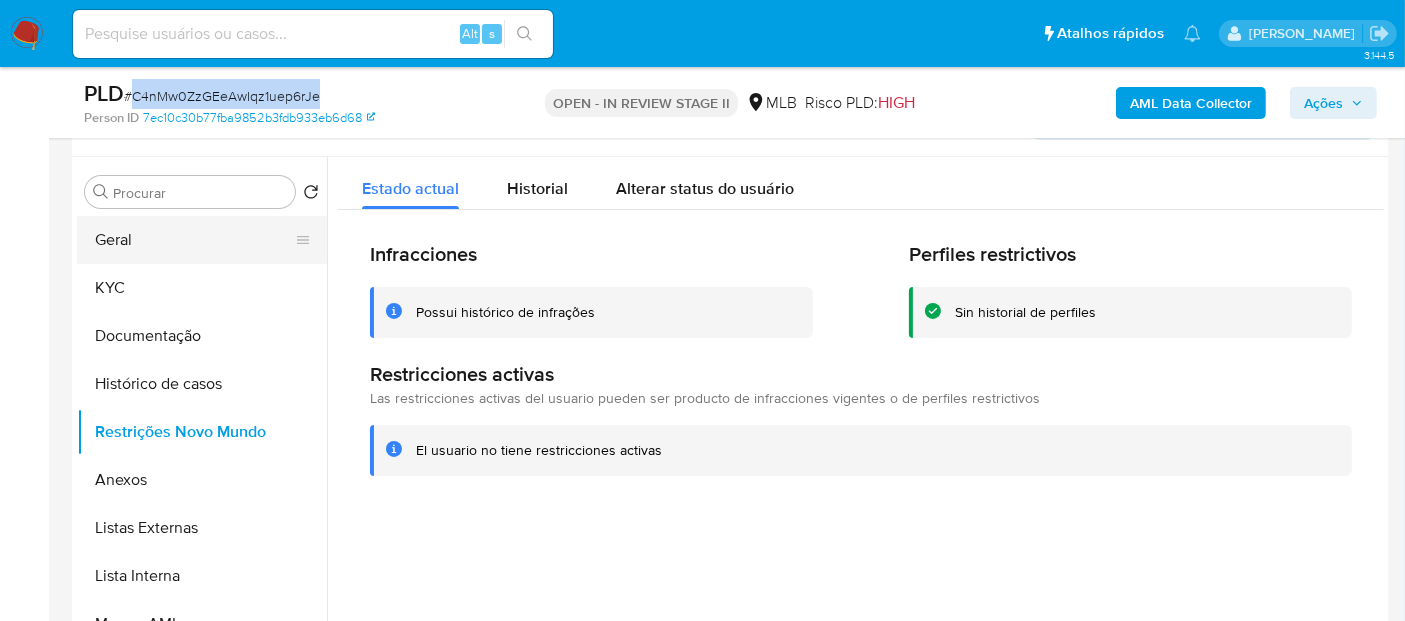 scroll, scrollTop: 333, scrollLeft: 0, axis: vertical 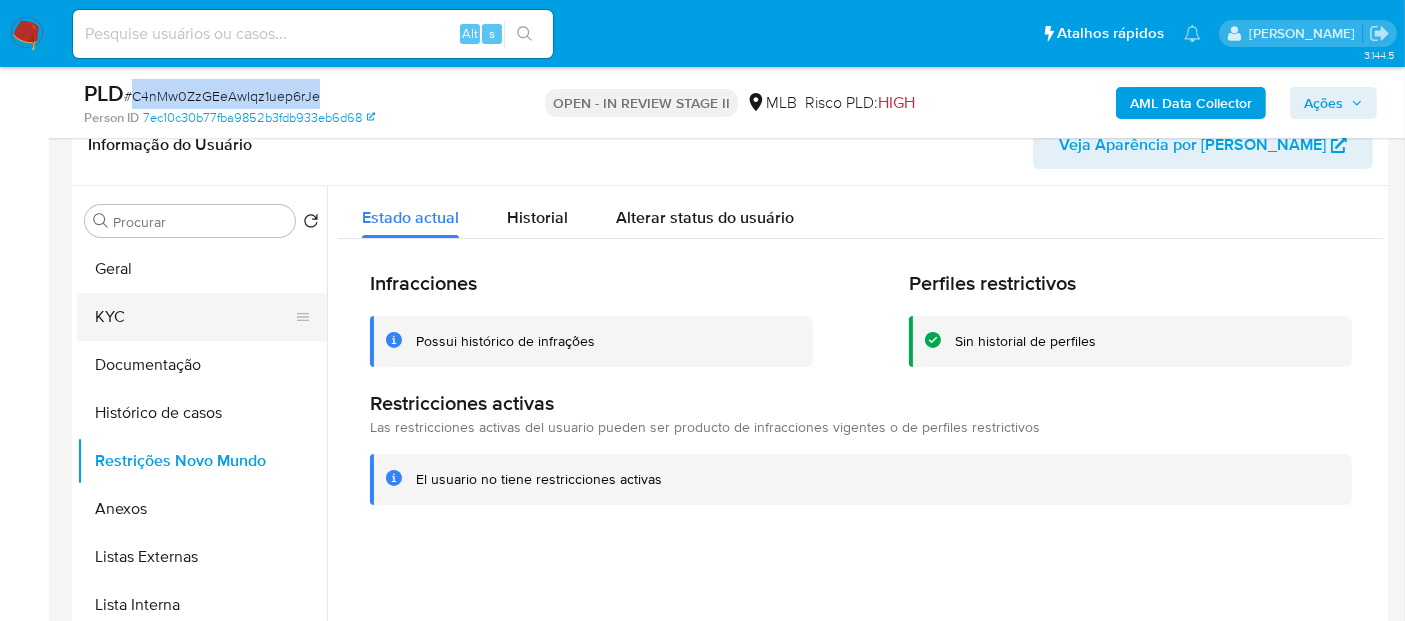 click on "KYC" at bounding box center (194, 317) 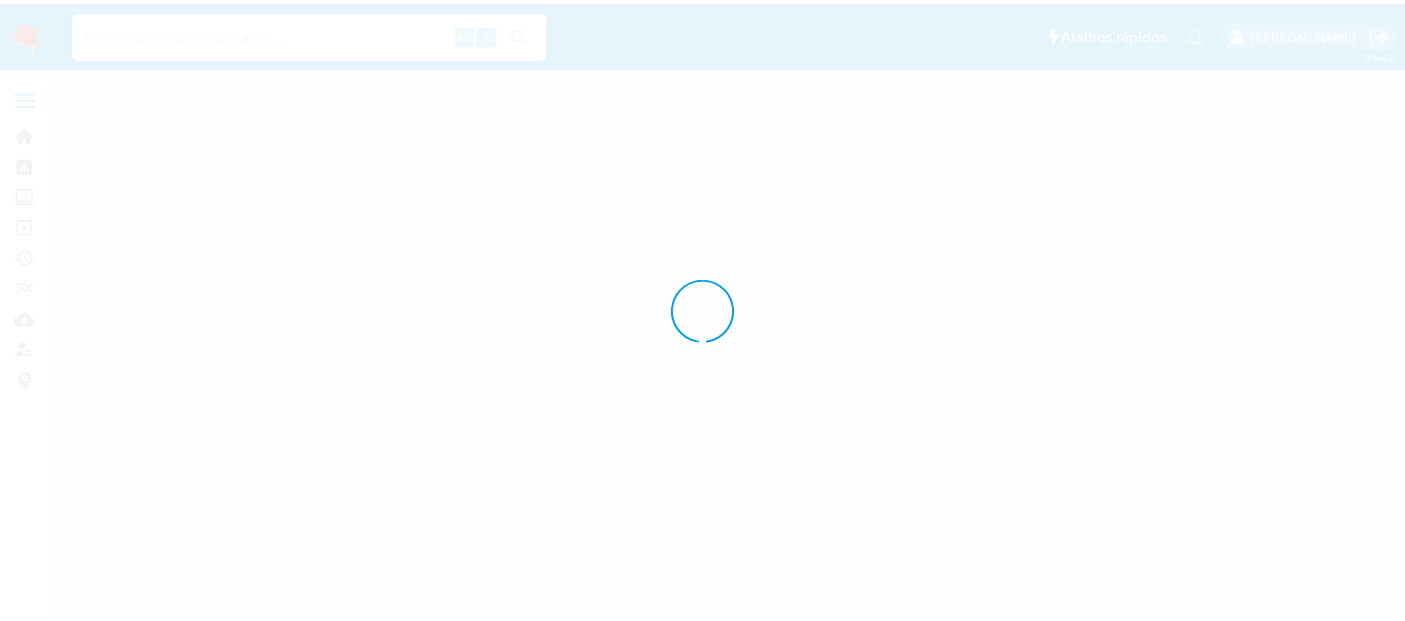 scroll, scrollTop: 0, scrollLeft: 0, axis: both 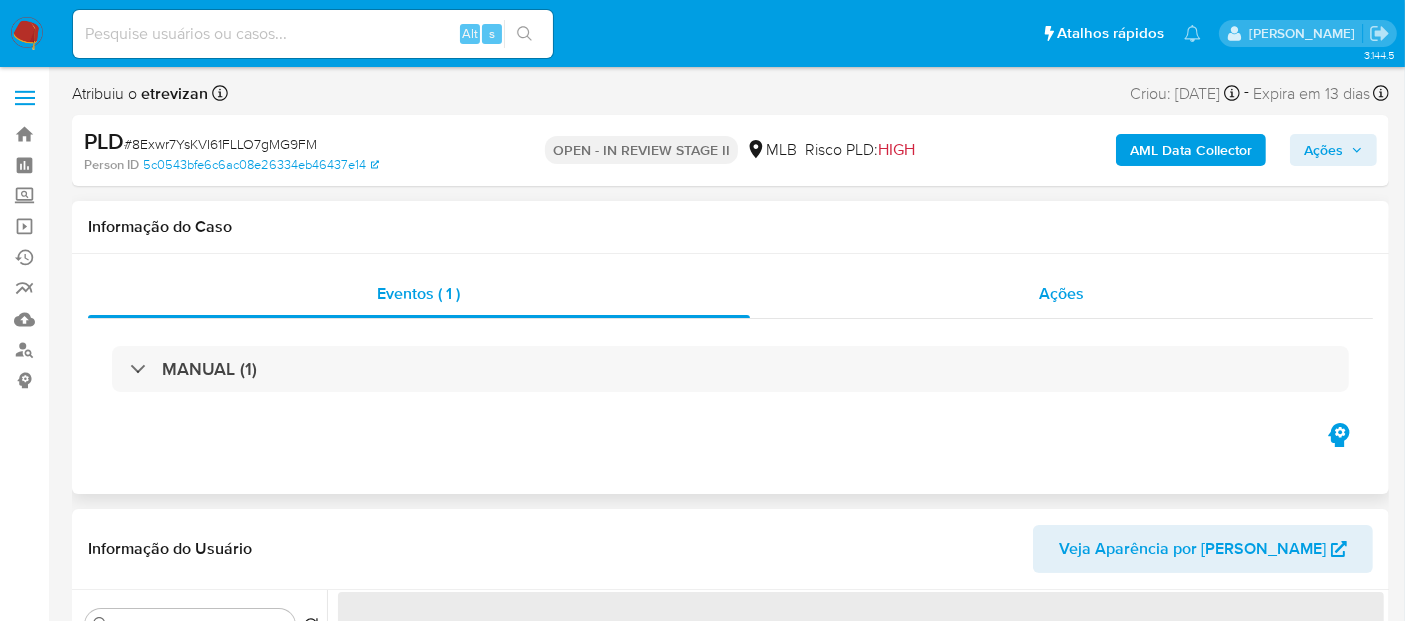 click on "Ações" at bounding box center (1061, 293) 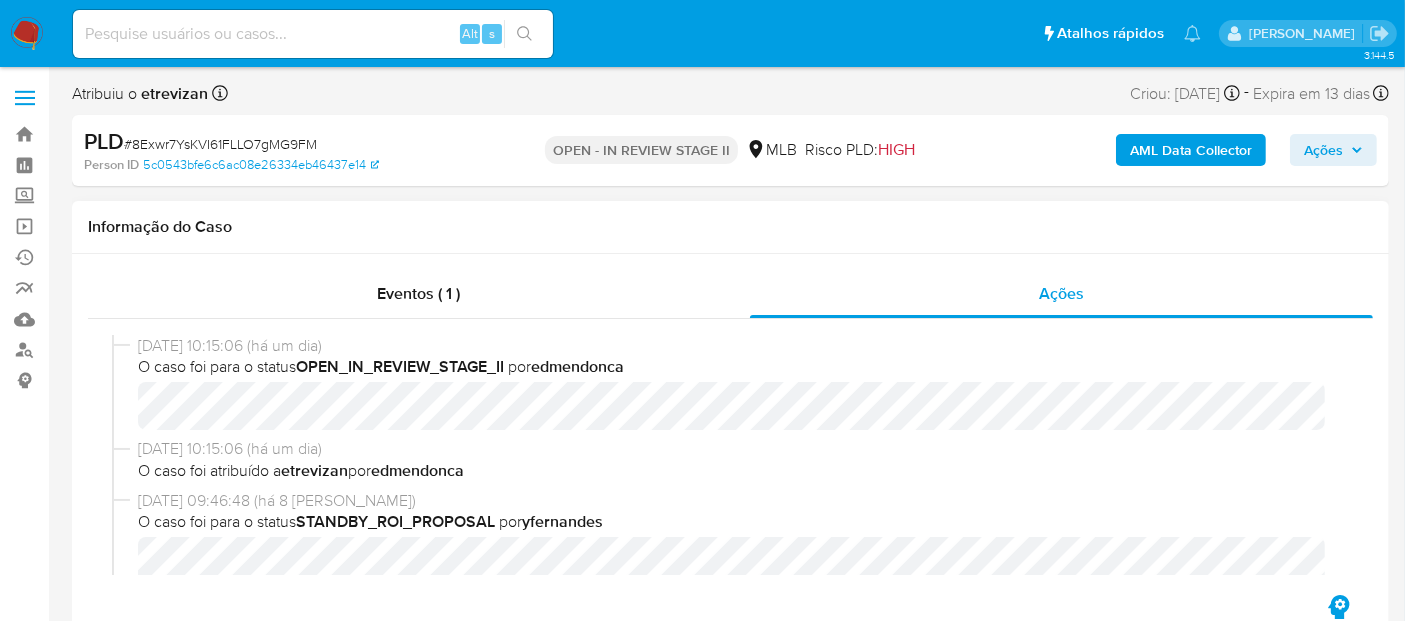 select on "10" 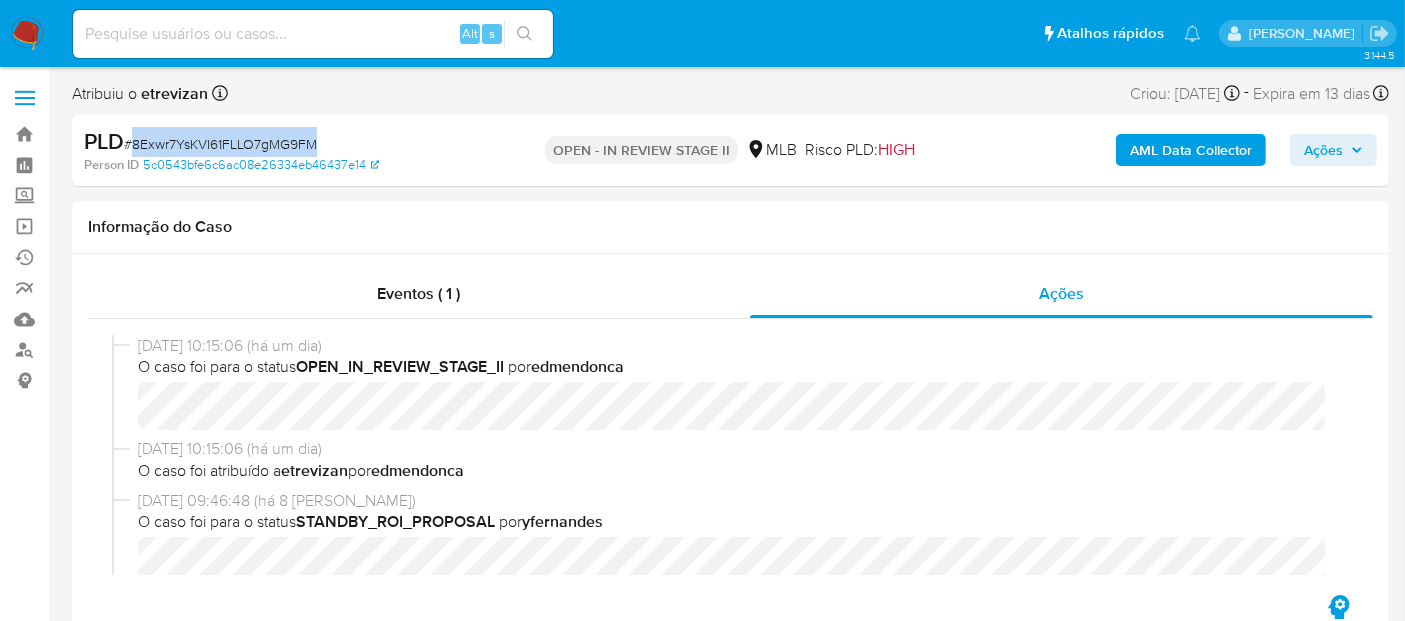 drag, startPoint x: 133, startPoint y: 142, endPoint x: 322, endPoint y: 141, distance: 189.00264 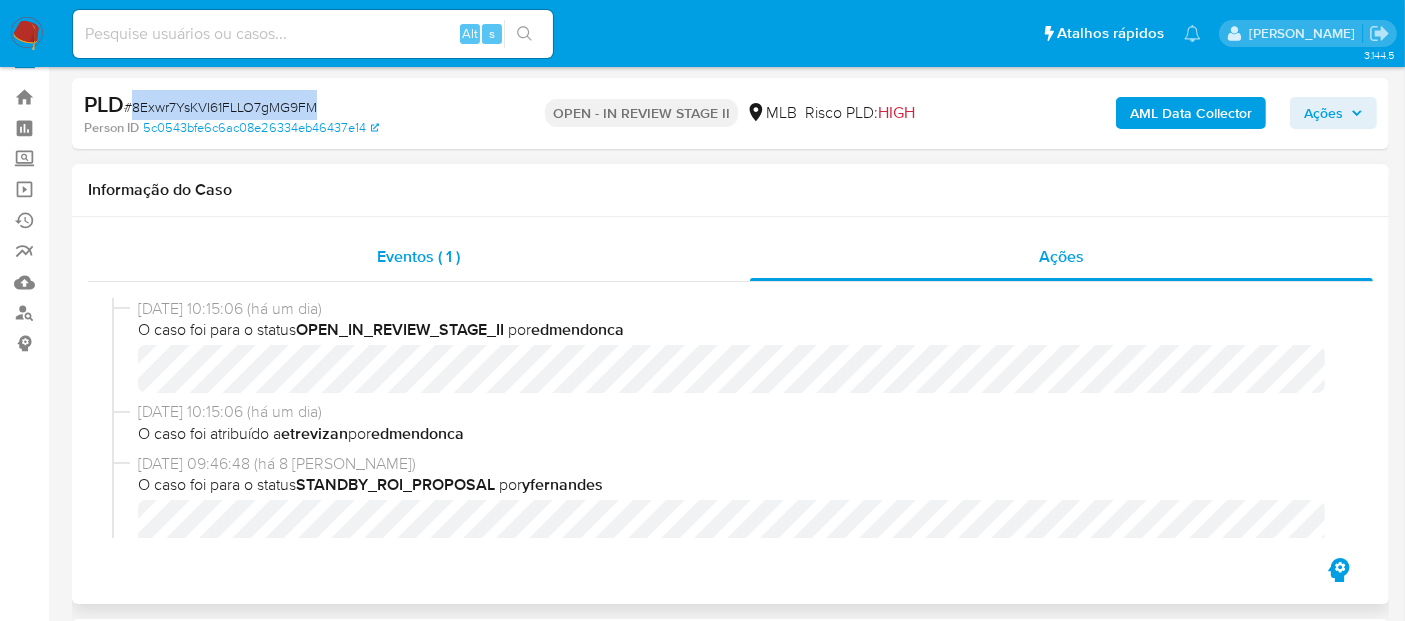 scroll, scrollTop: 0, scrollLeft: 0, axis: both 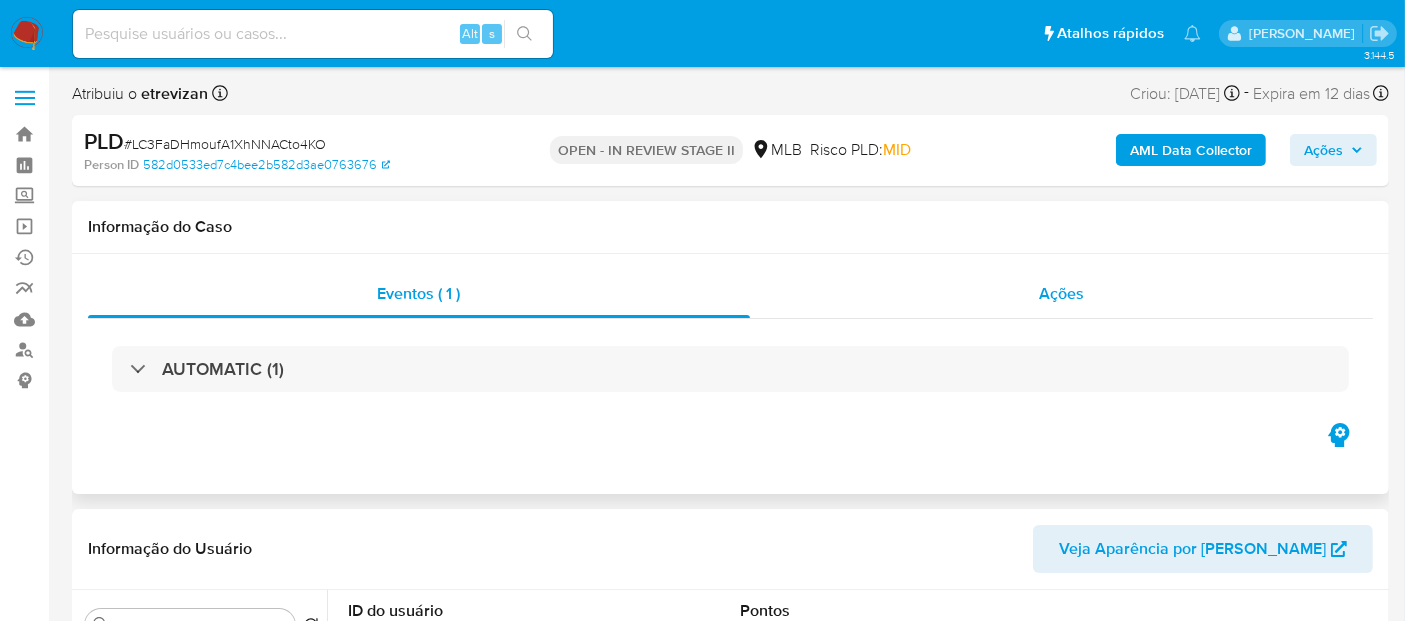 click on "Ações" at bounding box center (1061, 293) 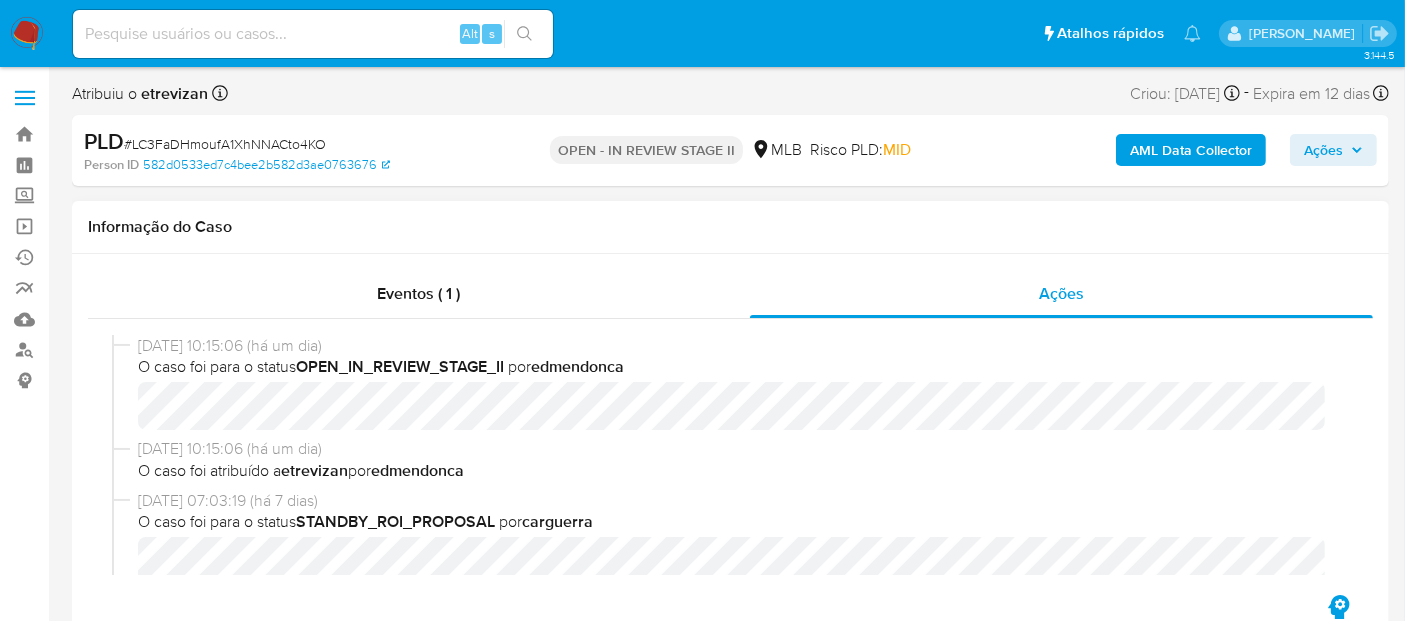 select on "10" 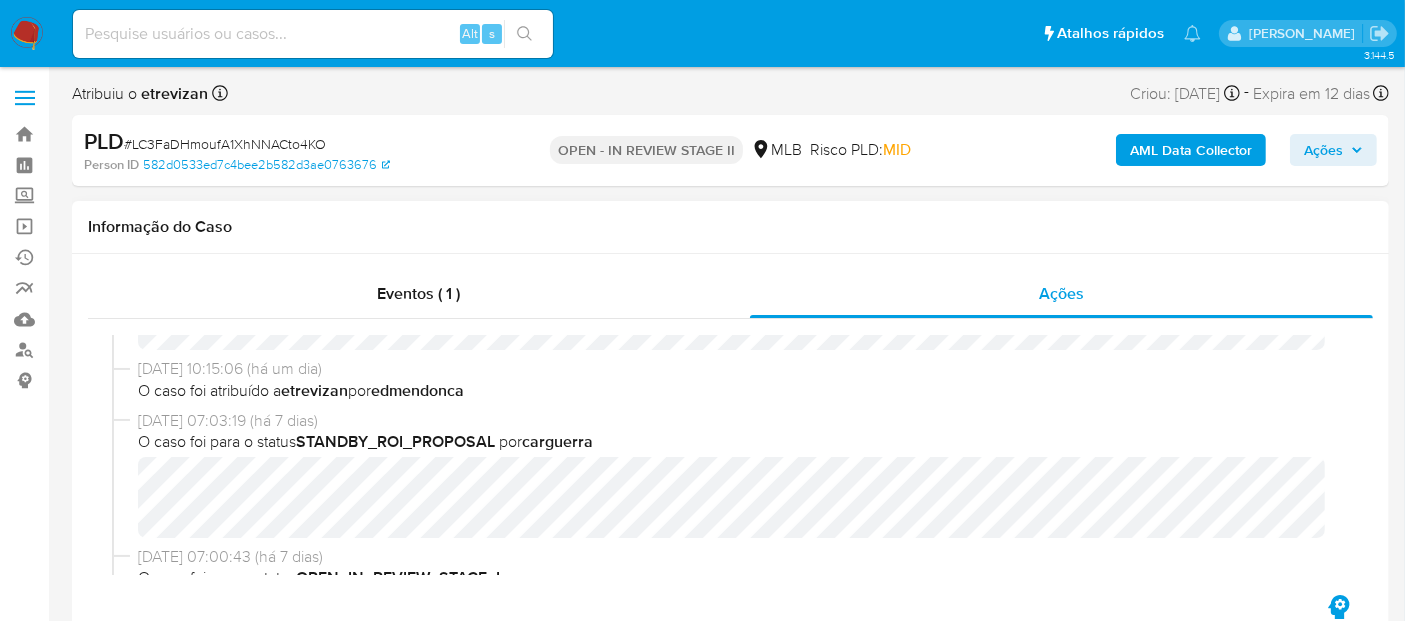 scroll, scrollTop: 111, scrollLeft: 0, axis: vertical 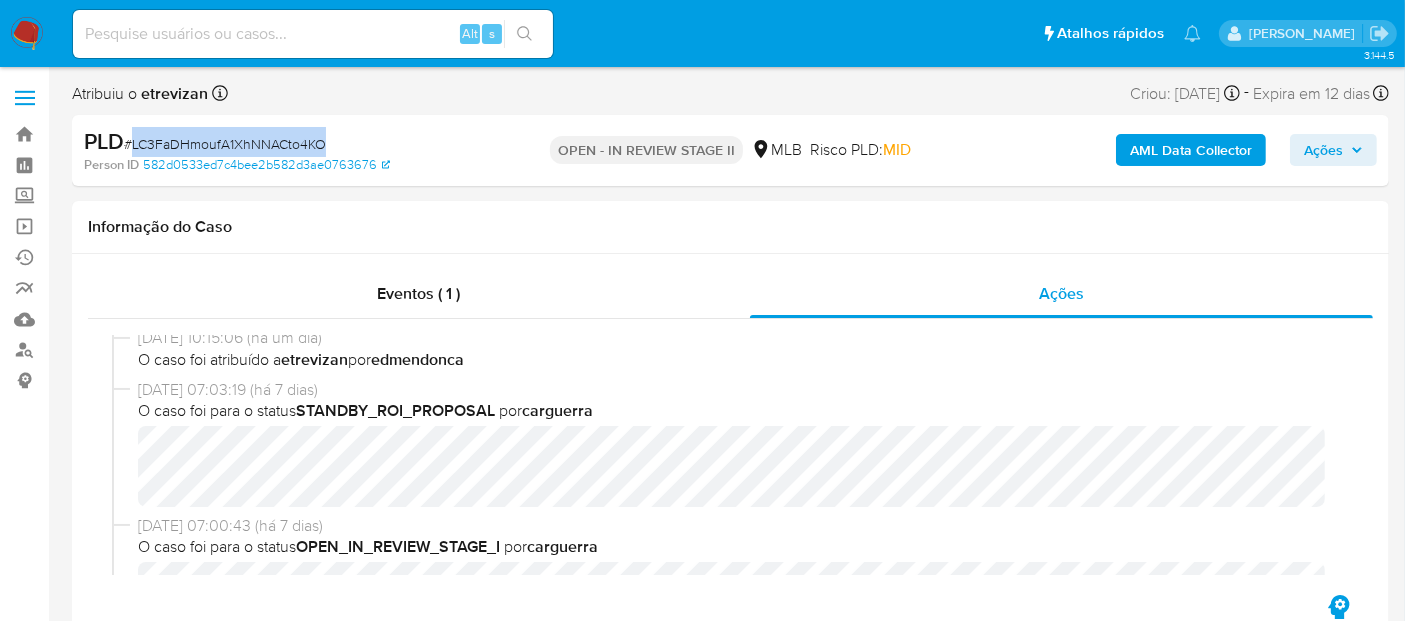 drag, startPoint x: 131, startPoint y: 144, endPoint x: 325, endPoint y: 142, distance: 194.01031 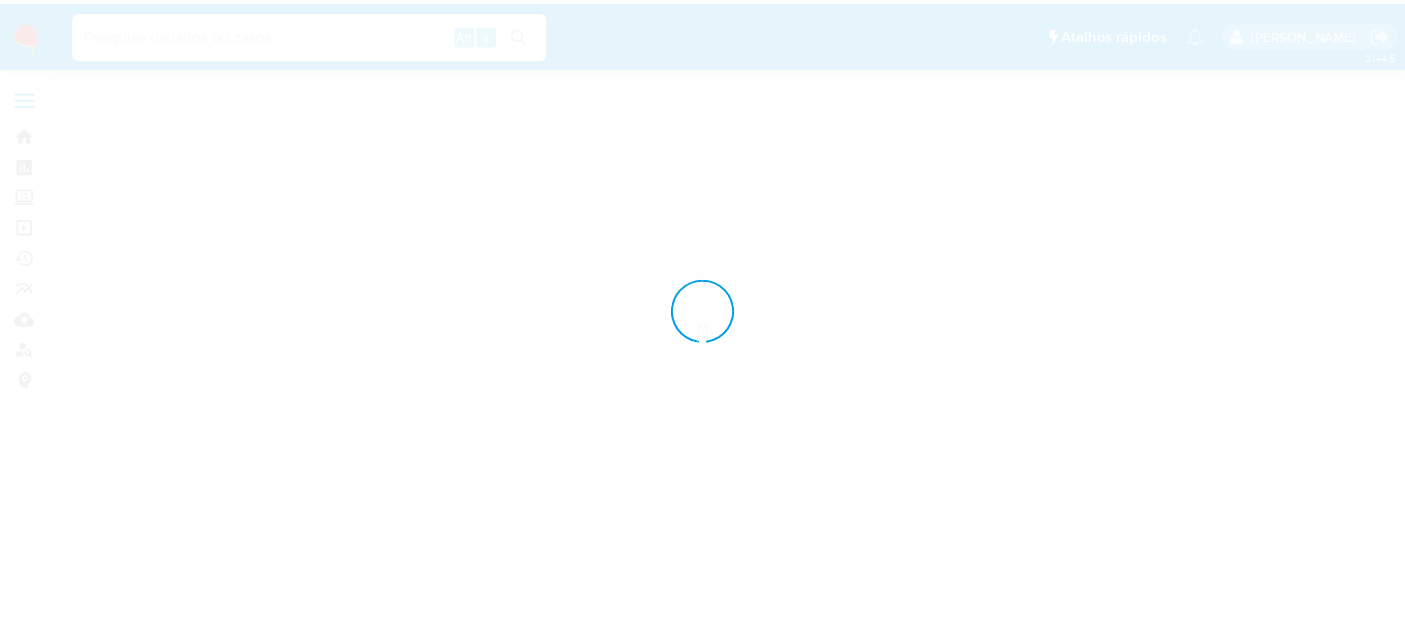 scroll, scrollTop: 0, scrollLeft: 0, axis: both 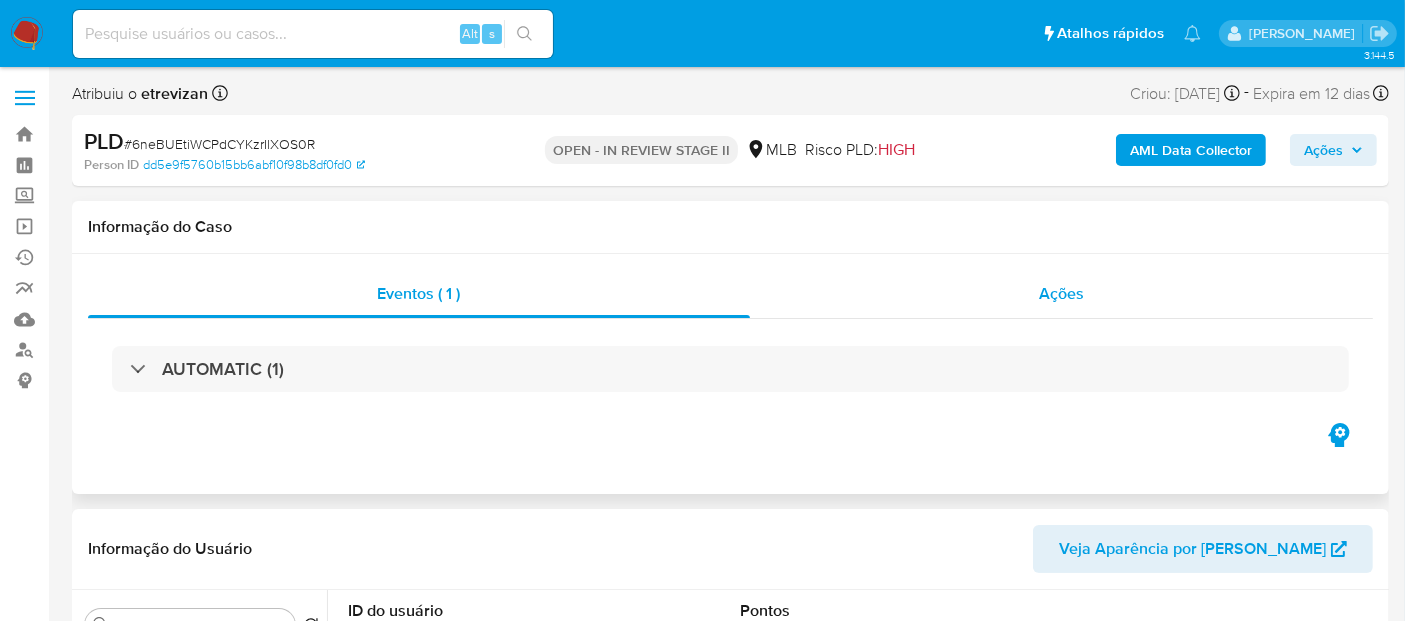 select on "10" 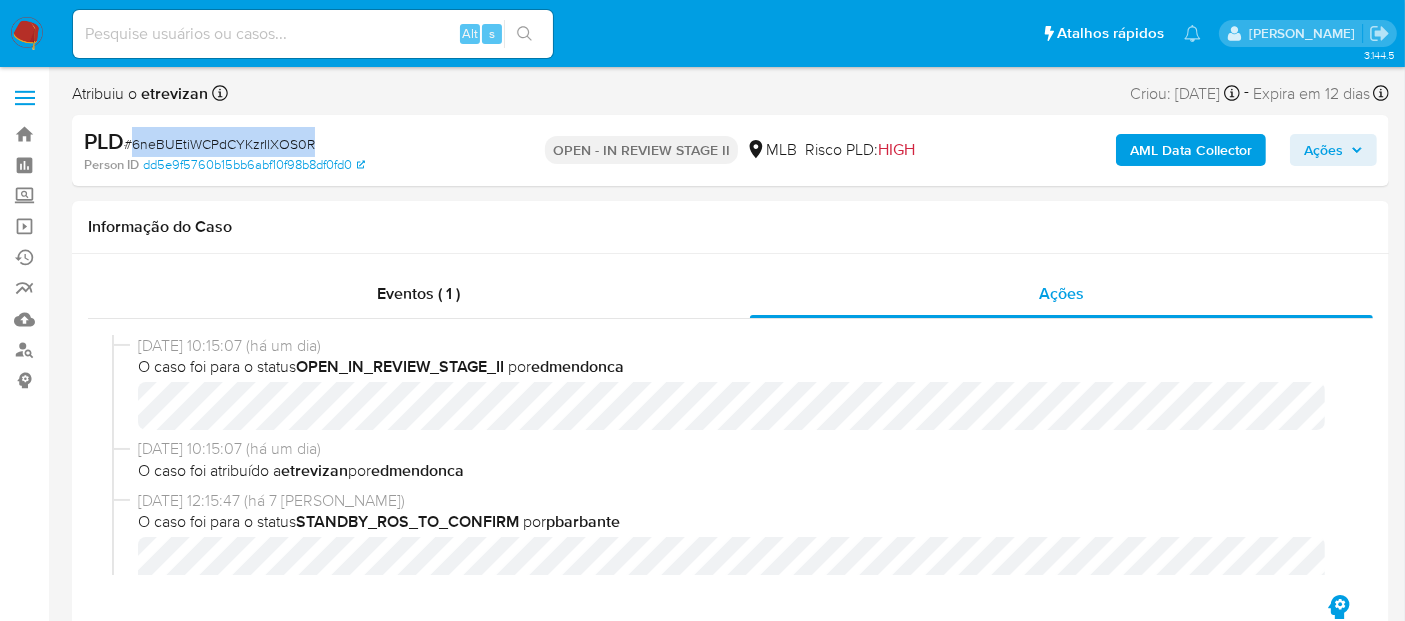 drag, startPoint x: 136, startPoint y: 146, endPoint x: 311, endPoint y: 147, distance: 175.00285 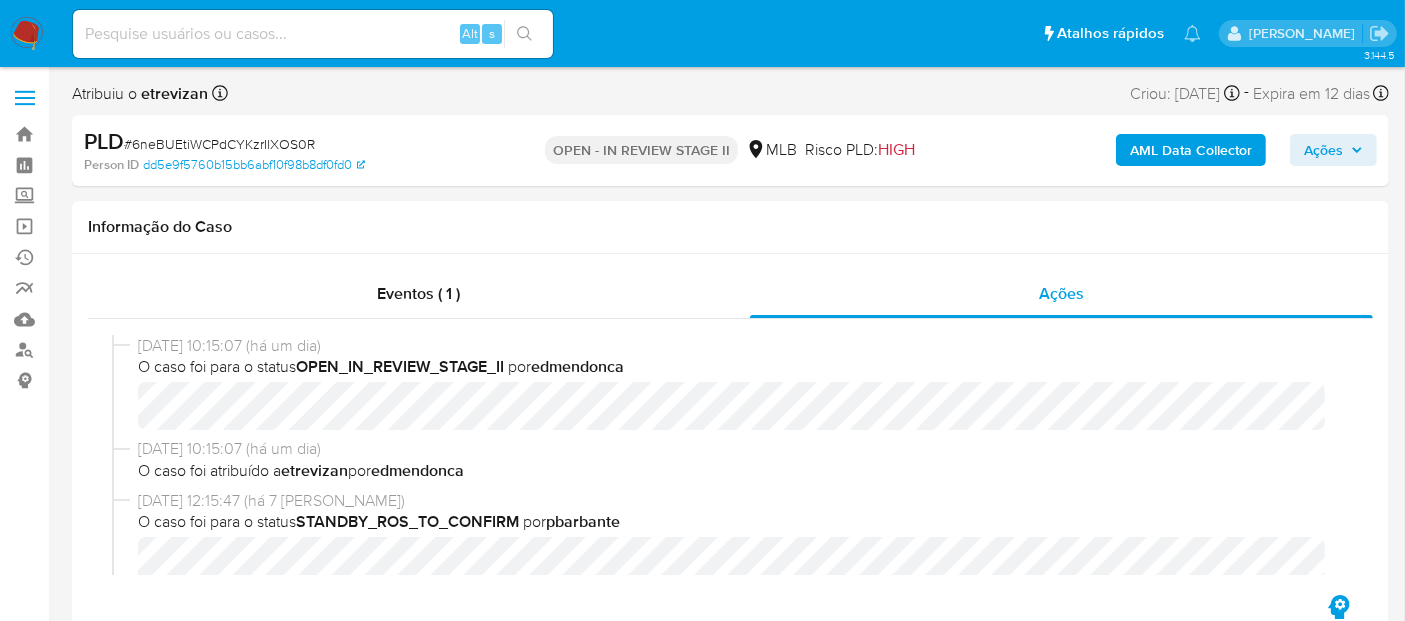 click at bounding box center [313, 34] 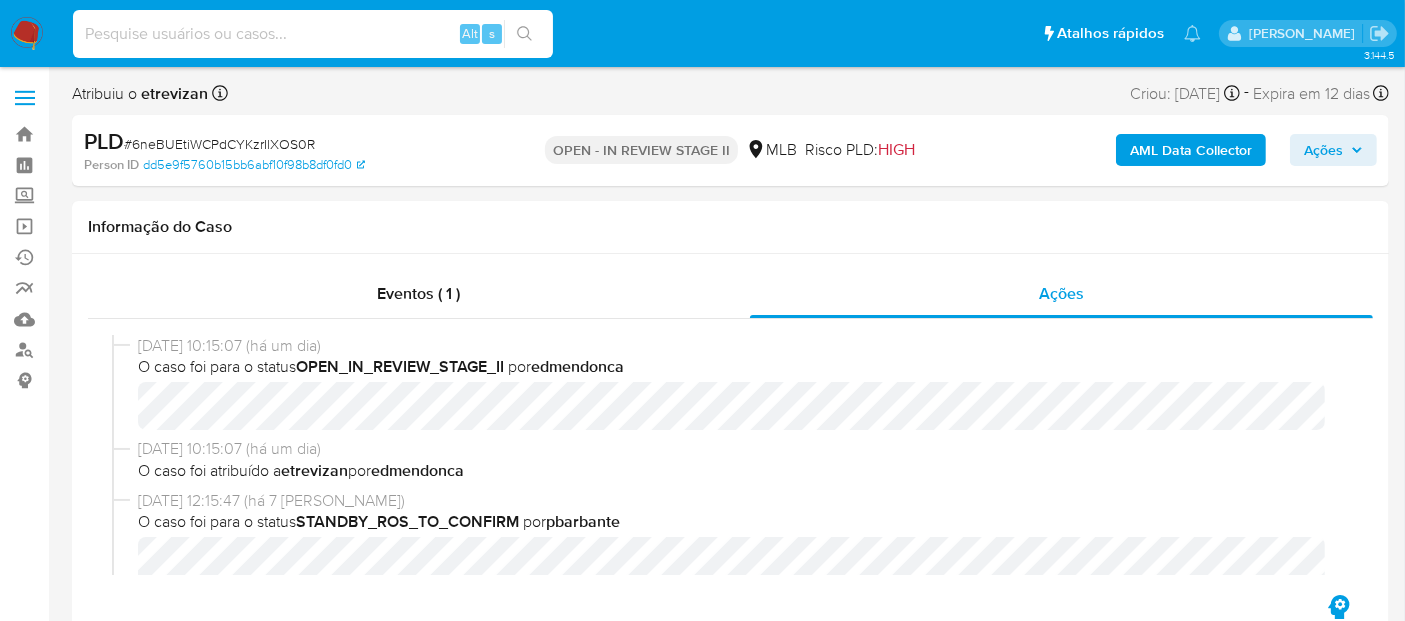 paste on "6neBUEtiWCPdCYKzrIlXOS0R" 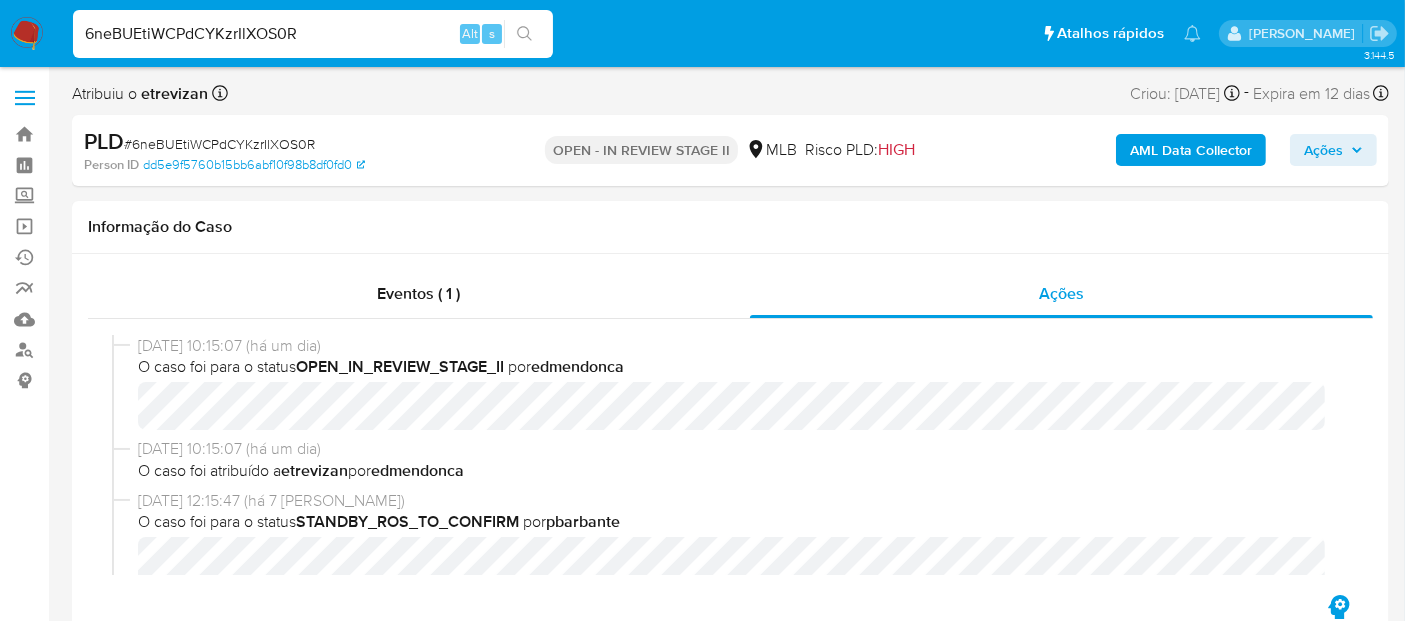 type on "6neBUEtiWCPdCYKzrIlXOS0R" 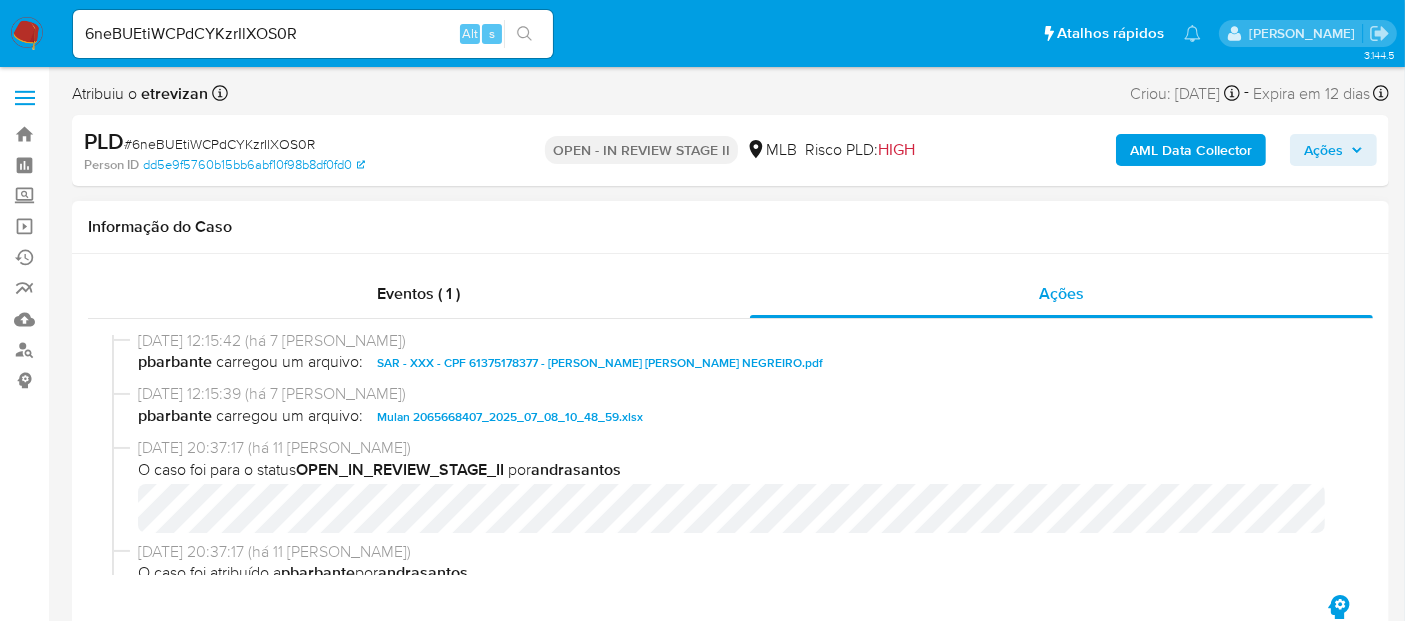 scroll, scrollTop: 444, scrollLeft: 0, axis: vertical 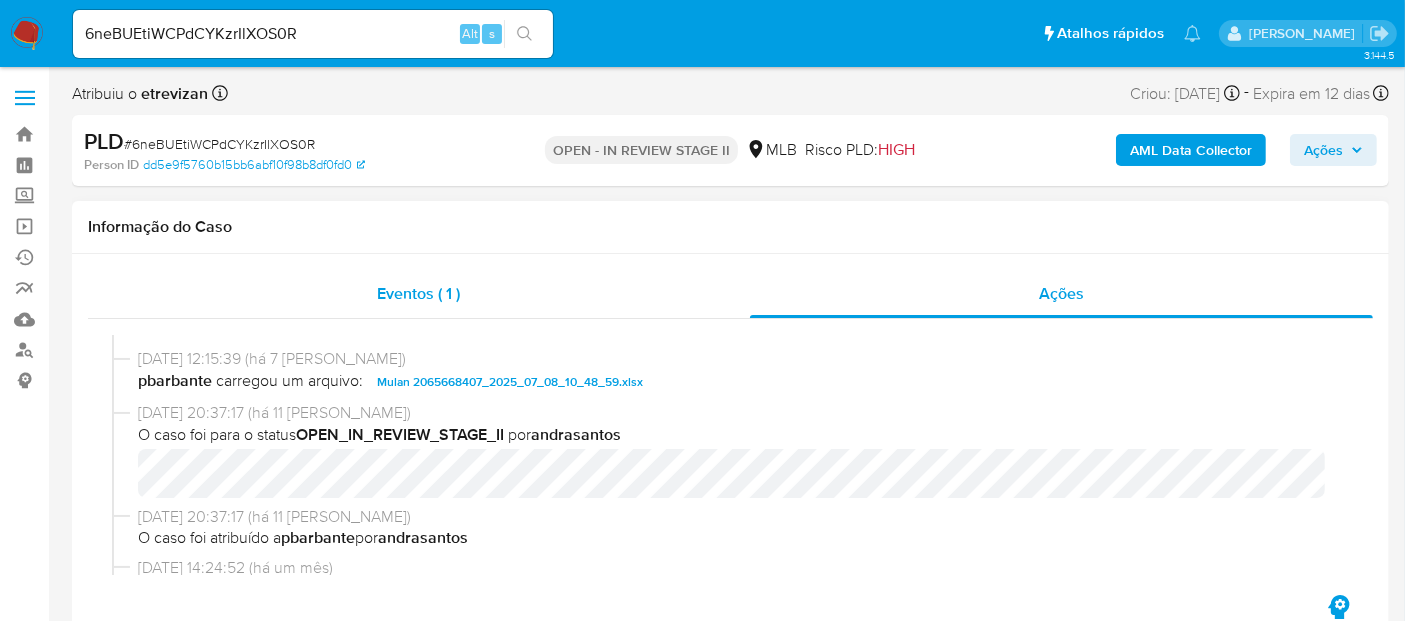 click on "Eventos ( 1 )" at bounding box center (418, 293) 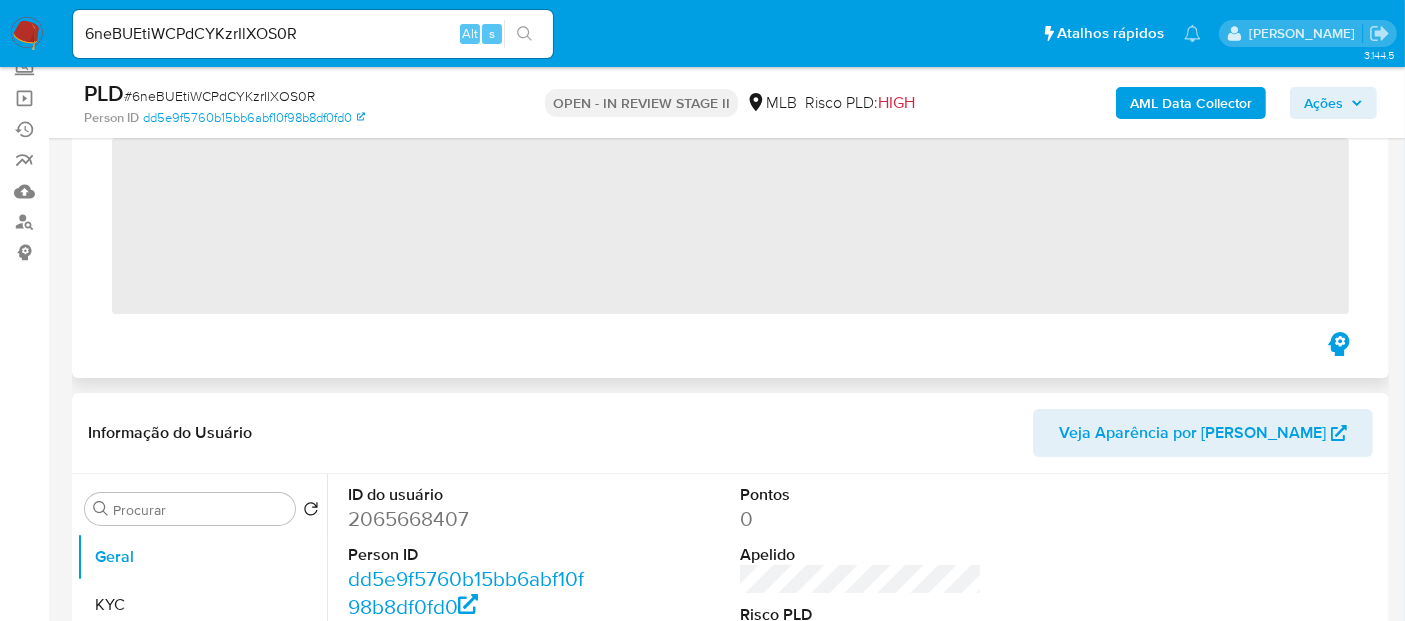 scroll, scrollTop: 222, scrollLeft: 0, axis: vertical 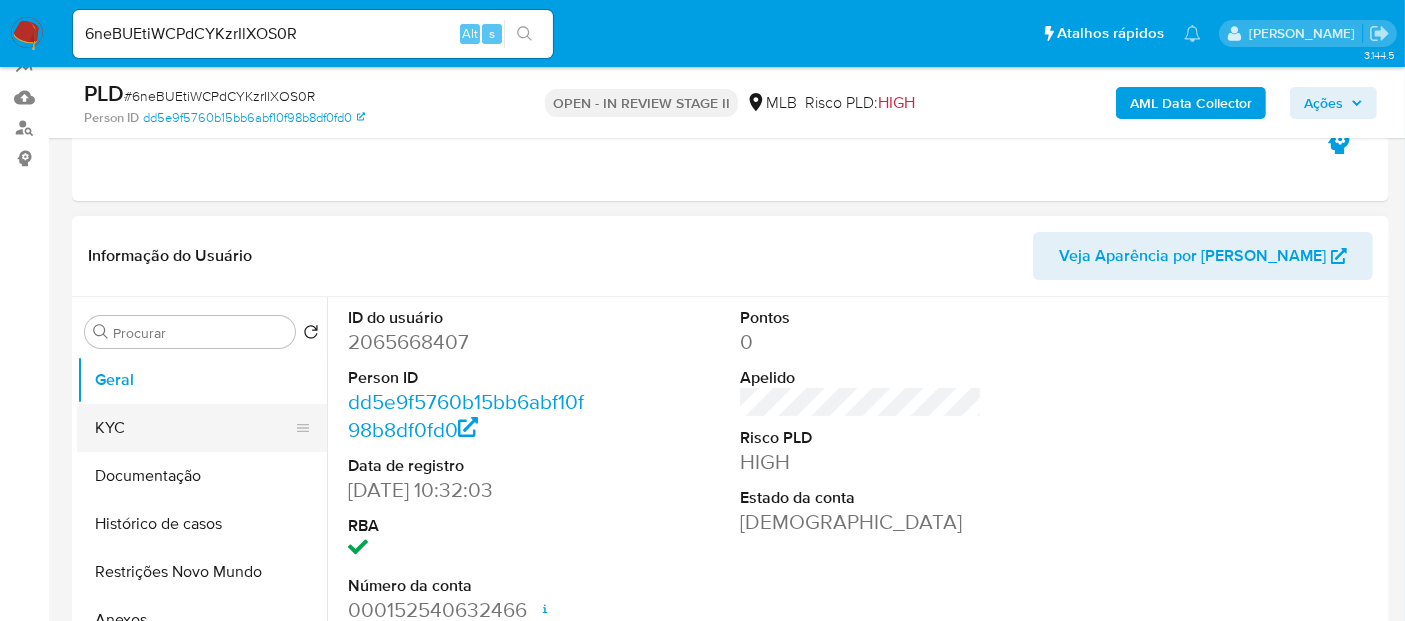 click on "KYC" at bounding box center [194, 428] 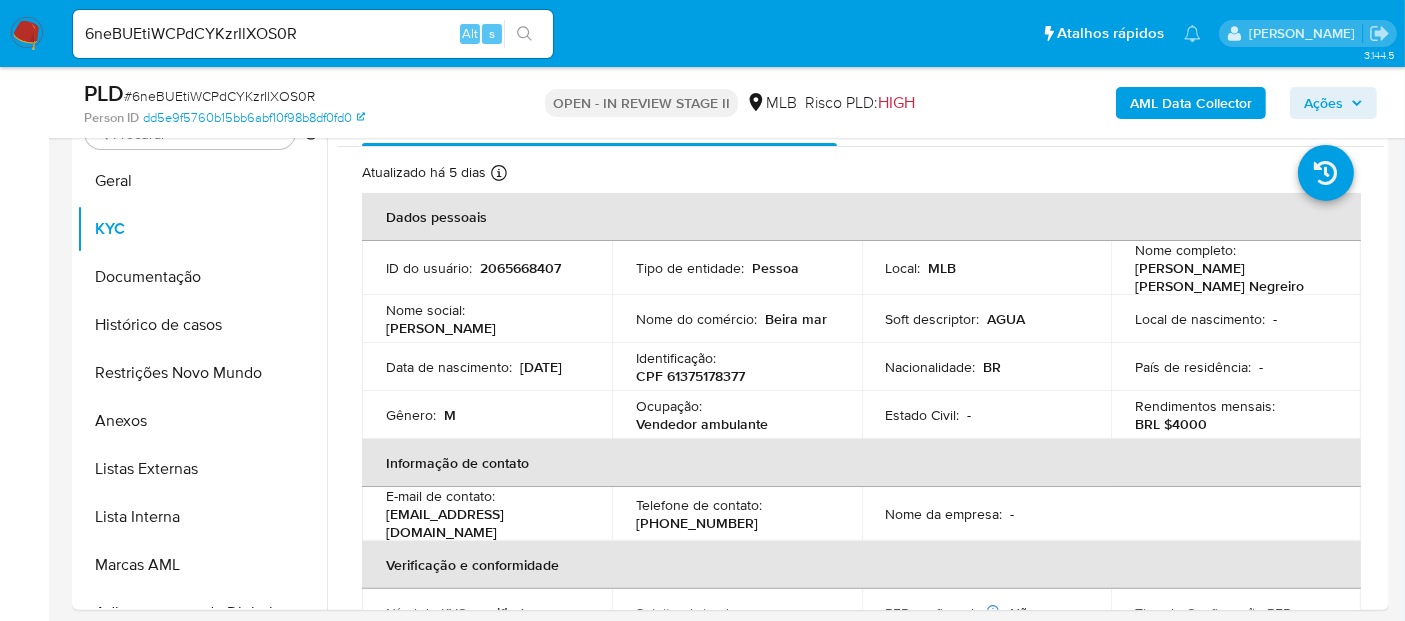 scroll, scrollTop: 425, scrollLeft: 0, axis: vertical 